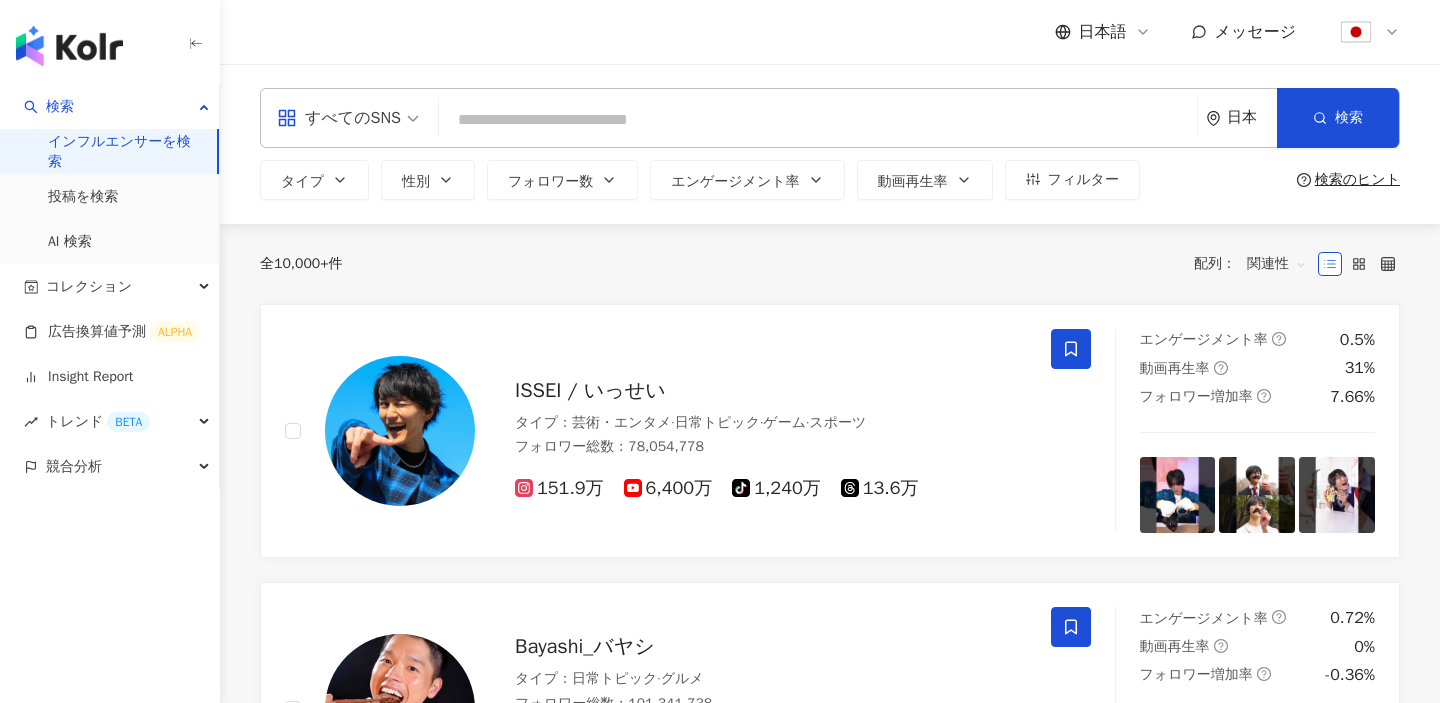 scroll, scrollTop: 0, scrollLeft: 0, axis: both 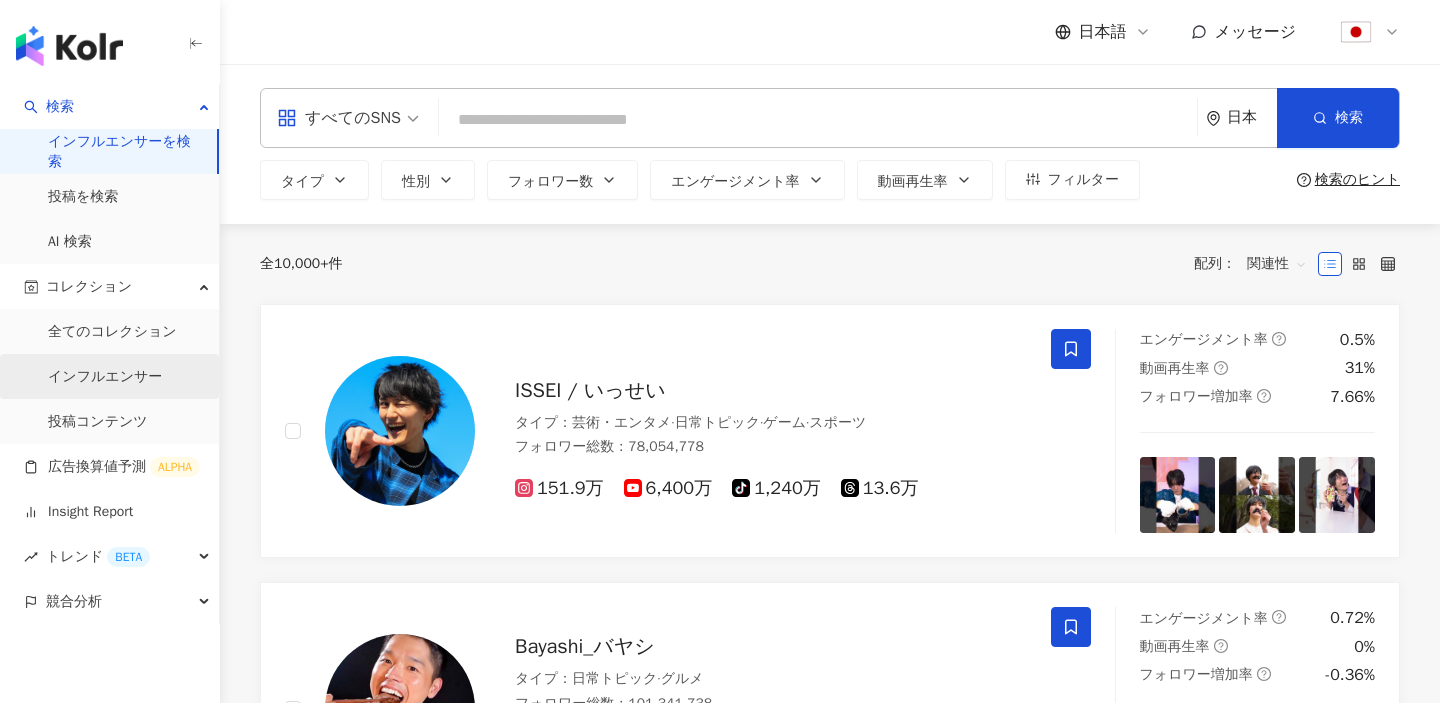 click on "インフルエンサー" at bounding box center [105, 377] 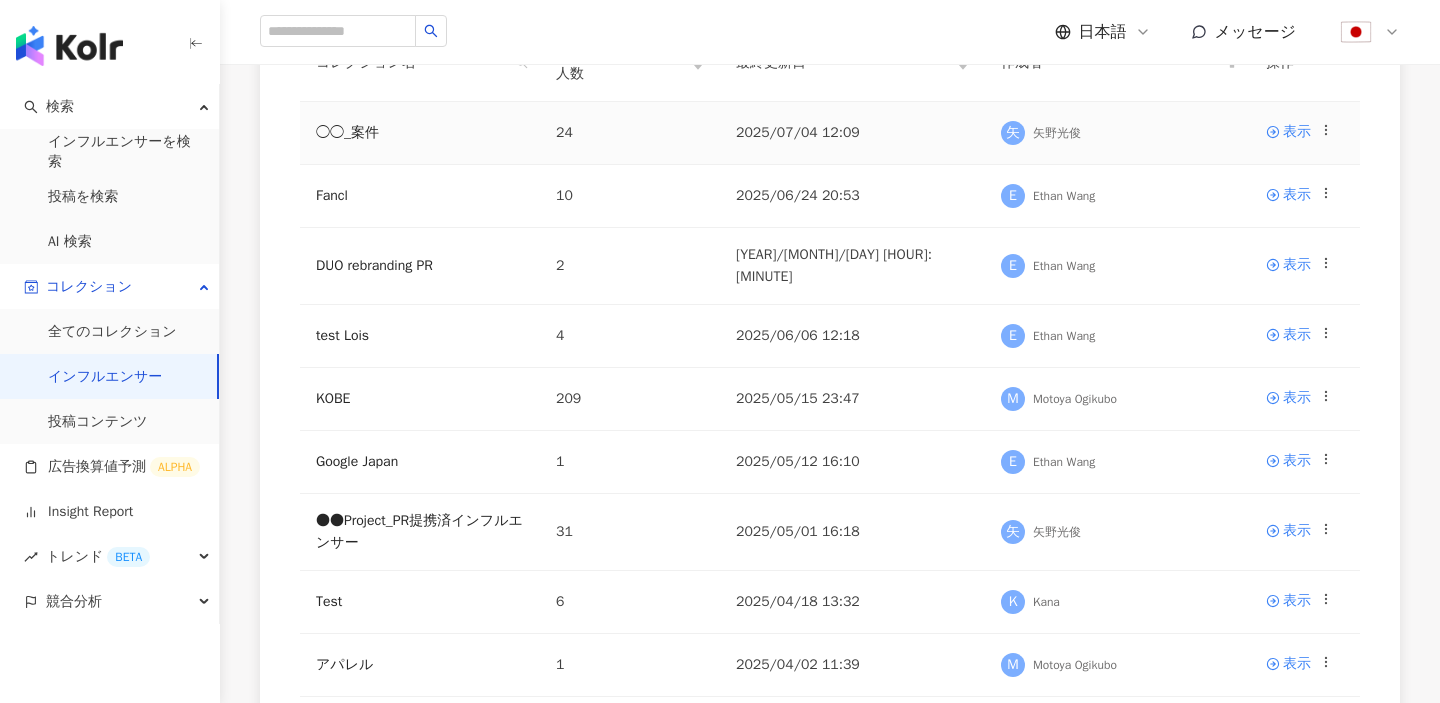 scroll, scrollTop: 295, scrollLeft: 0, axis: vertical 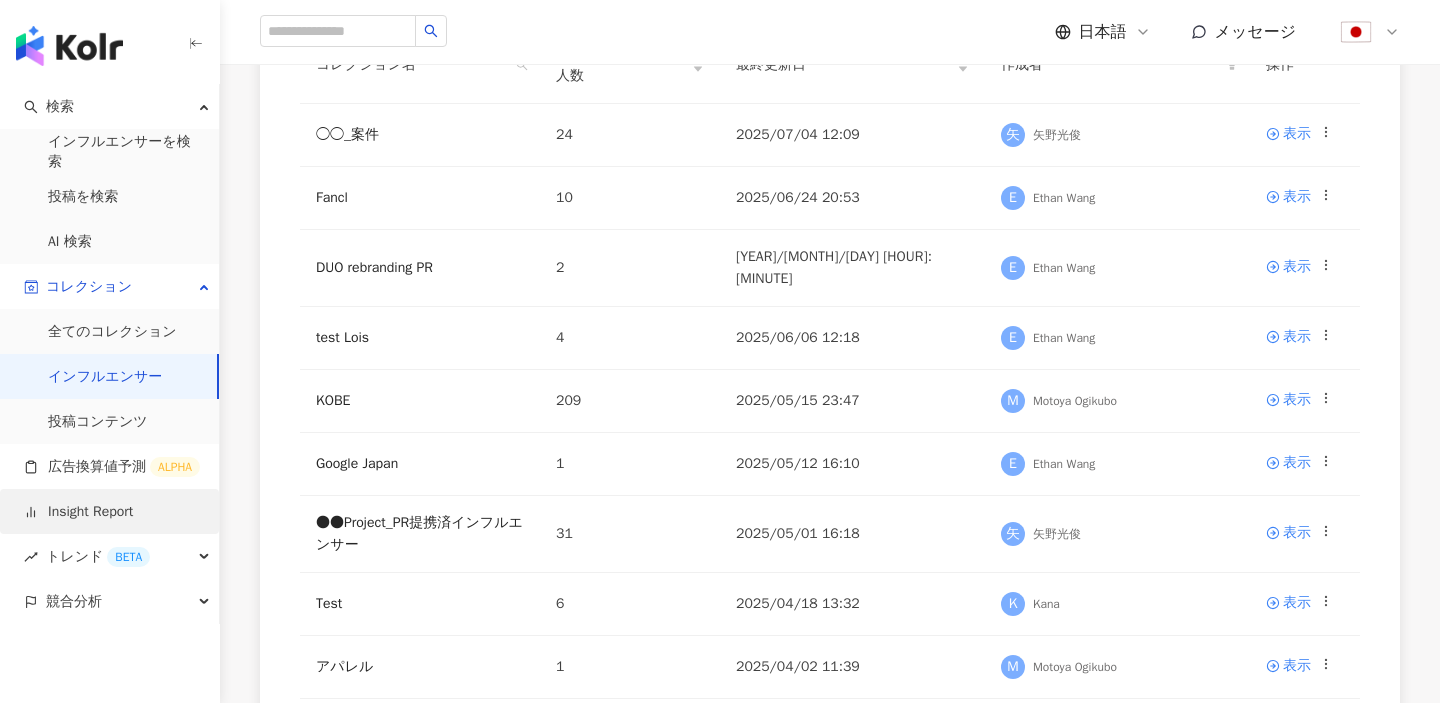 click on "Insight Report" at bounding box center [78, 512] 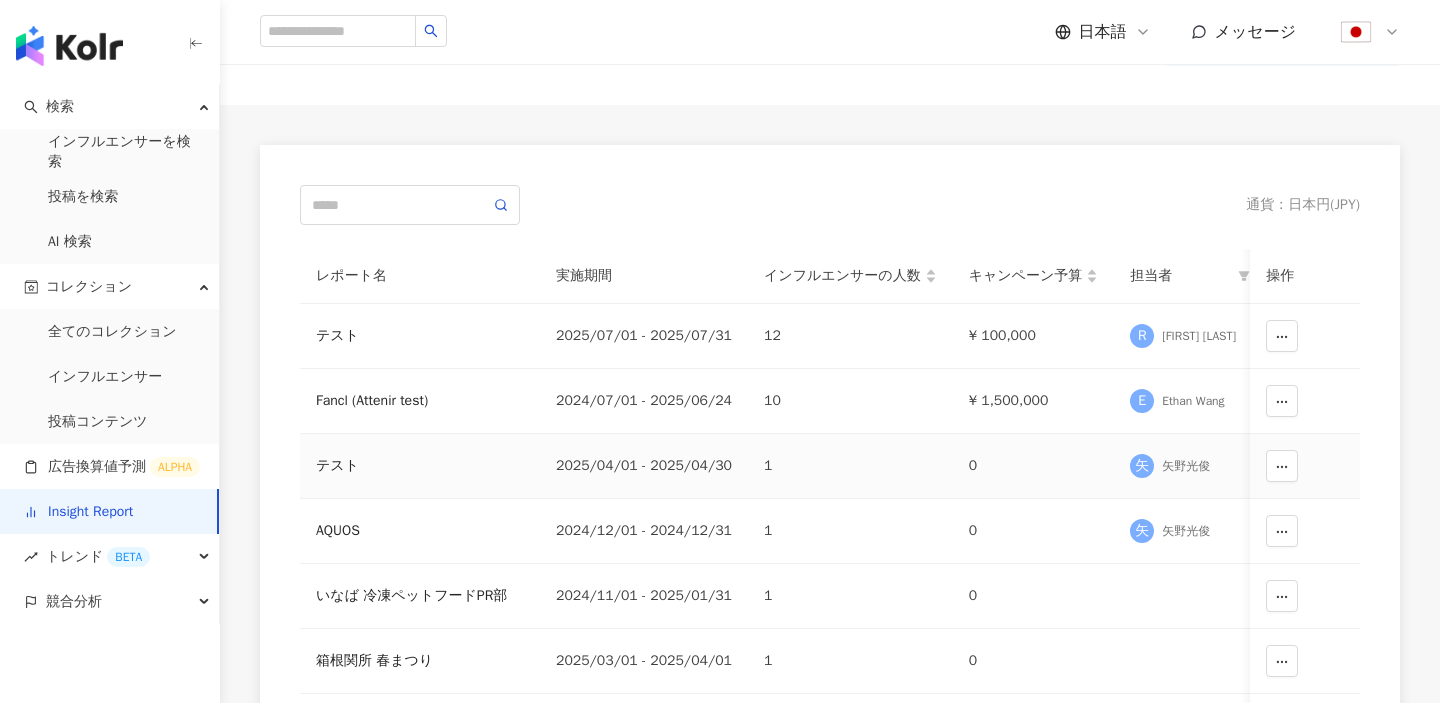 scroll, scrollTop: 50, scrollLeft: 0, axis: vertical 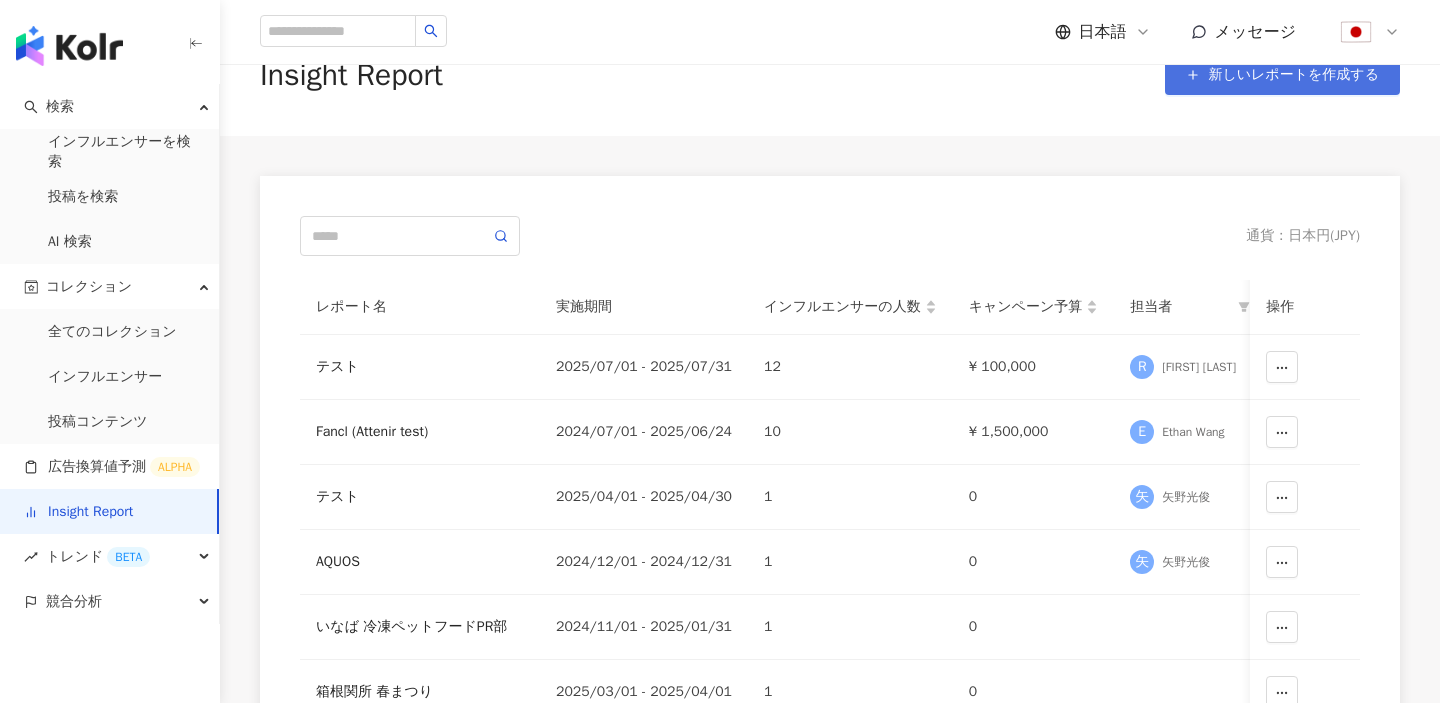 click on "新しいレポートを作成する" at bounding box center (1282, 75) 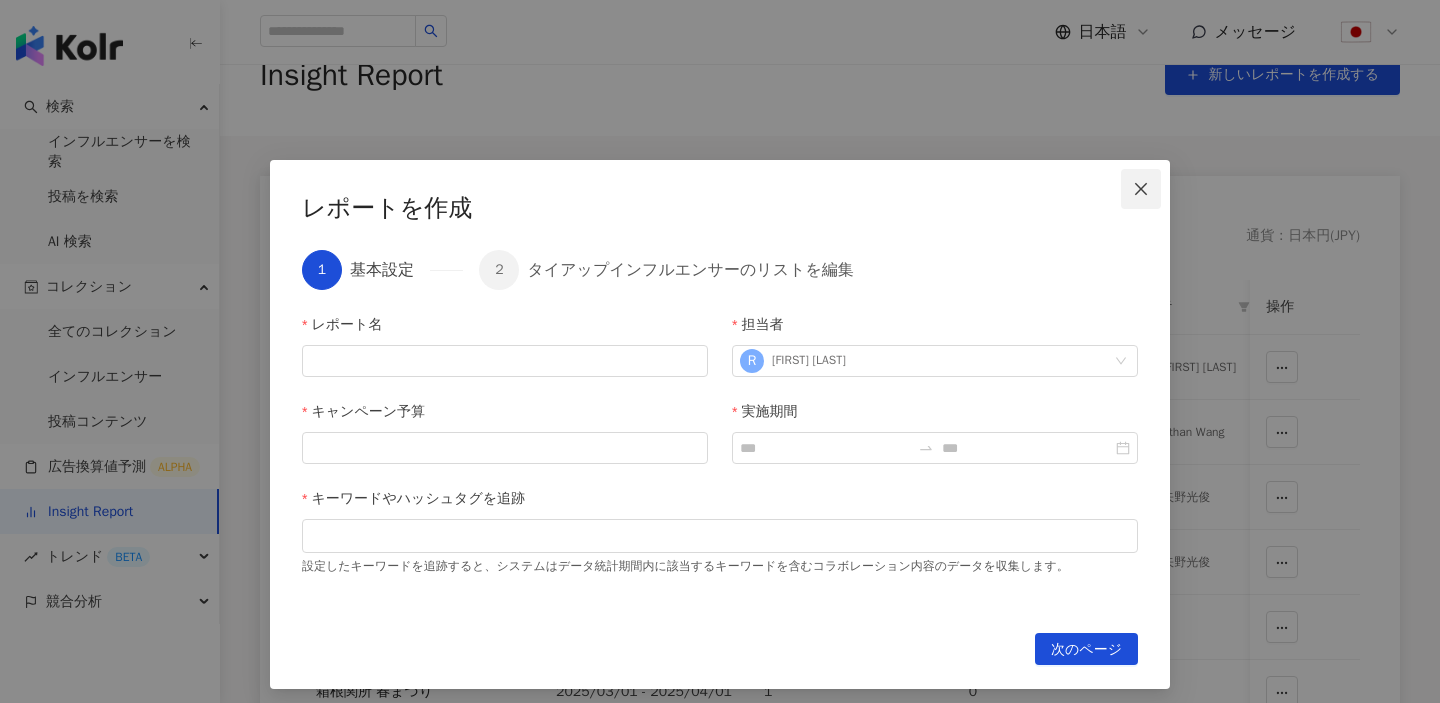 click 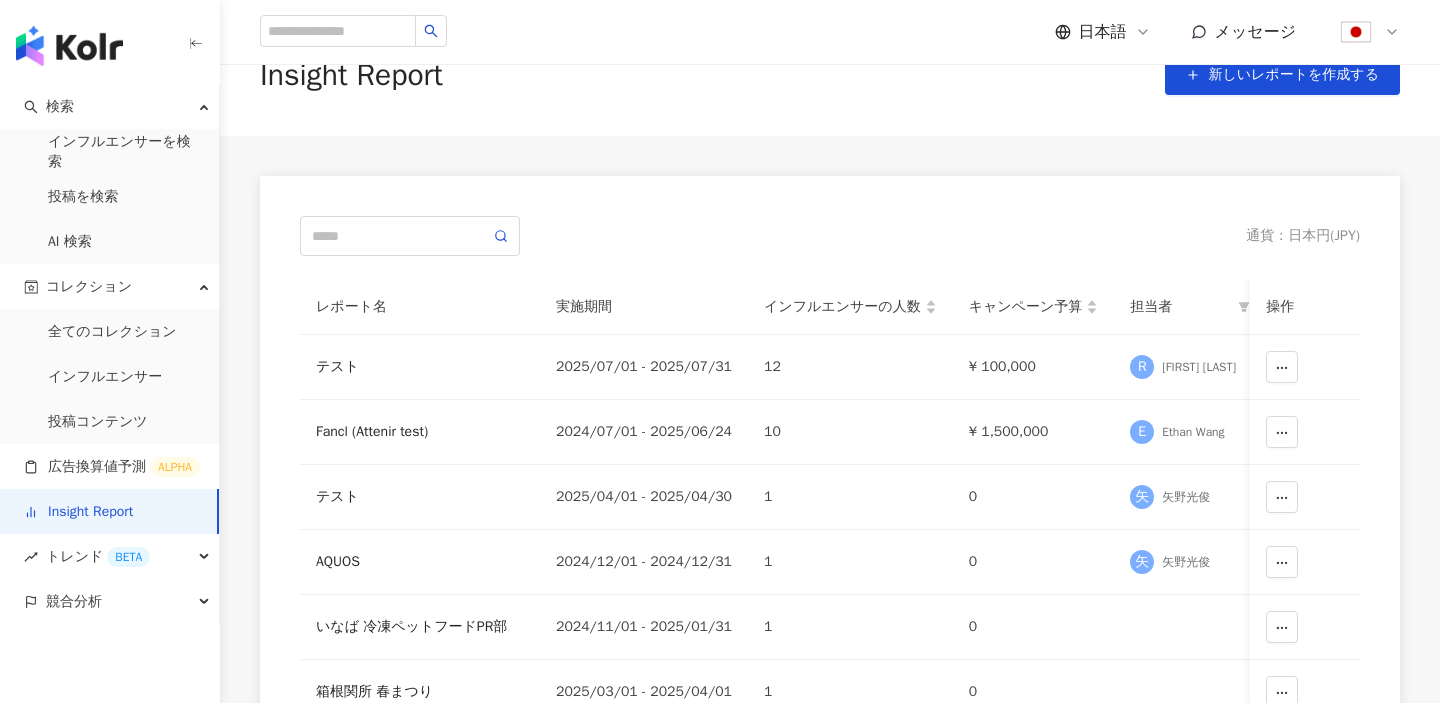 scroll, scrollTop: 288, scrollLeft: 0, axis: vertical 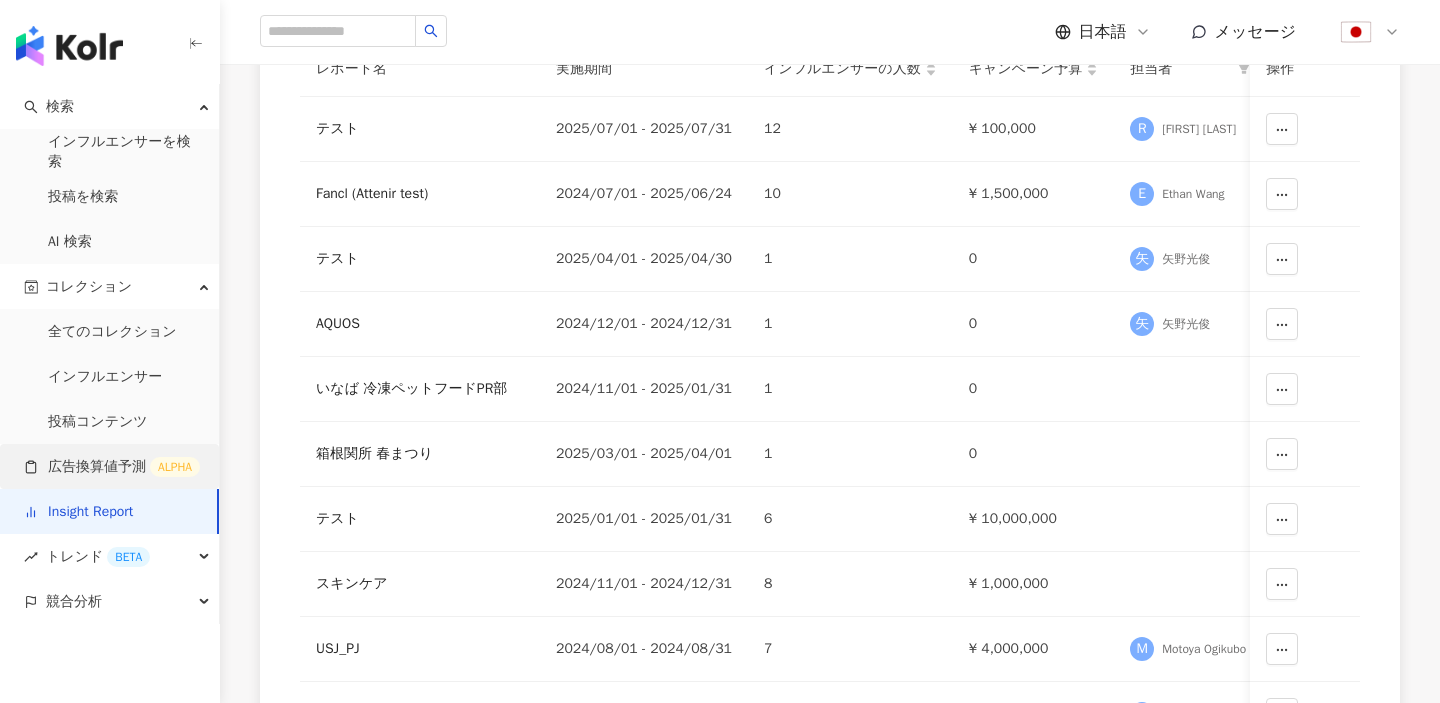 click on "広告換算値予測 ALPHA" at bounding box center (112, 467) 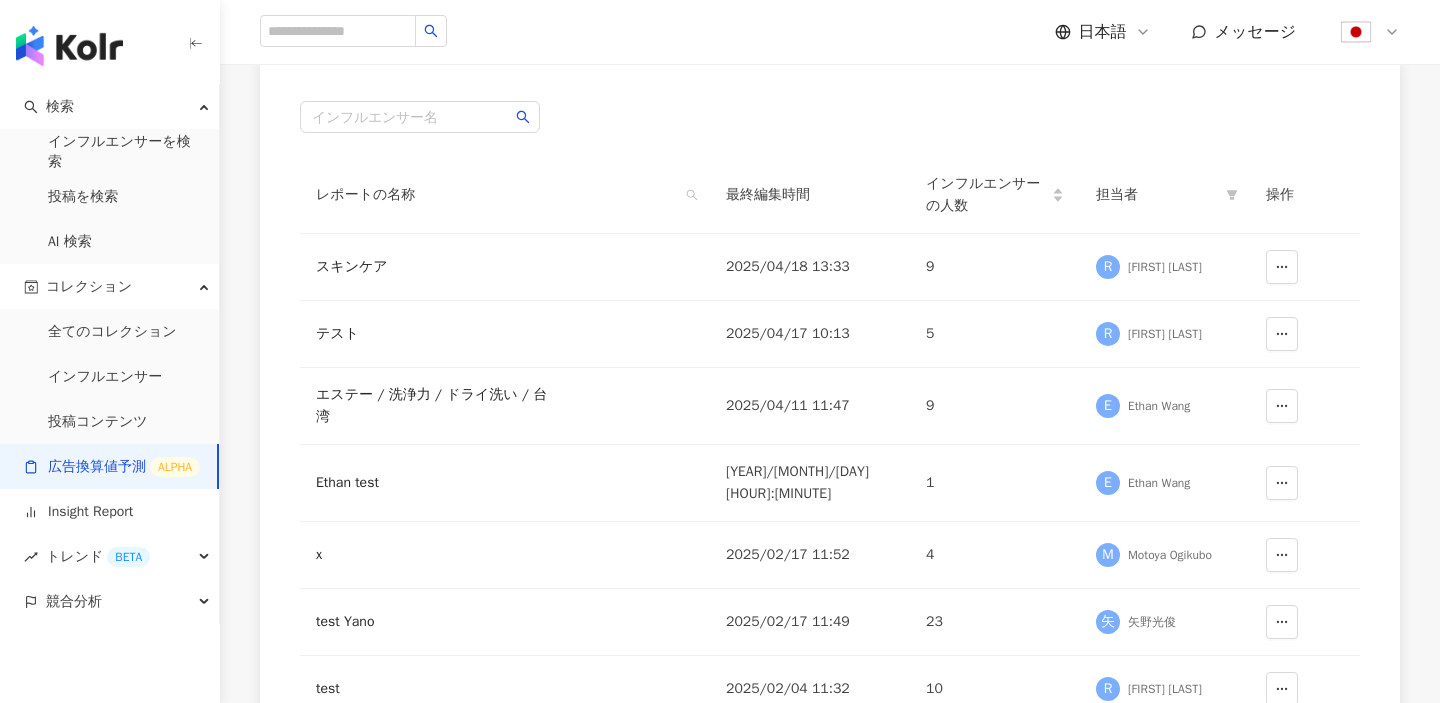 scroll, scrollTop: 199, scrollLeft: 0, axis: vertical 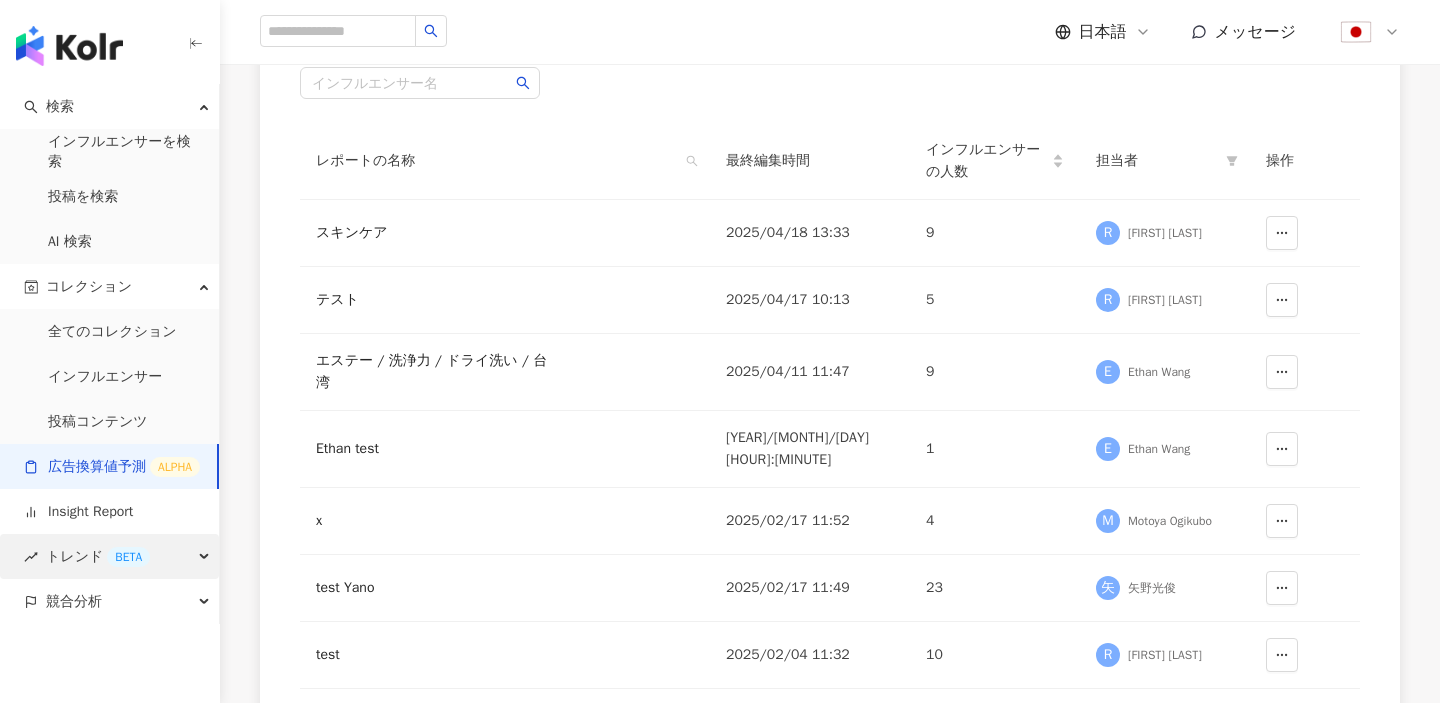 click on "トレンド BETA" at bounding box center [98, 556] 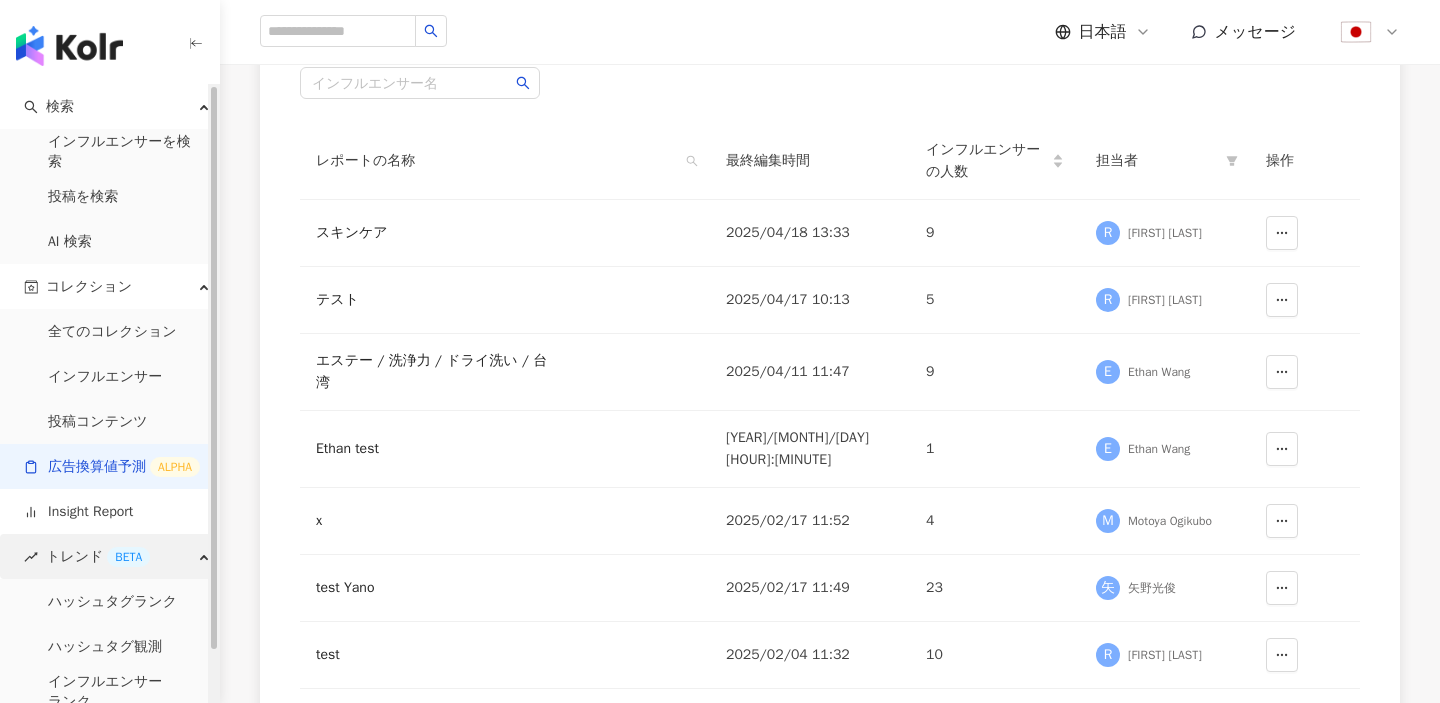 scroll, scrollTop: 56, scrollLeft: 0, axis: vertical 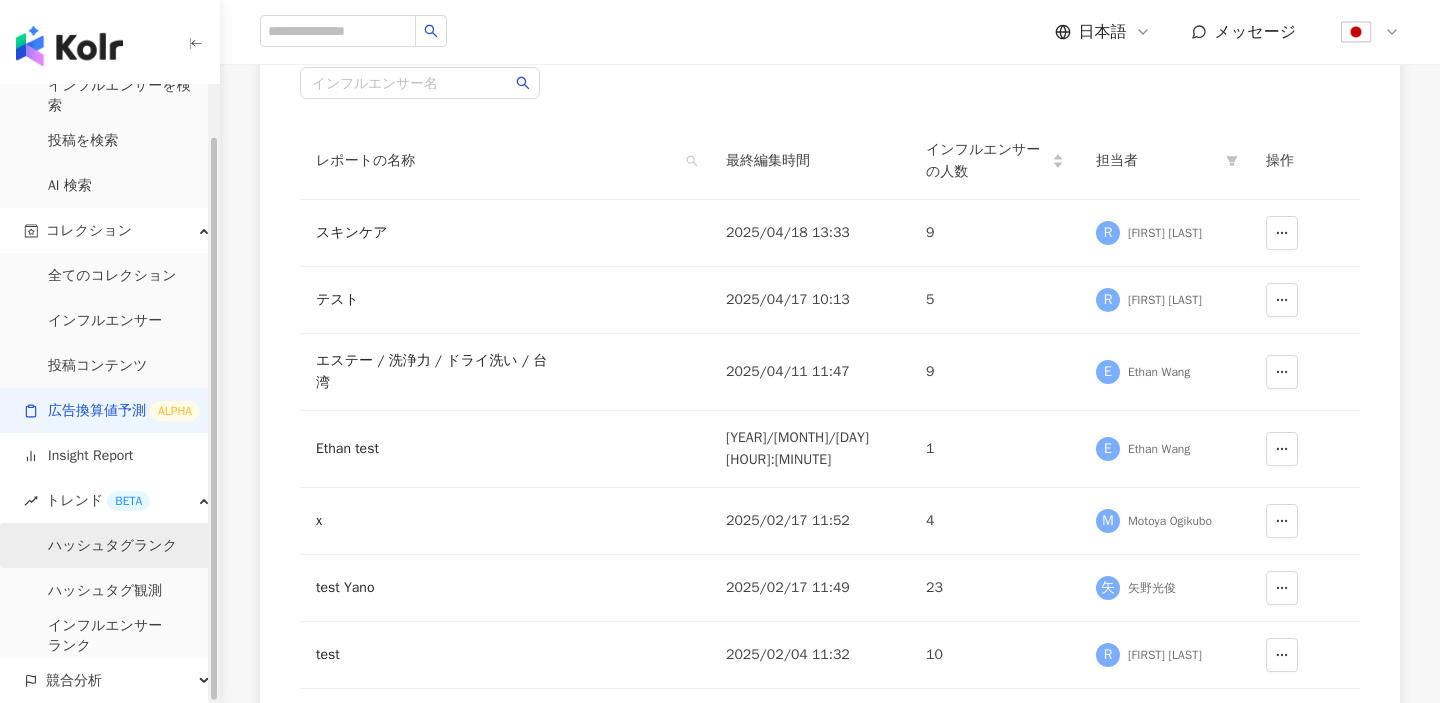 click on "ハッシュタグランク" at bounding box center (112, 546) 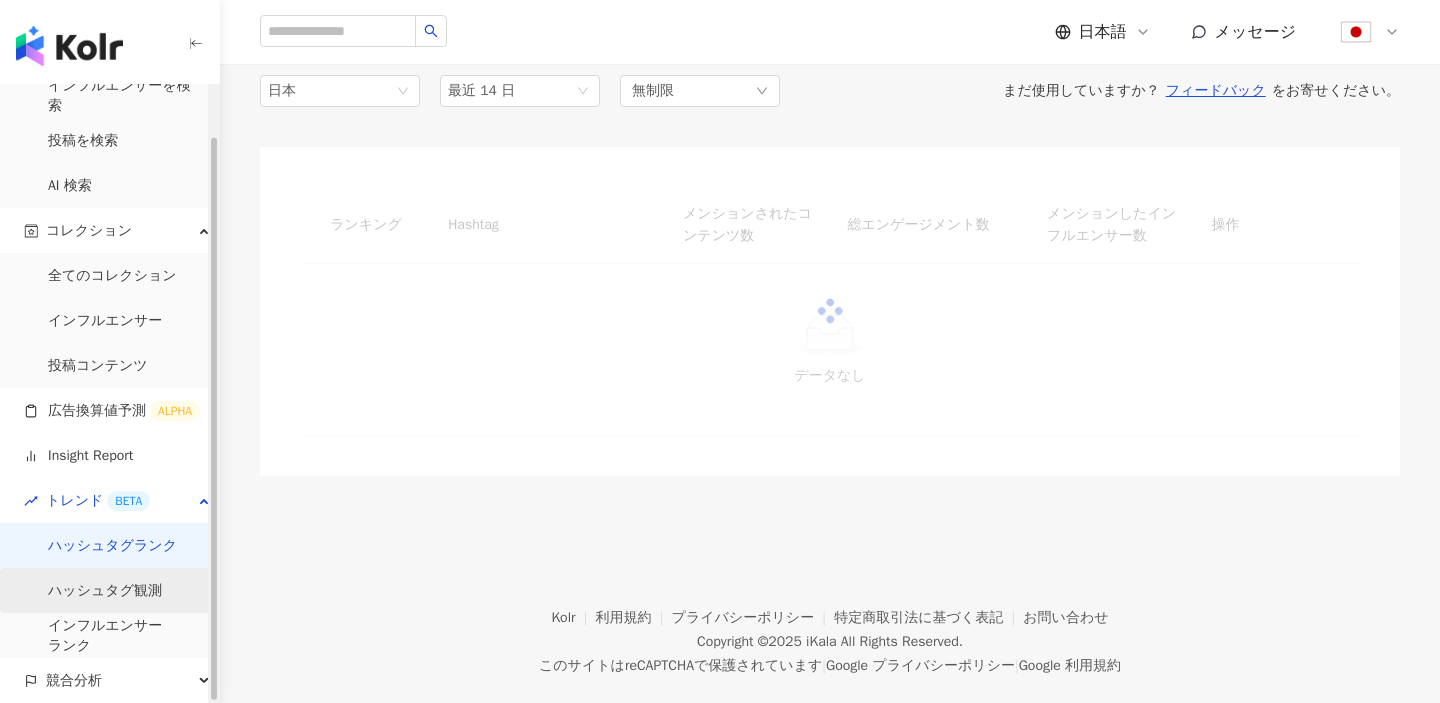 scroll, scrollTop: 0, scrollLeft: 0, axis: both 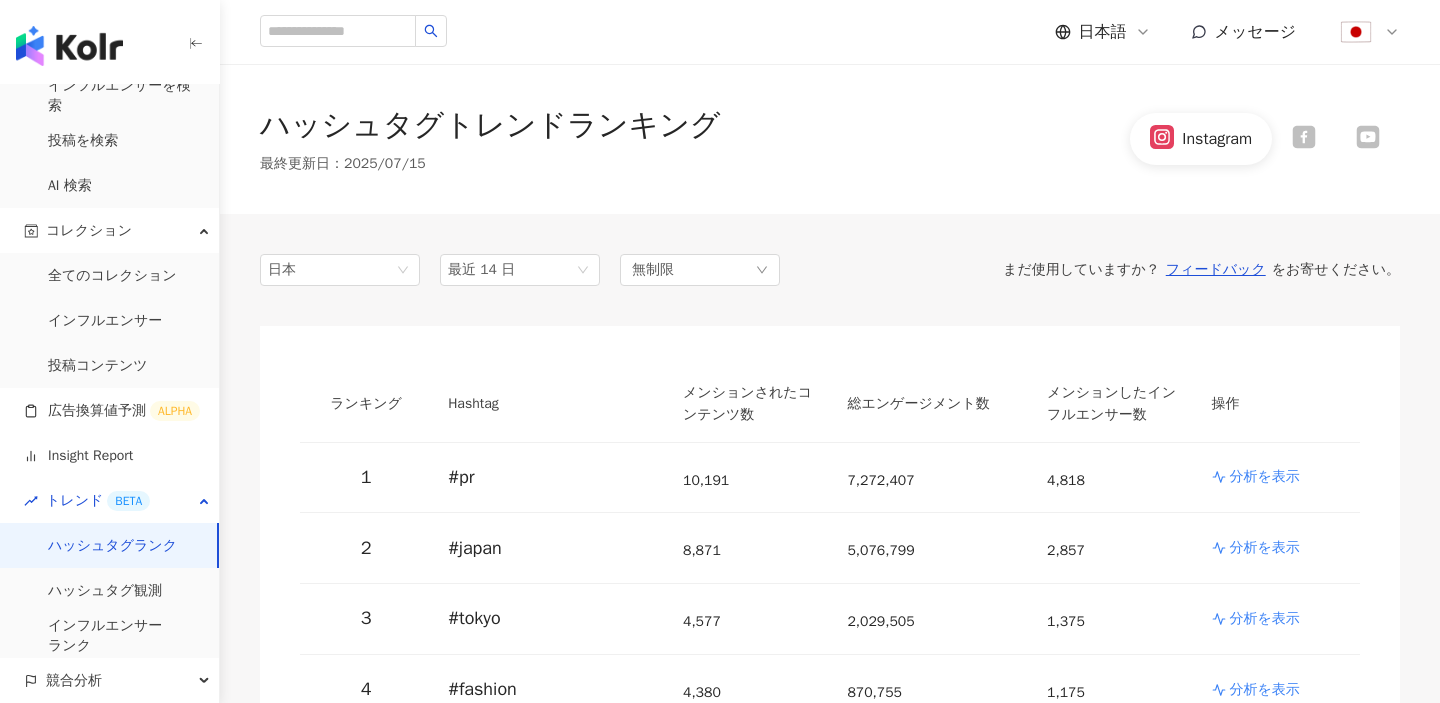 click on "Instagram" at bounding box center [1265, 138] 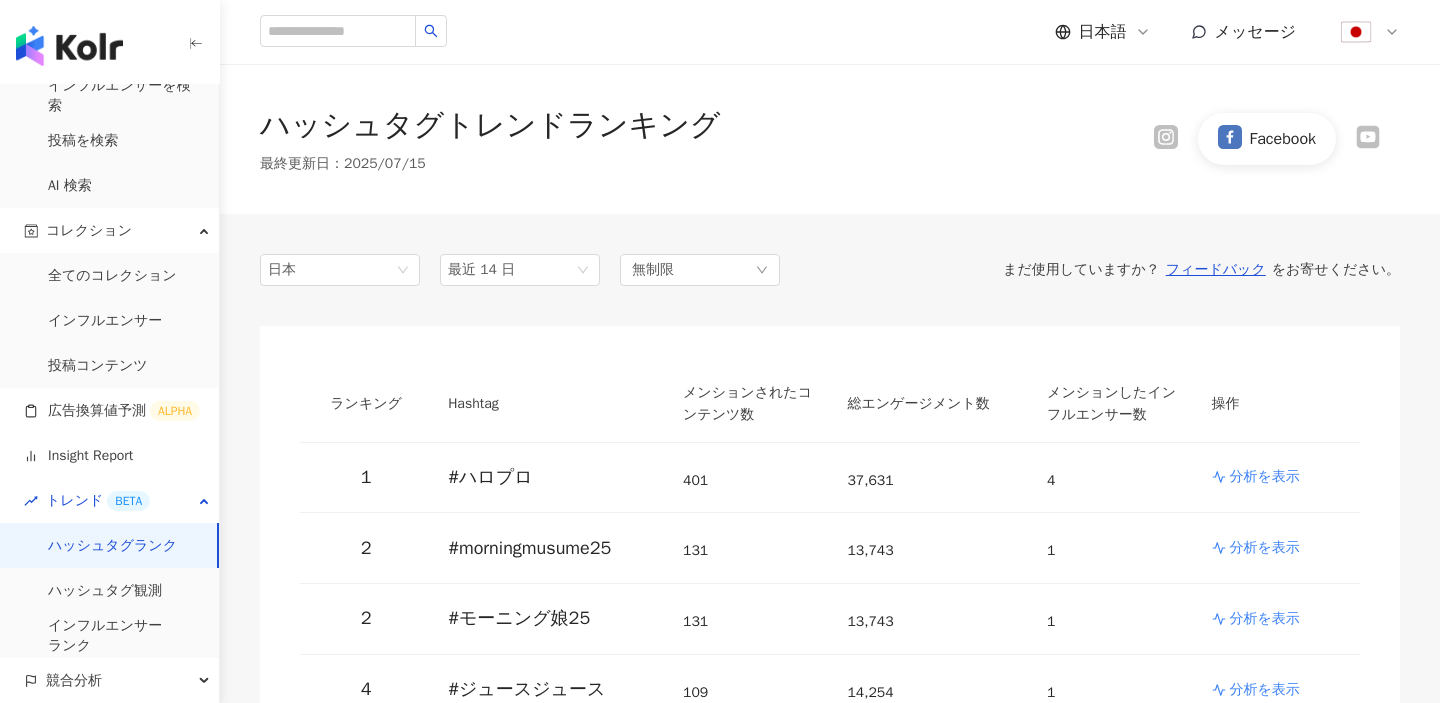 click 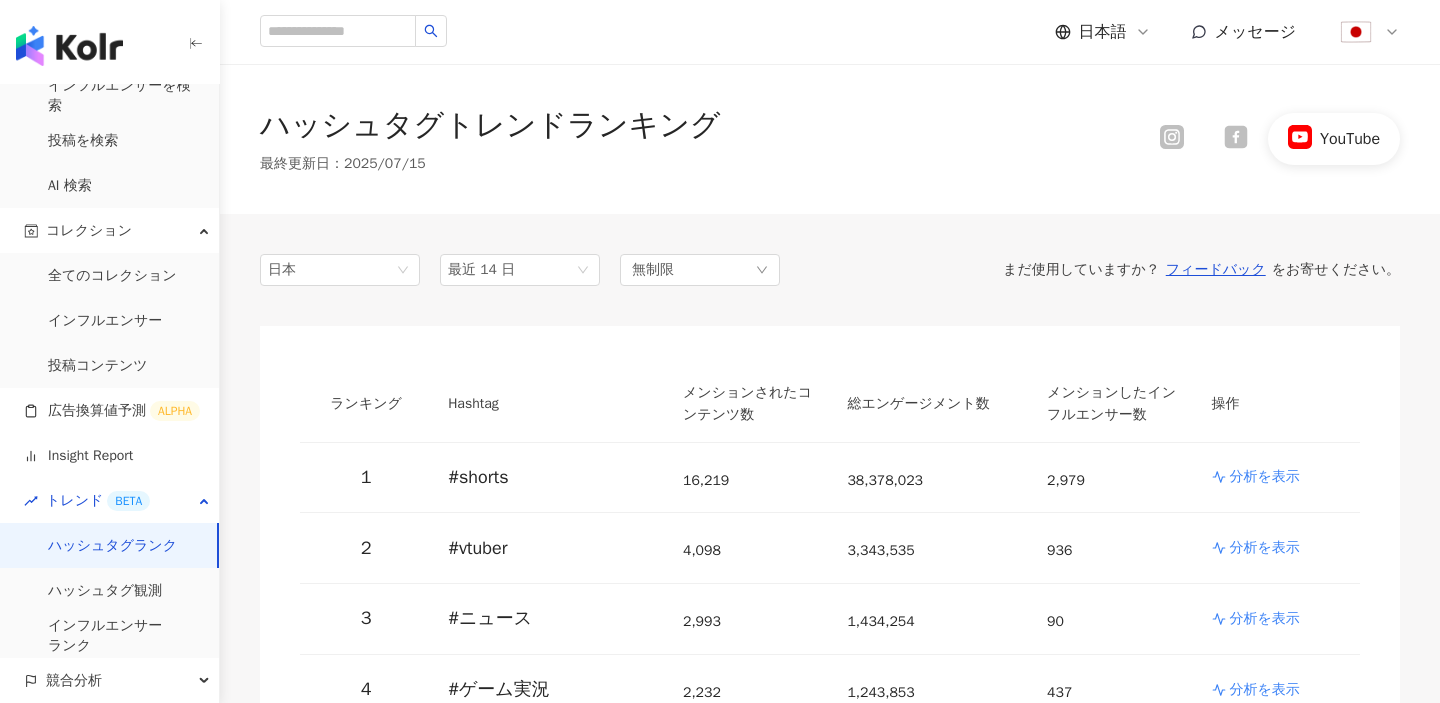 click on "YouTube" at bounding box center (1270, 138) 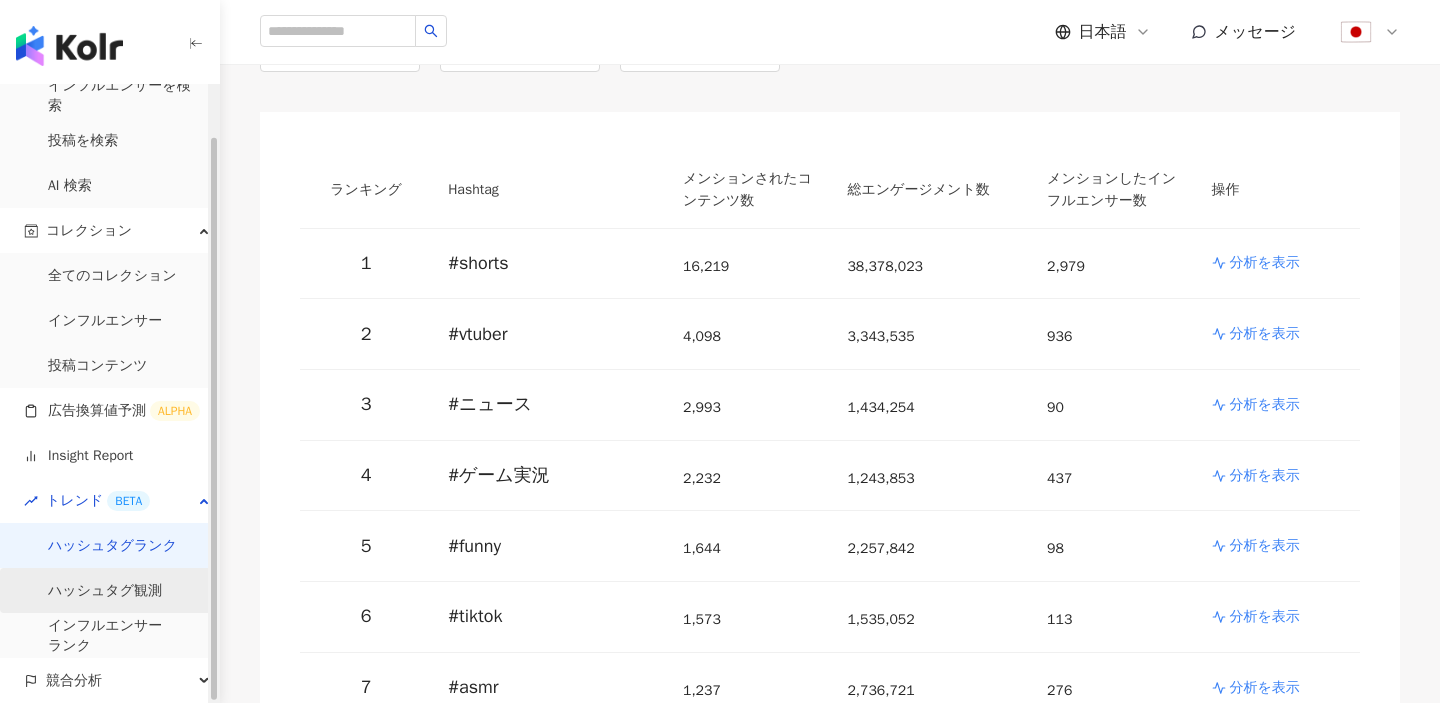 click on "ハッシュタグ観測" at bounding box center (105, 591) 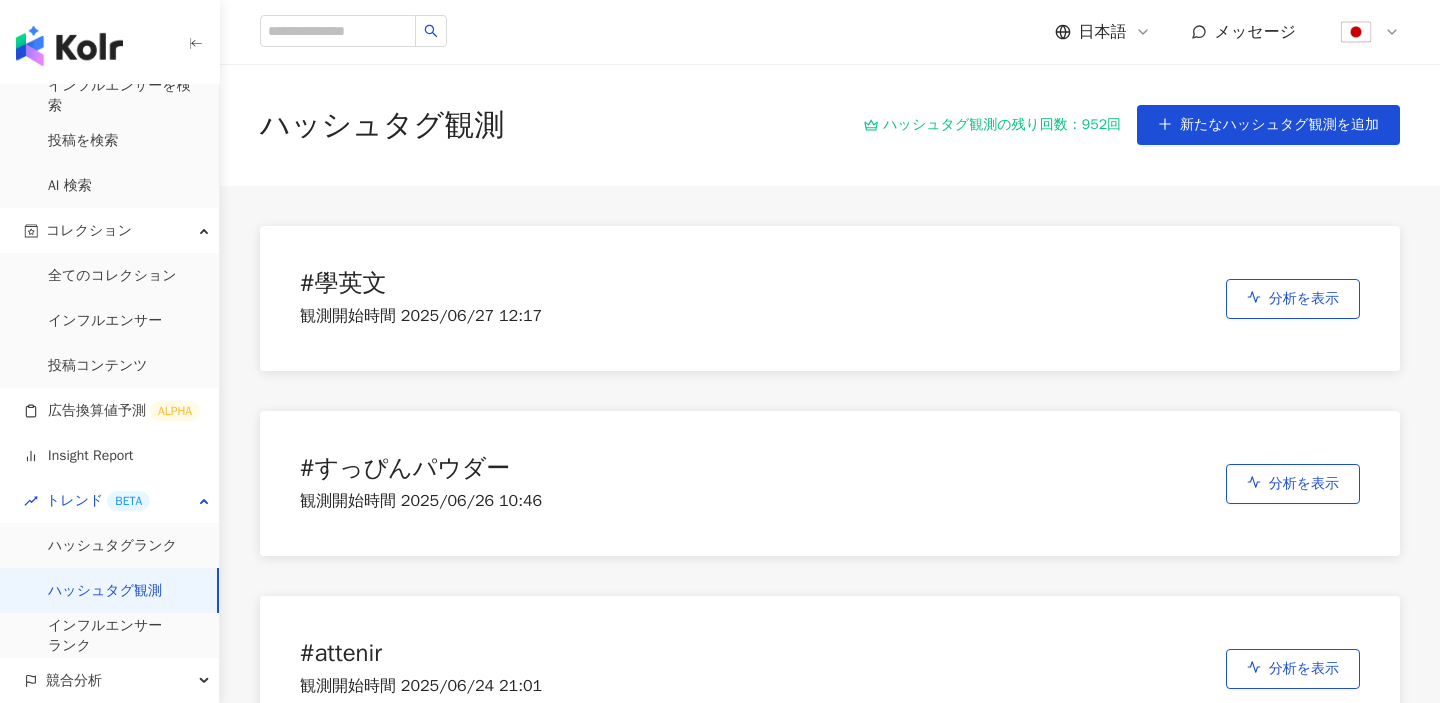 scroll, scrollTop: 138, scrollLeft: 0, axis: vertical 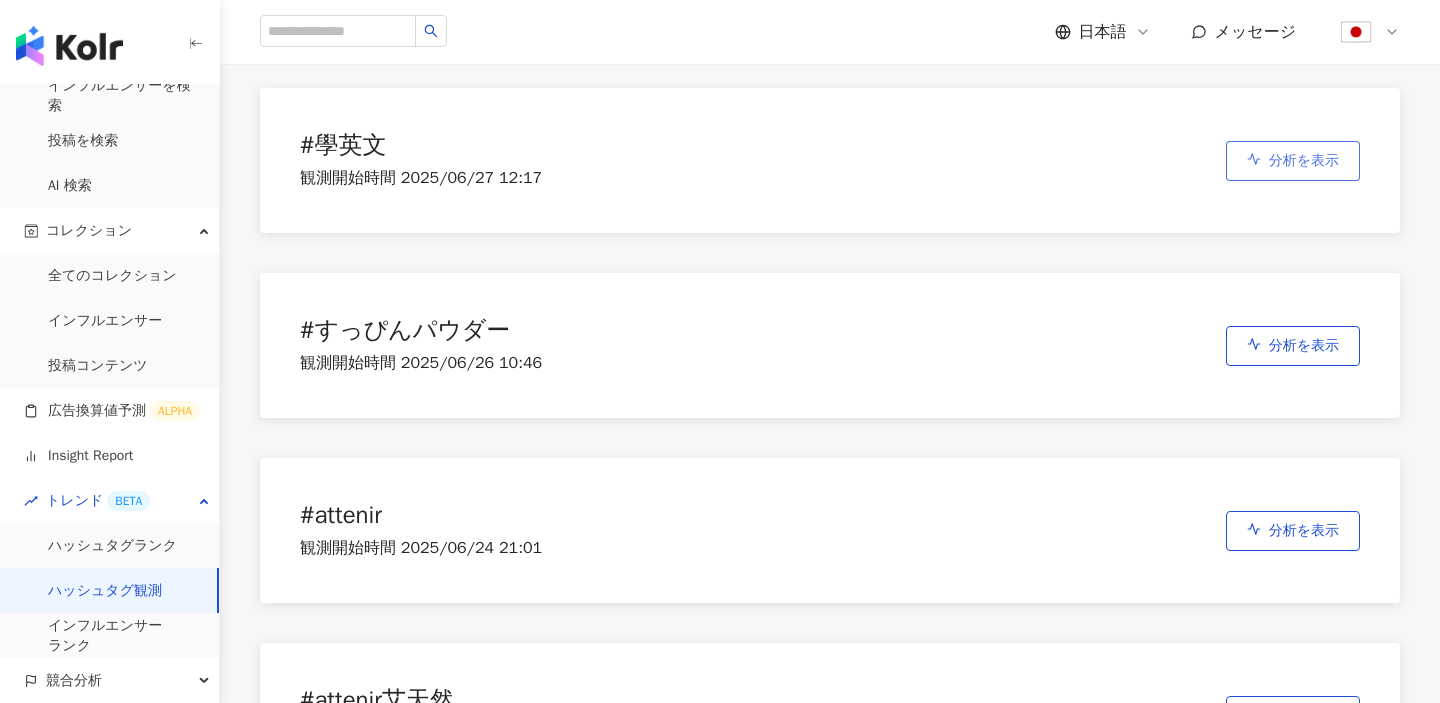 click on "分析を表示" at bounding box center [1293, 161] 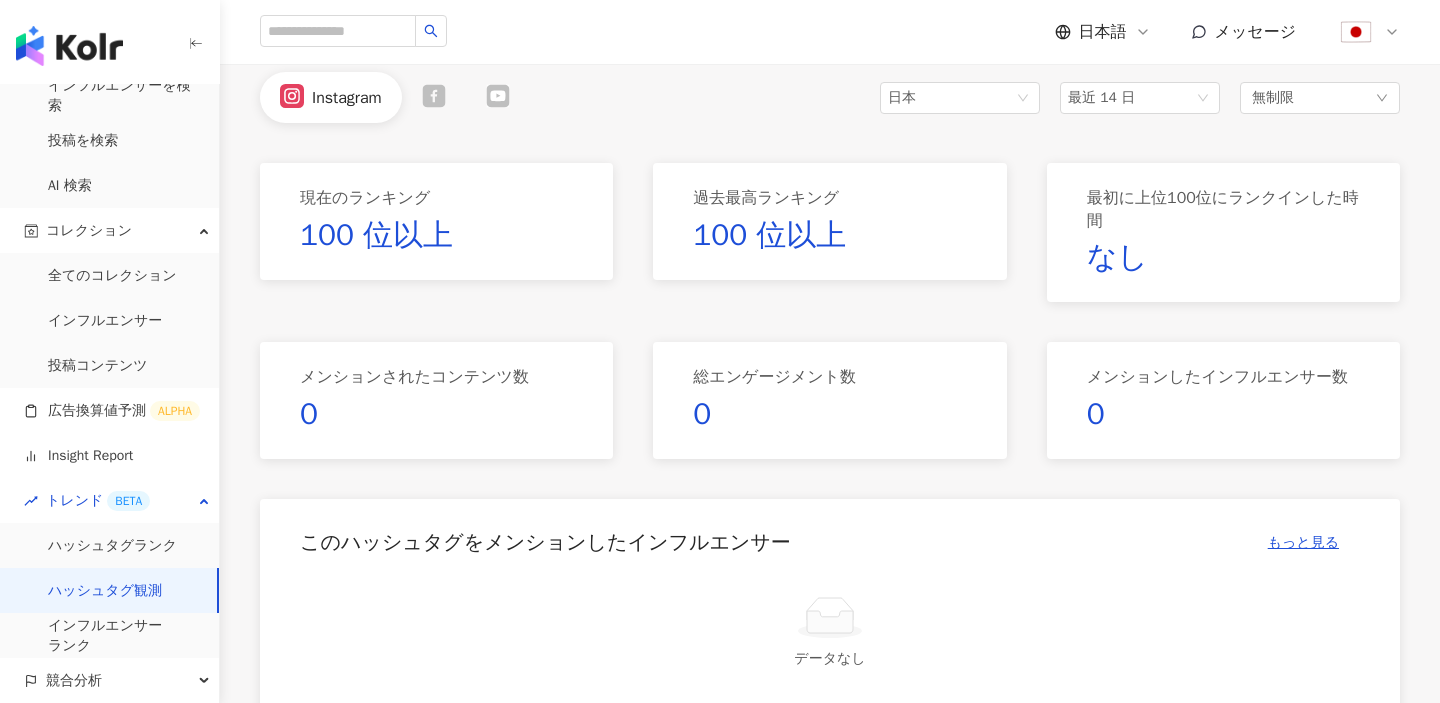 scroll, scrollTop: 0, scrollLeft: 0, axis: both 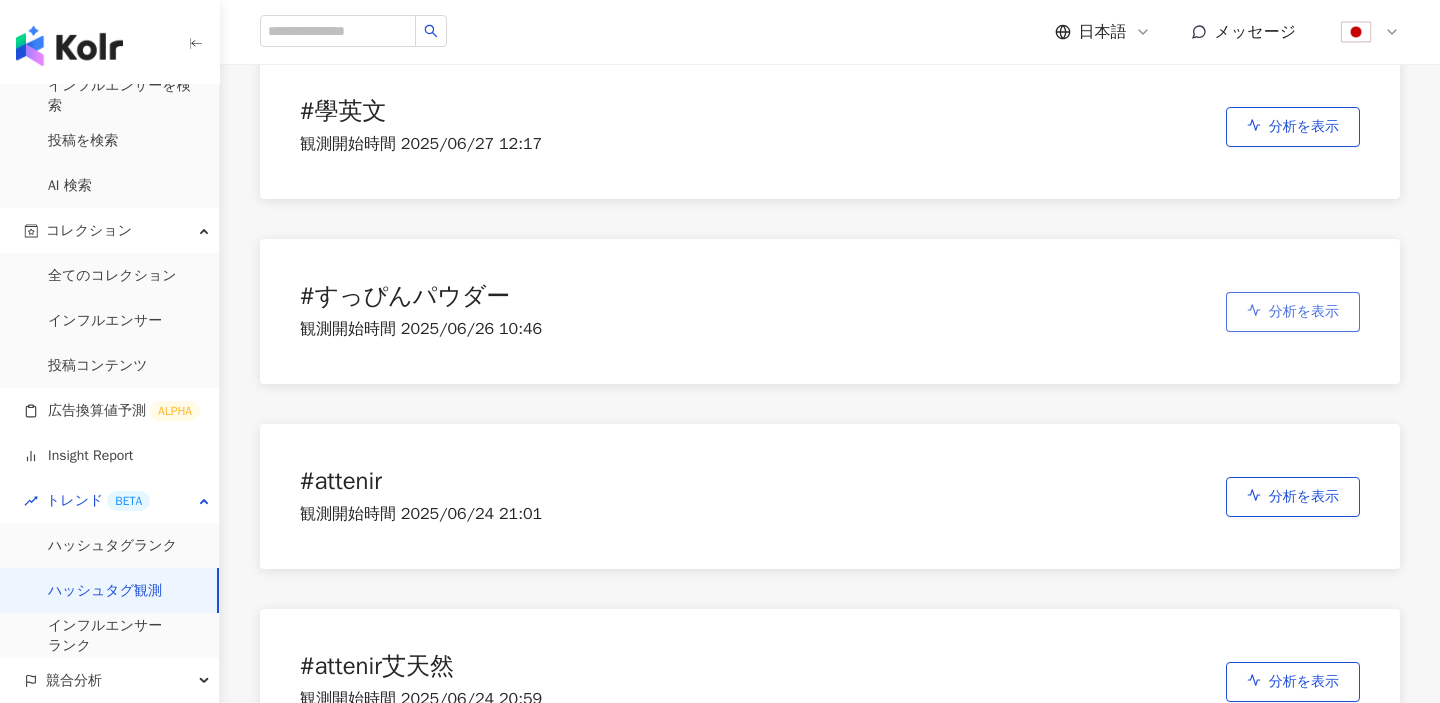 click on "分析を表示" at bounding box center (1304, 312) 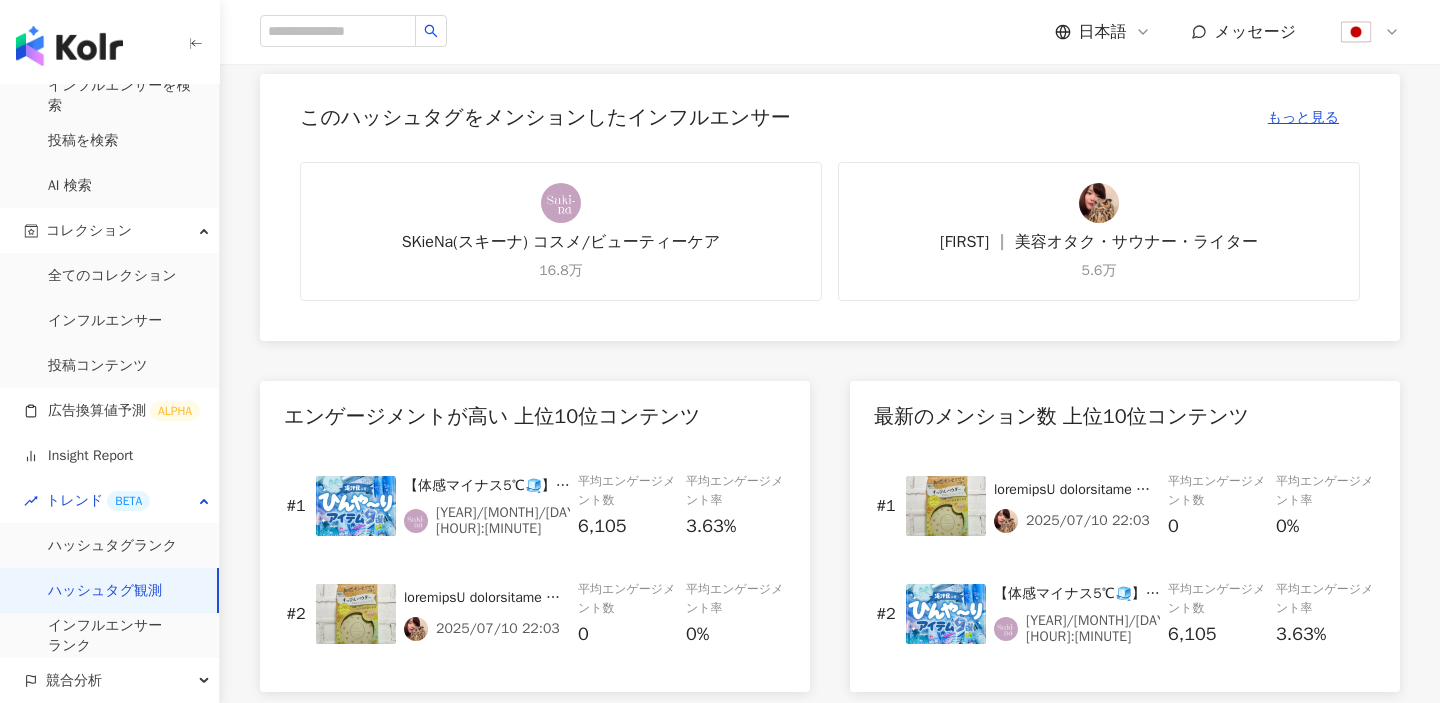scroll, scrollTop: 524, scrollLeft: 0, axis: vertical 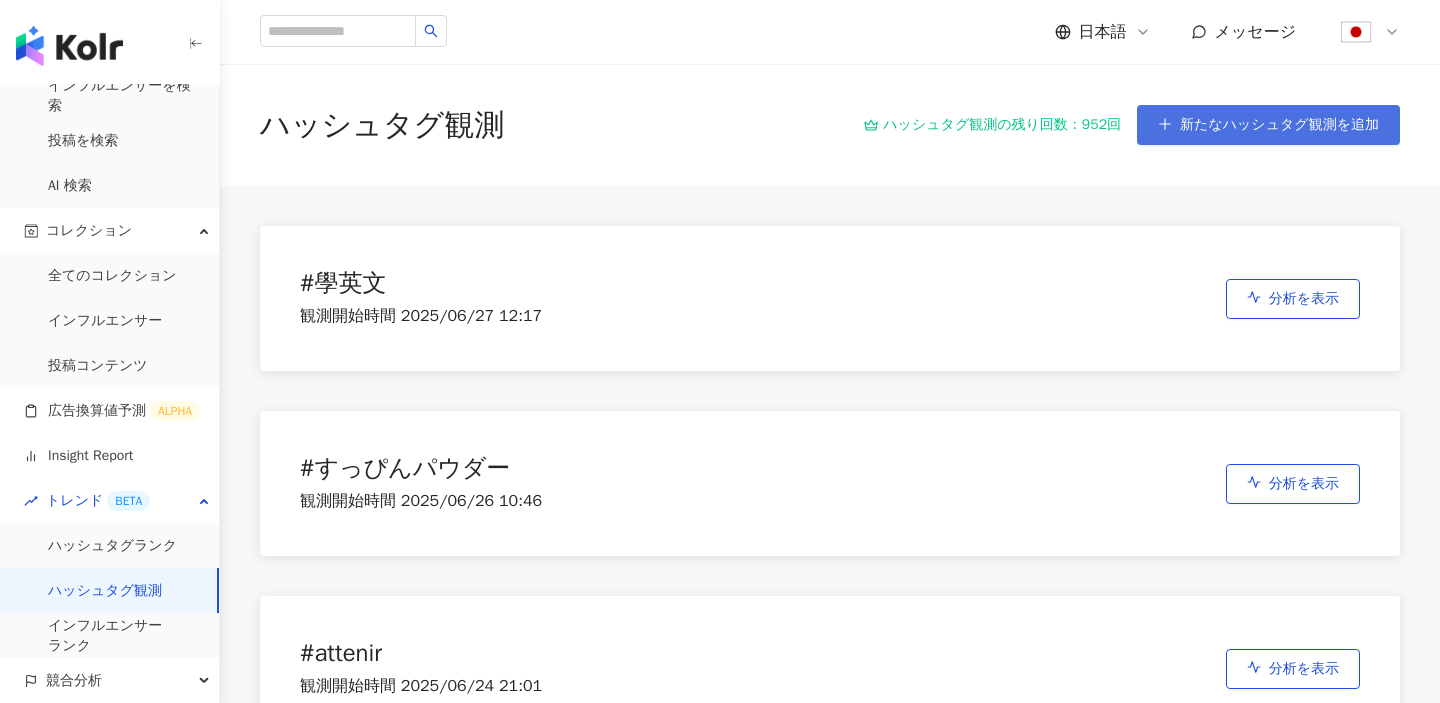 click on "新たなハッシュタグ観測を追加" at bounding box center [1268, 125] 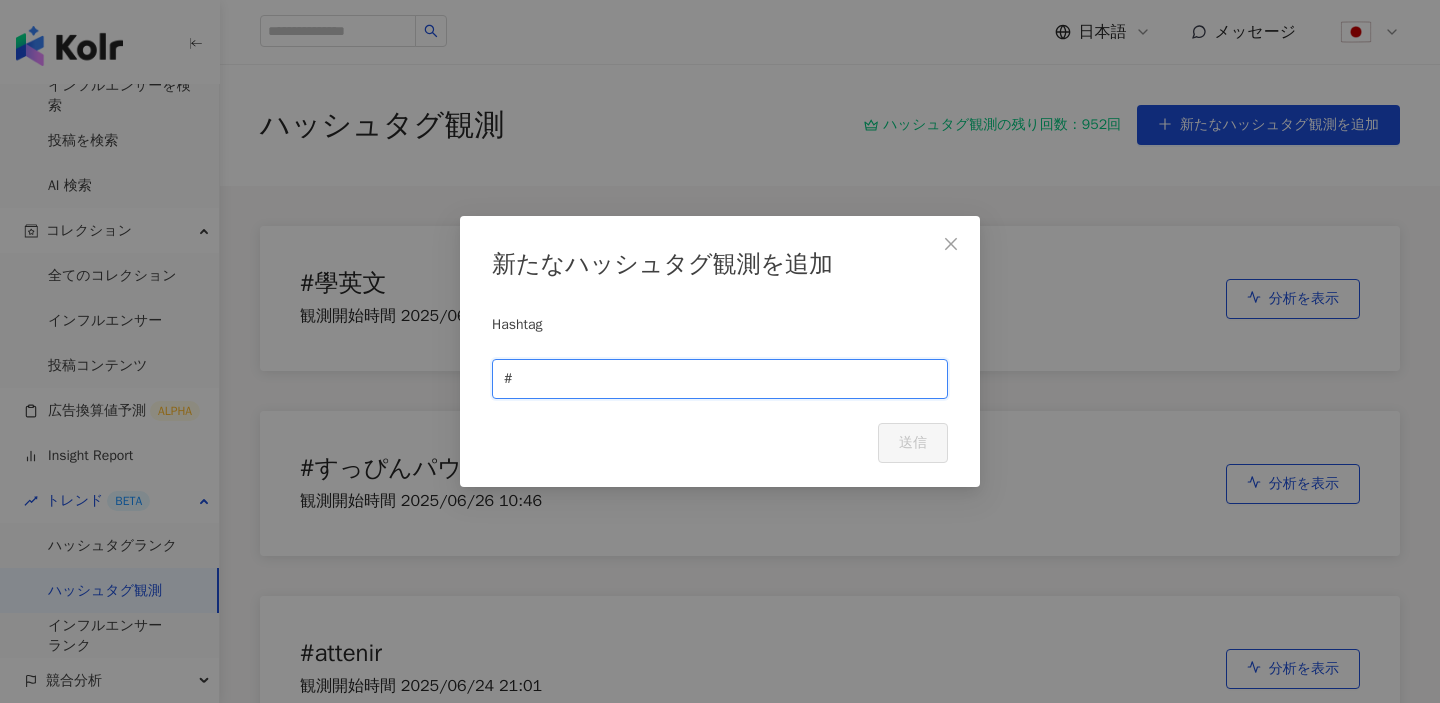 click at bounding box center [726, 379] 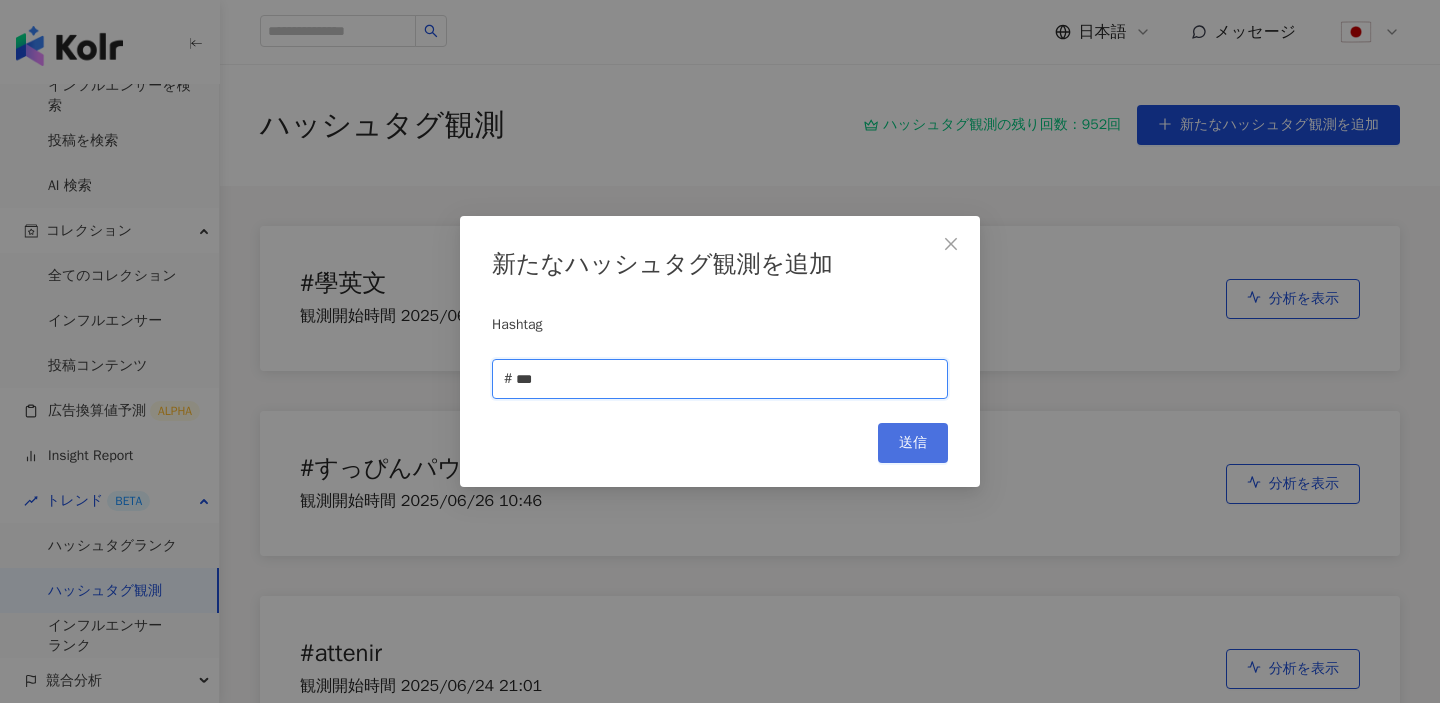 type on "***" 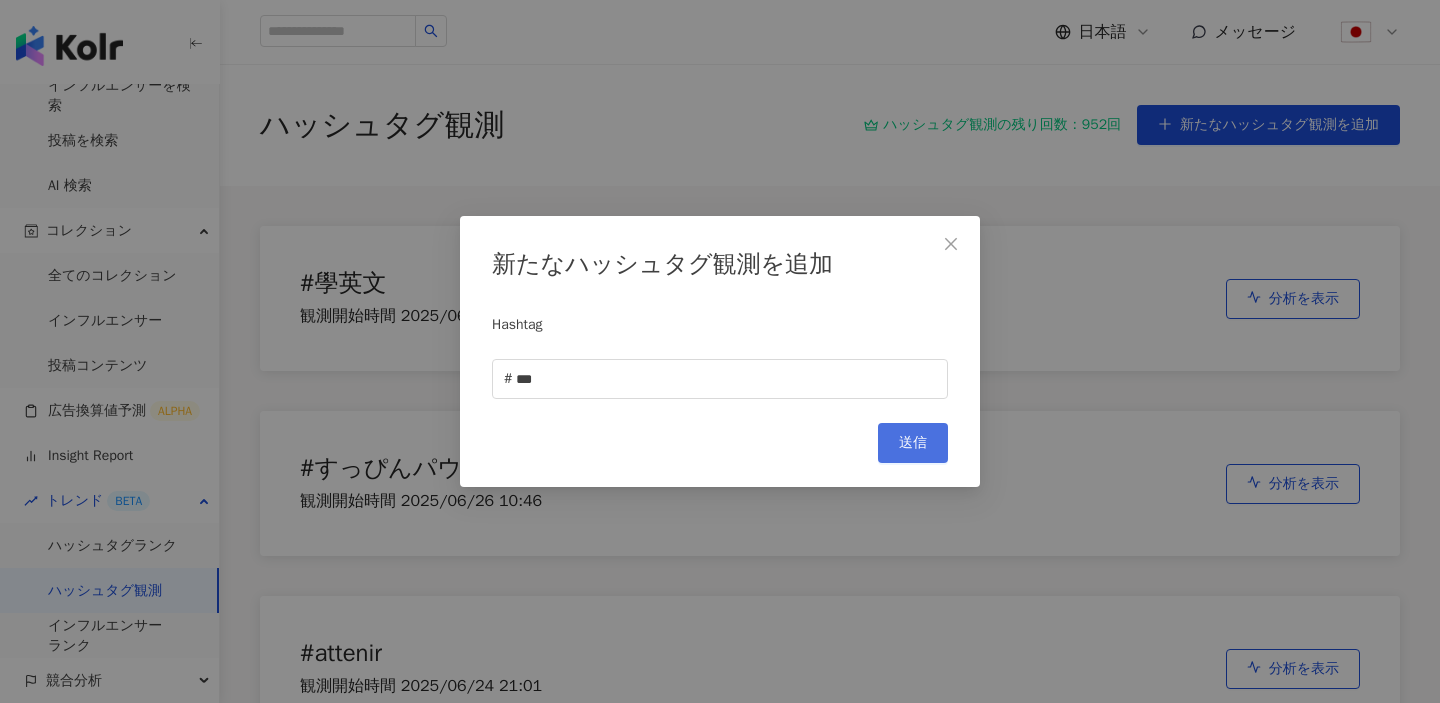 click on "送信" at bounding box center [913, 443] 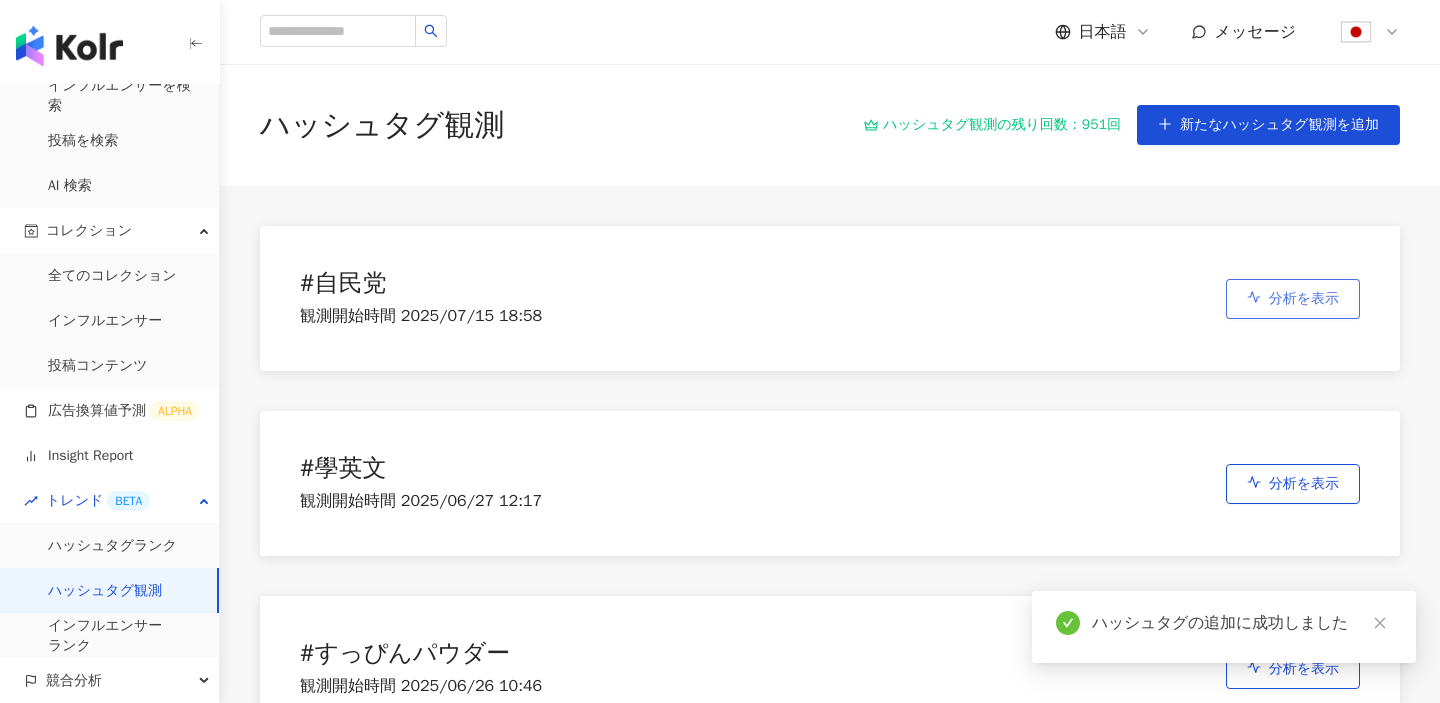 click on "分析を表示" at bounding box center (1304, 299) 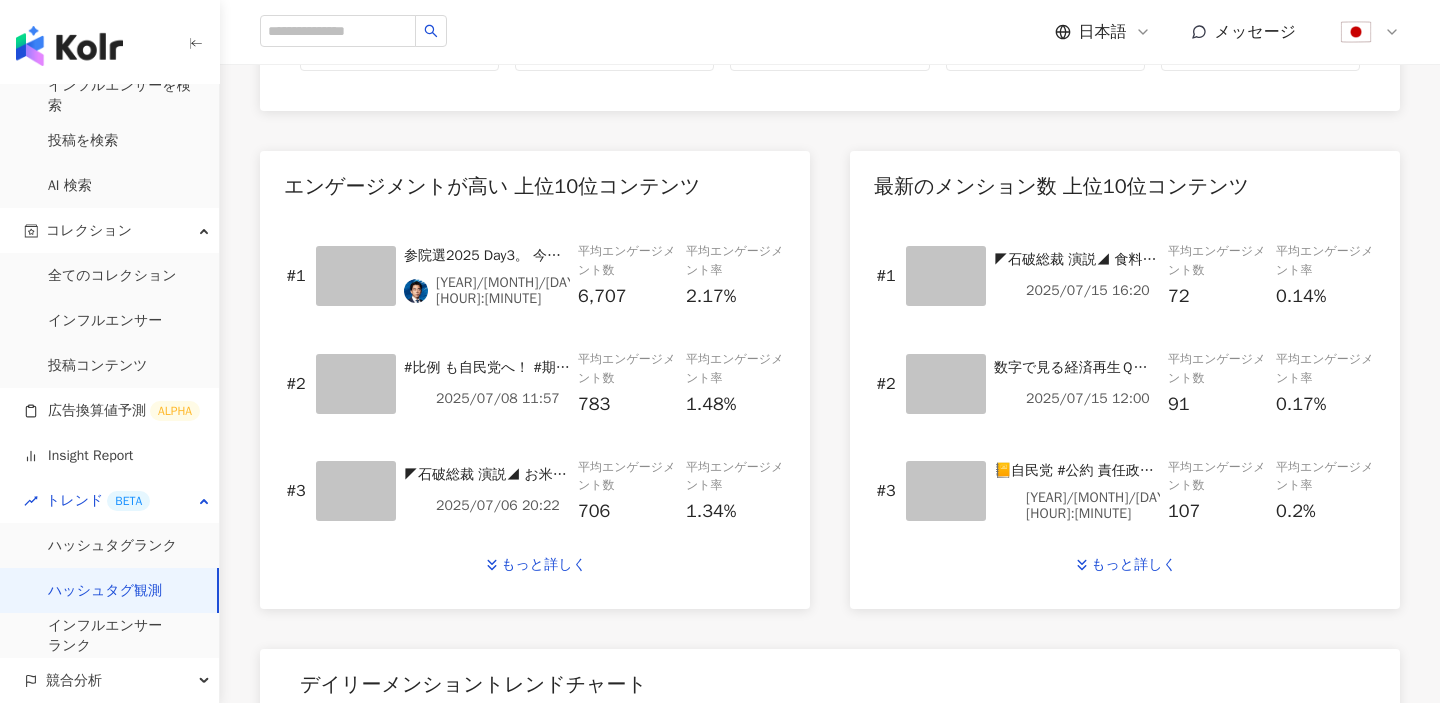 scroll, scrollTop: 0, scrollLeft: 0, axis: both 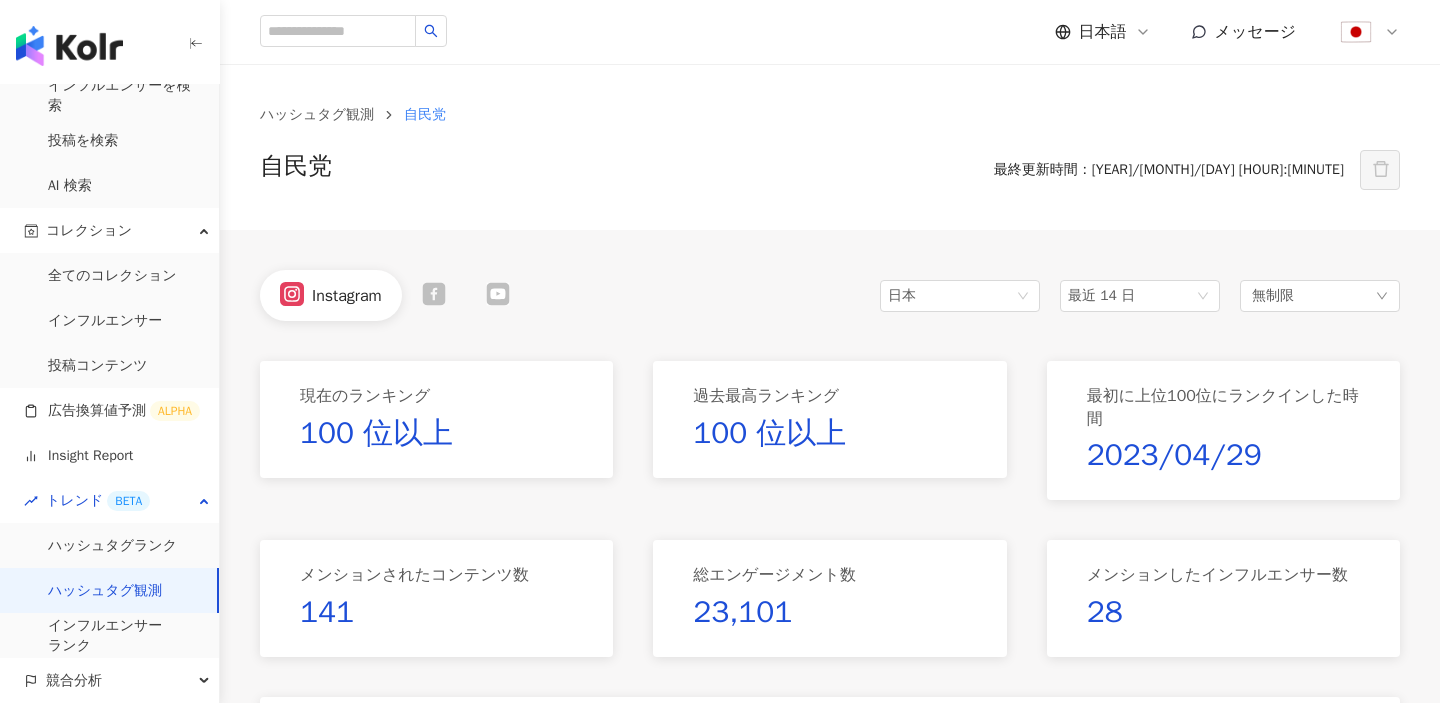 click at bounding box center [434, 295] 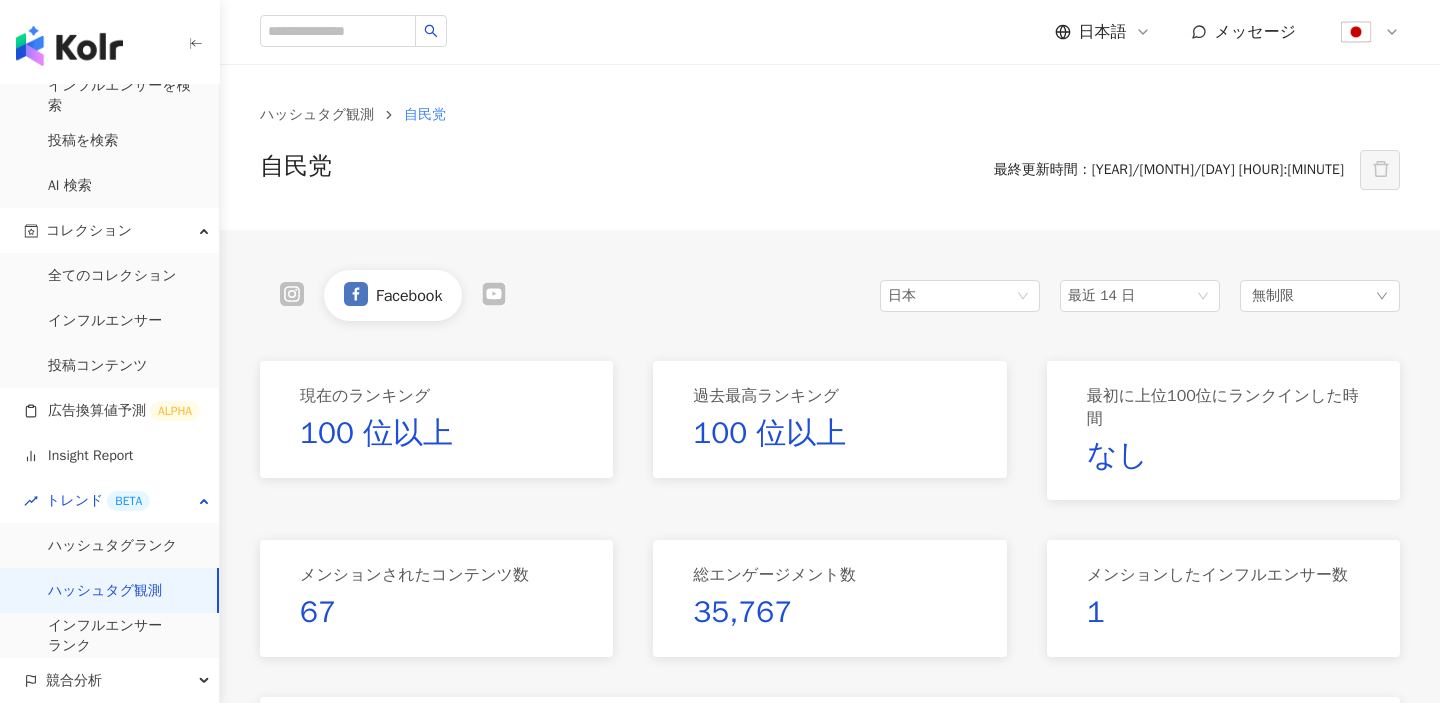 click 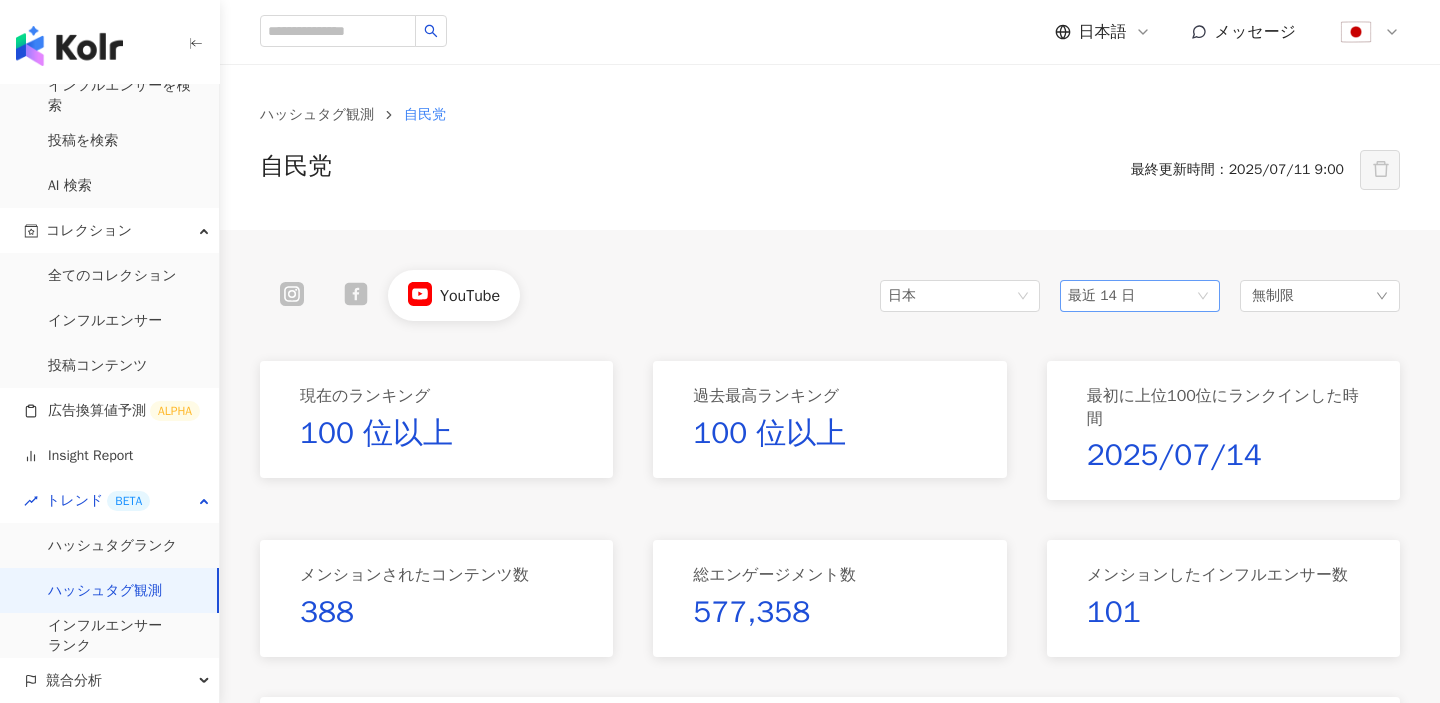 click on "最近 14 日" at bounding box center [1140, 296] 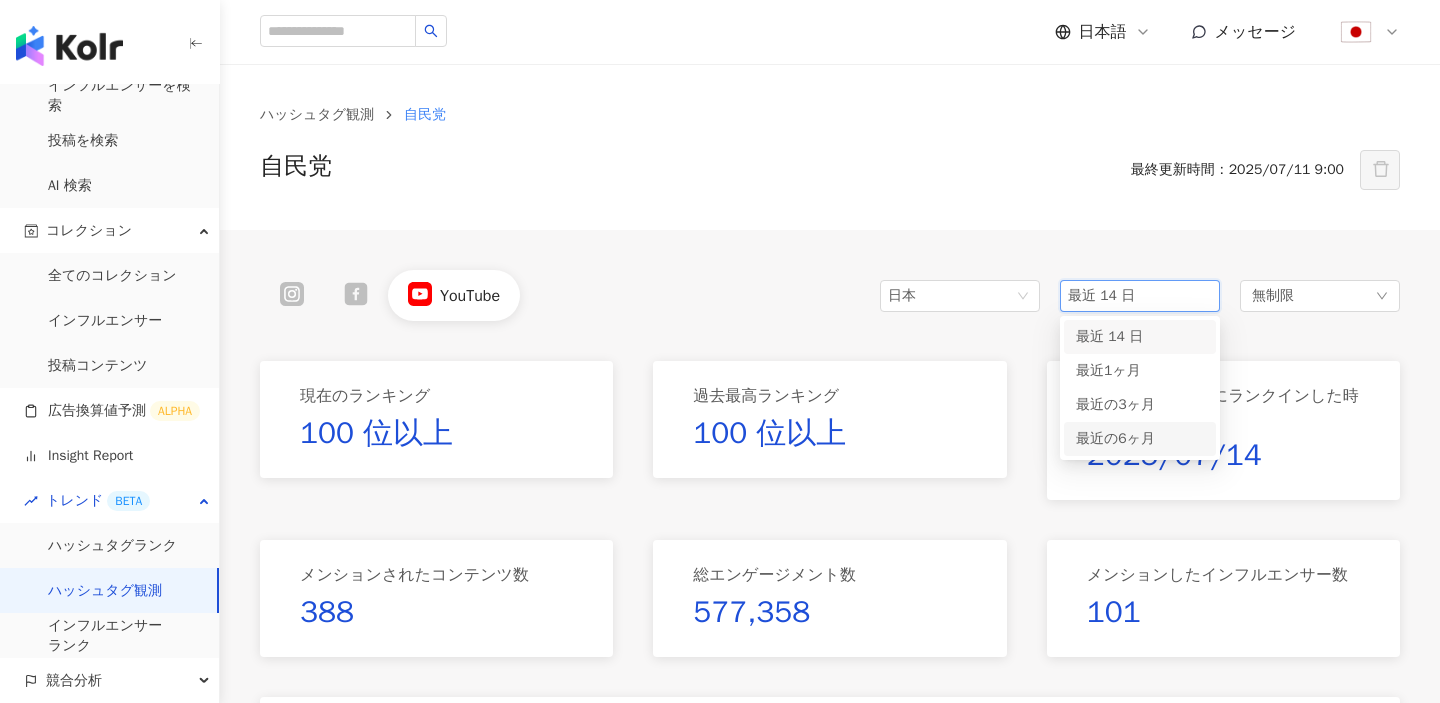 click on "最近の6ヶ月" at bounding box center [1115, 438] 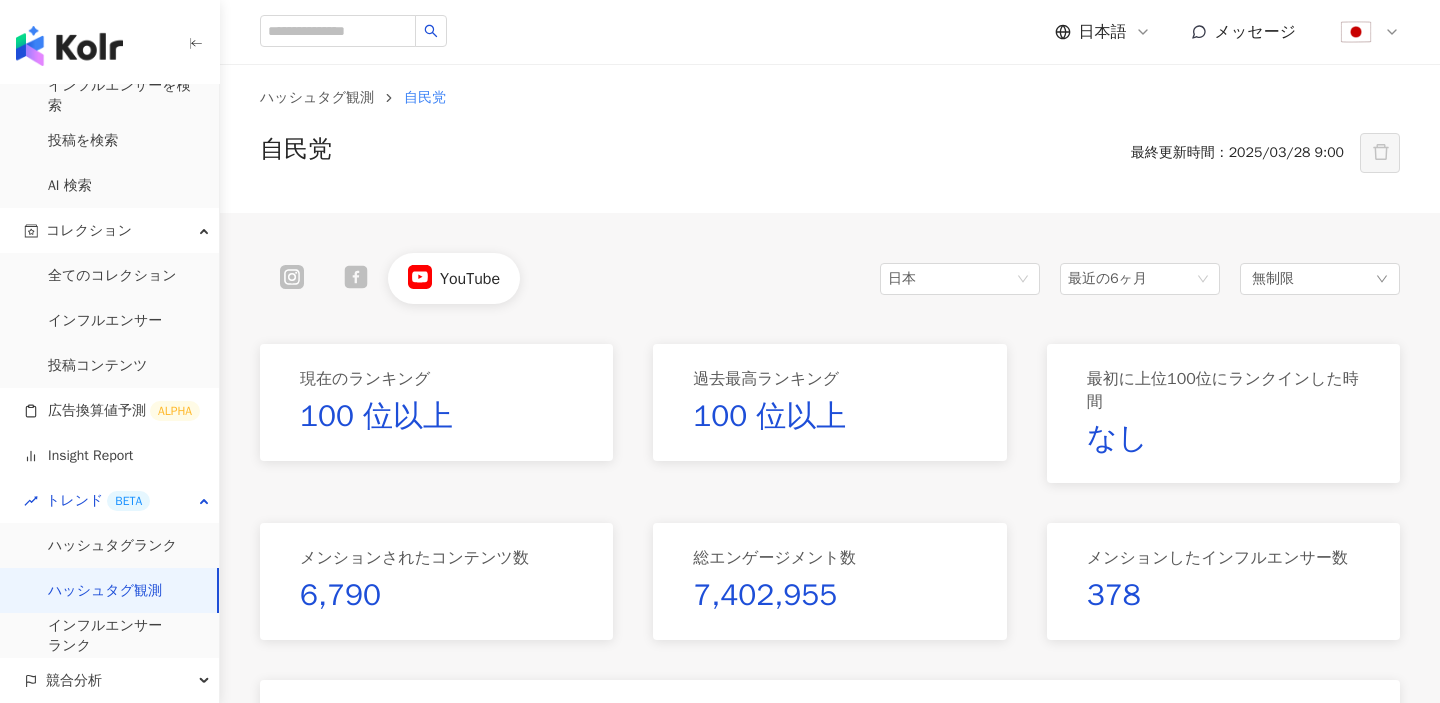scroll, scrollTop: 0, scrollLeft: 0, axis: both 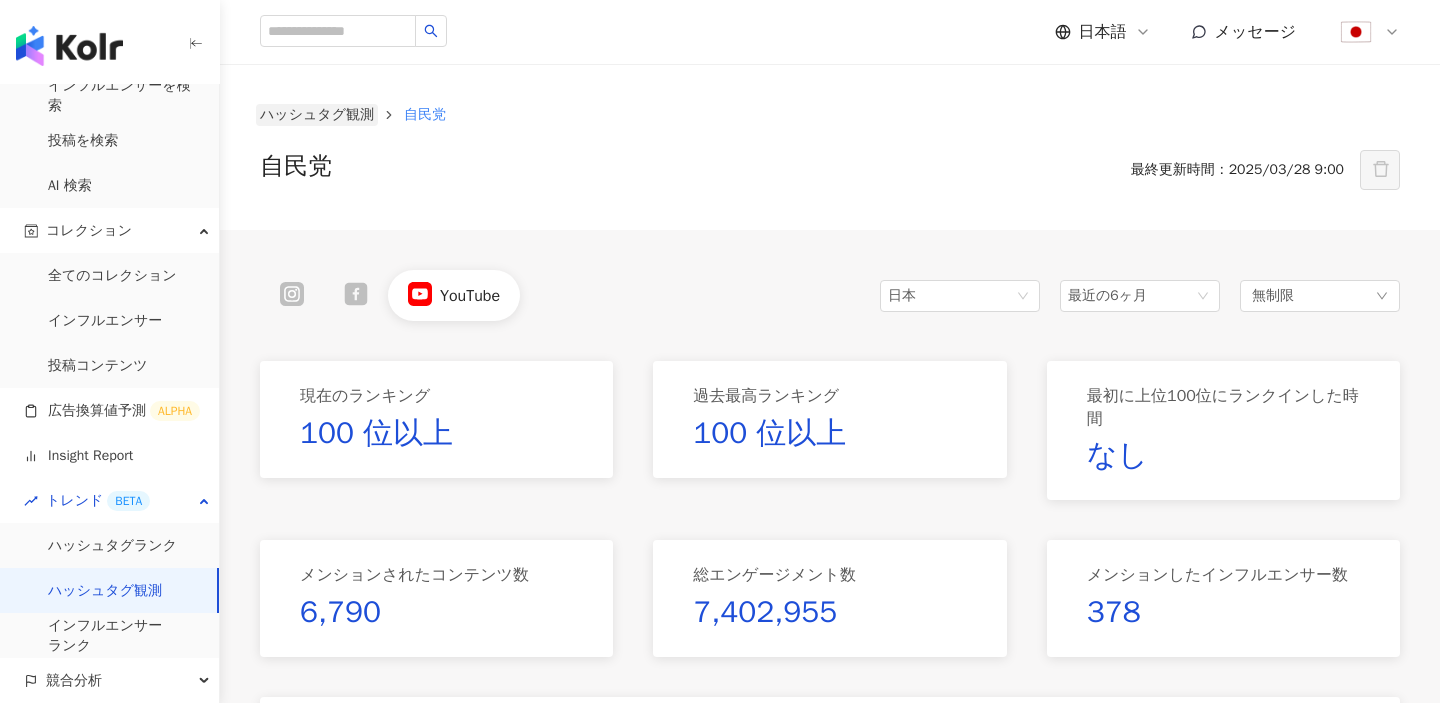 click on "ハッシュタグ観測" at bounding box center (317, 115) 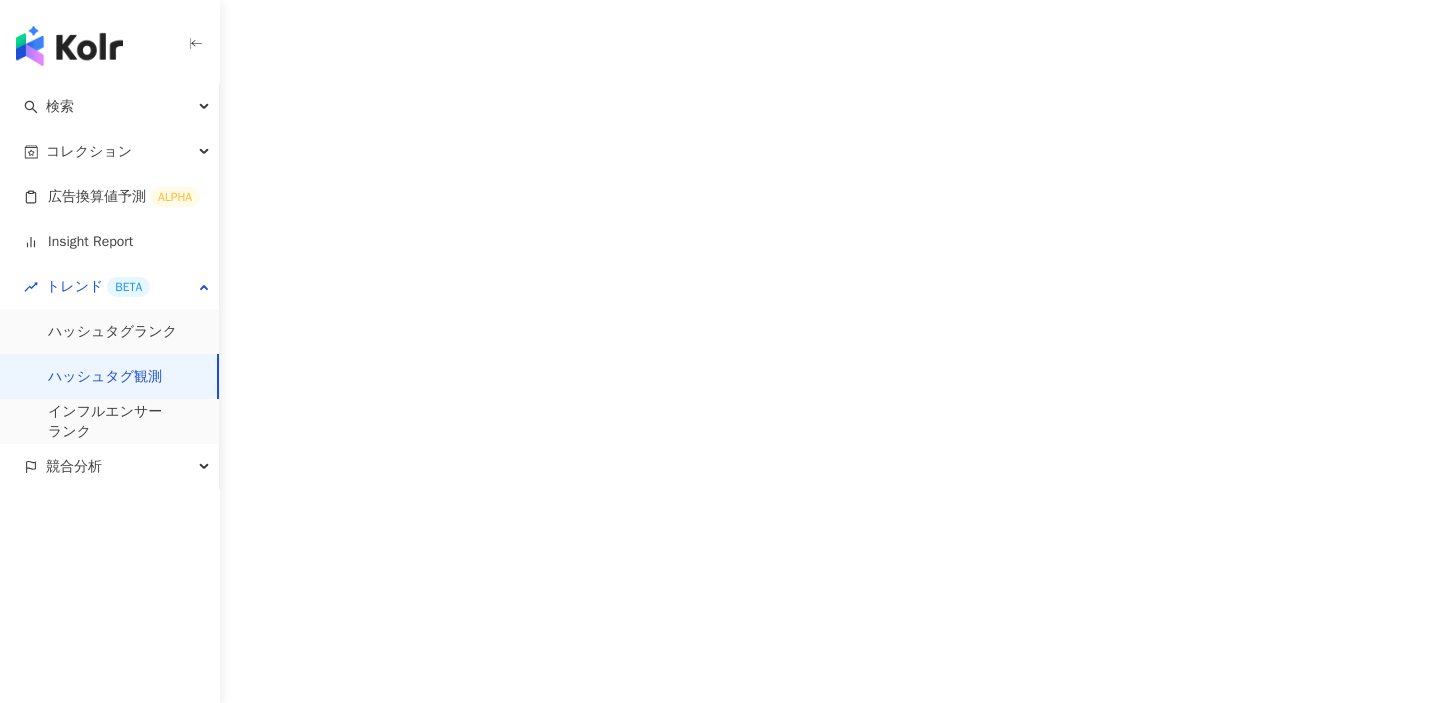 scroll, scrollTop: 0, scrollLeft: 0, axis: both 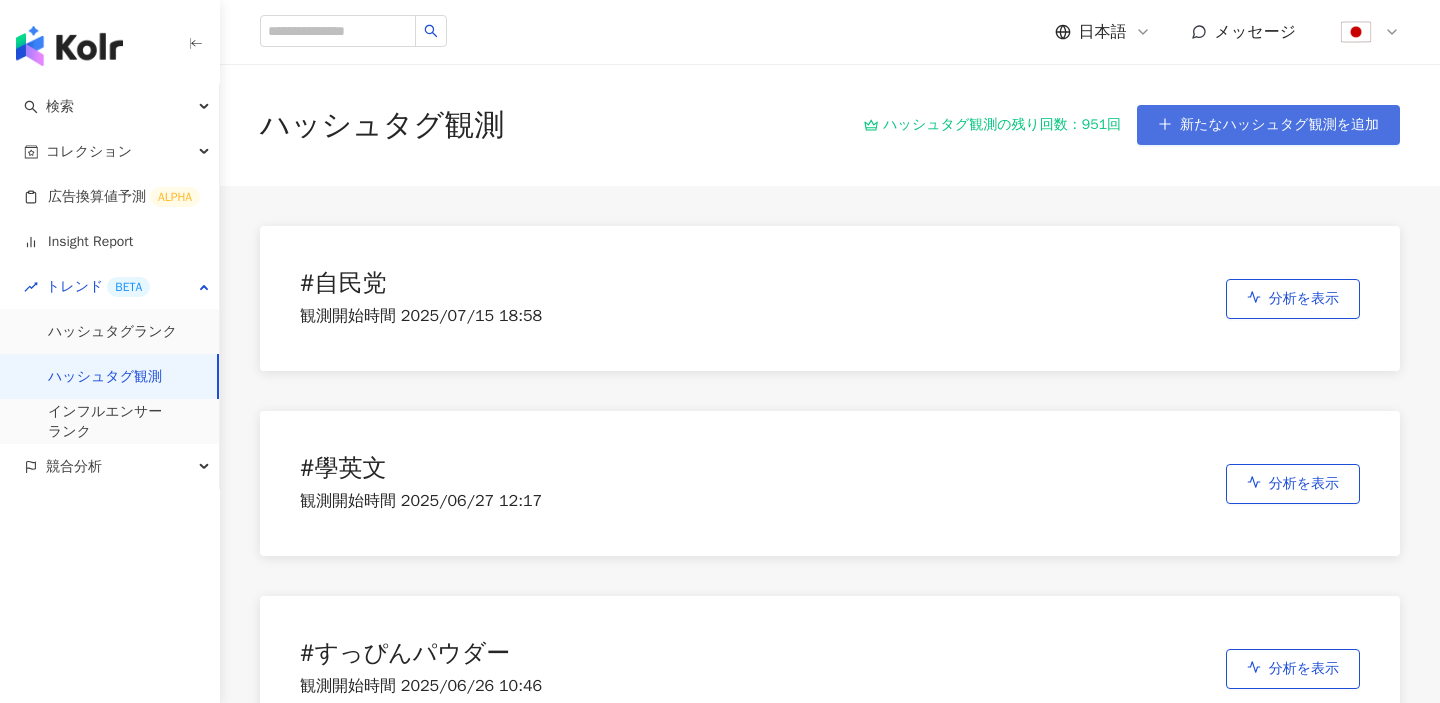 click on "新たなハッシュタグ観測を追加" at bounding box center [1279, 125] 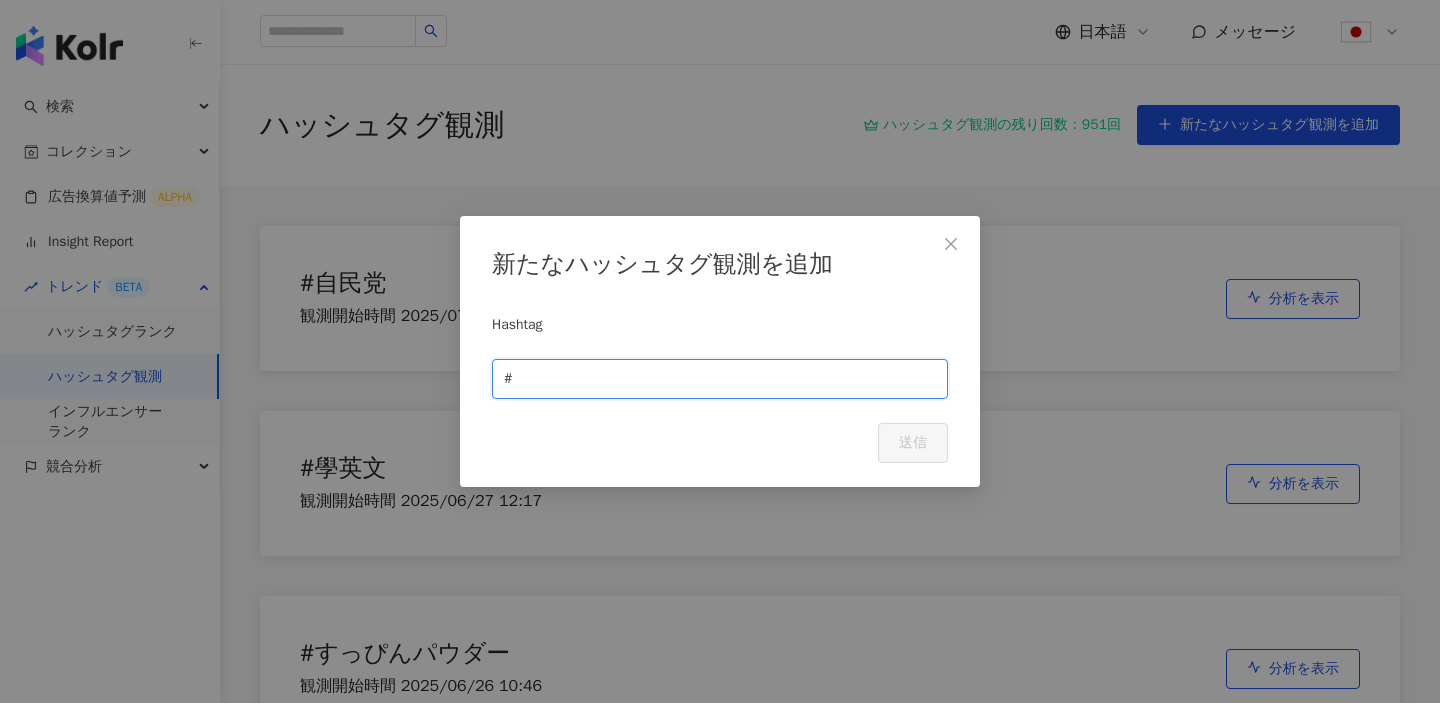 click at bounding box center (726, 379) 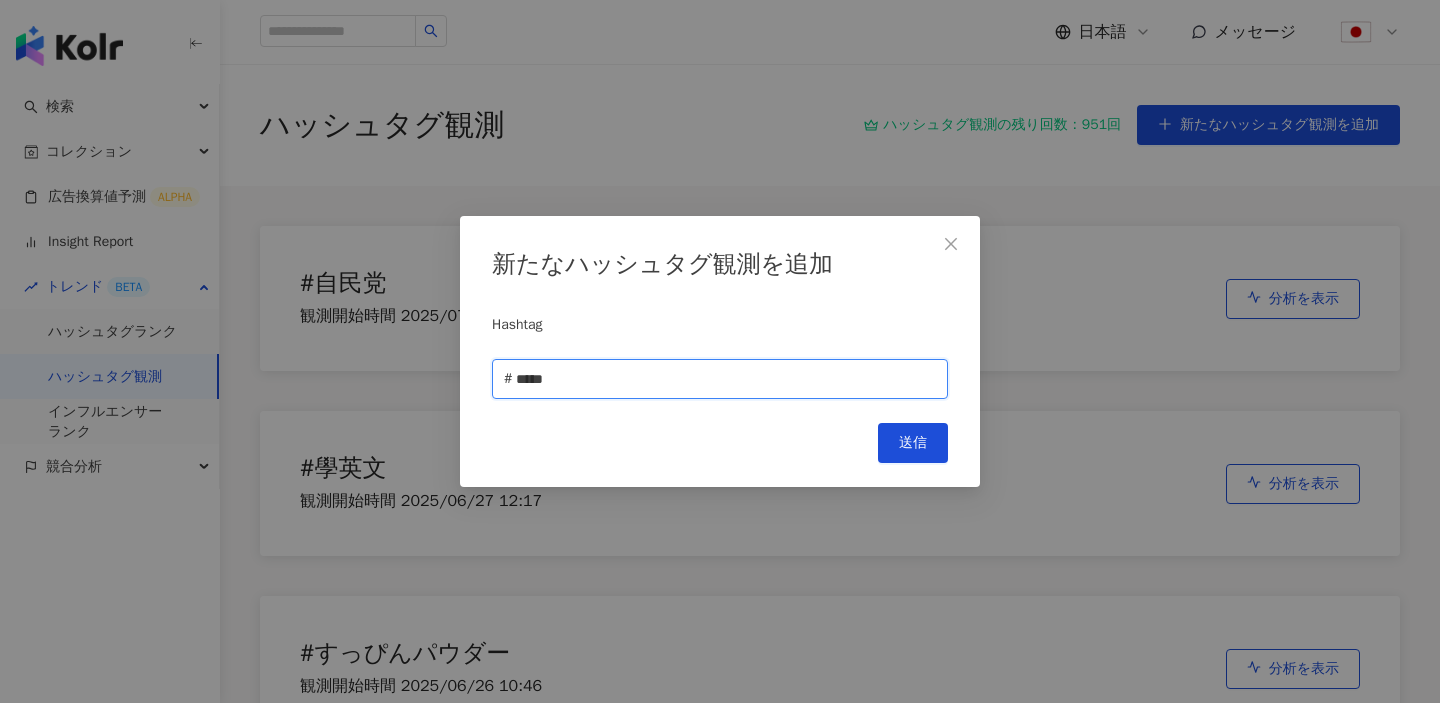 type on "*****" 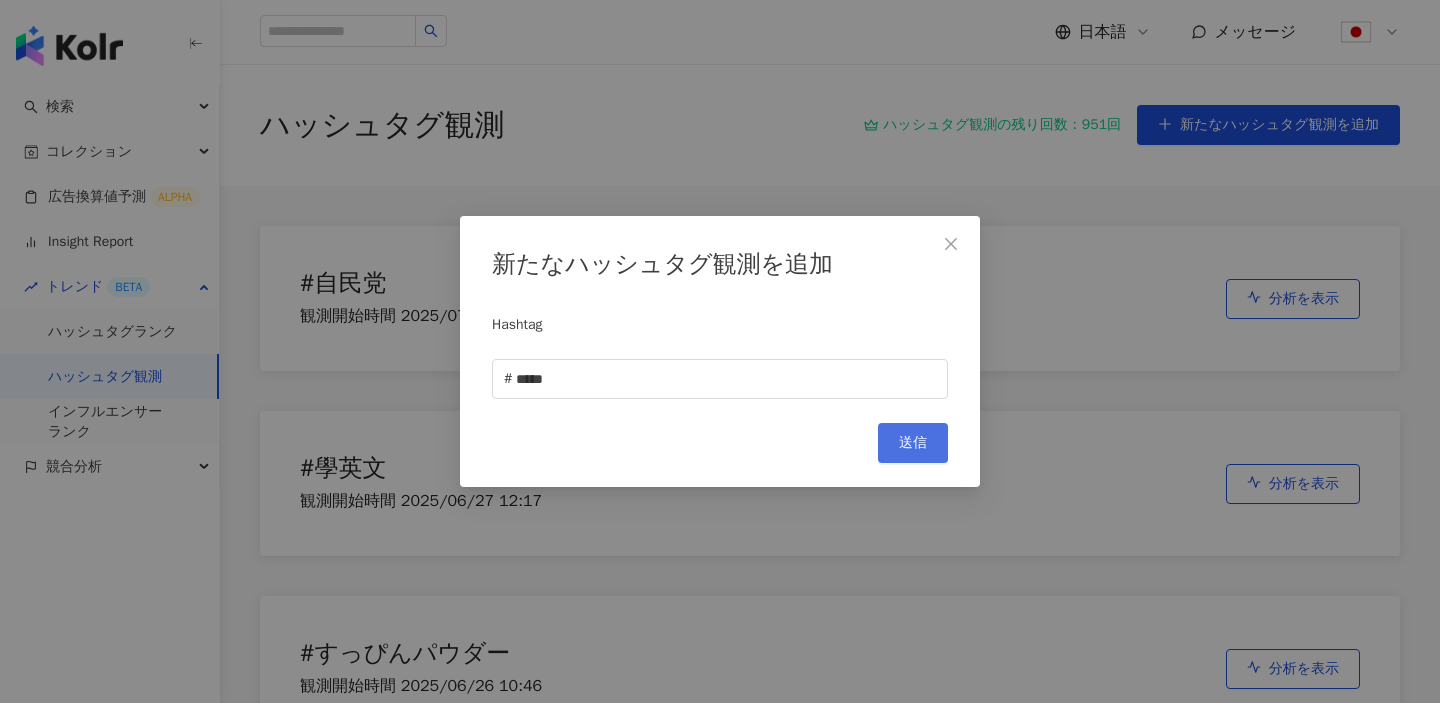 click on "送信" at bounding box center [913, 443] 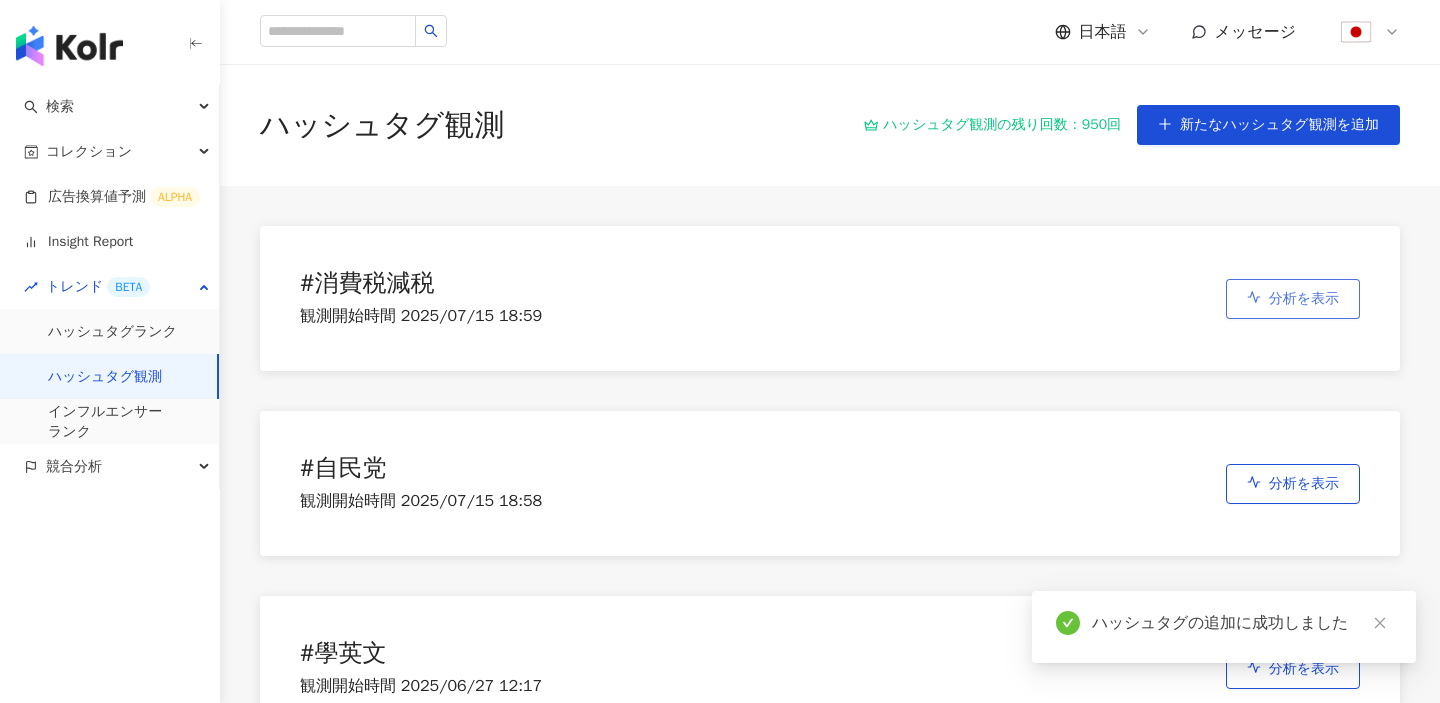 click on "分析を表示" at bounding box center (1304, 299) 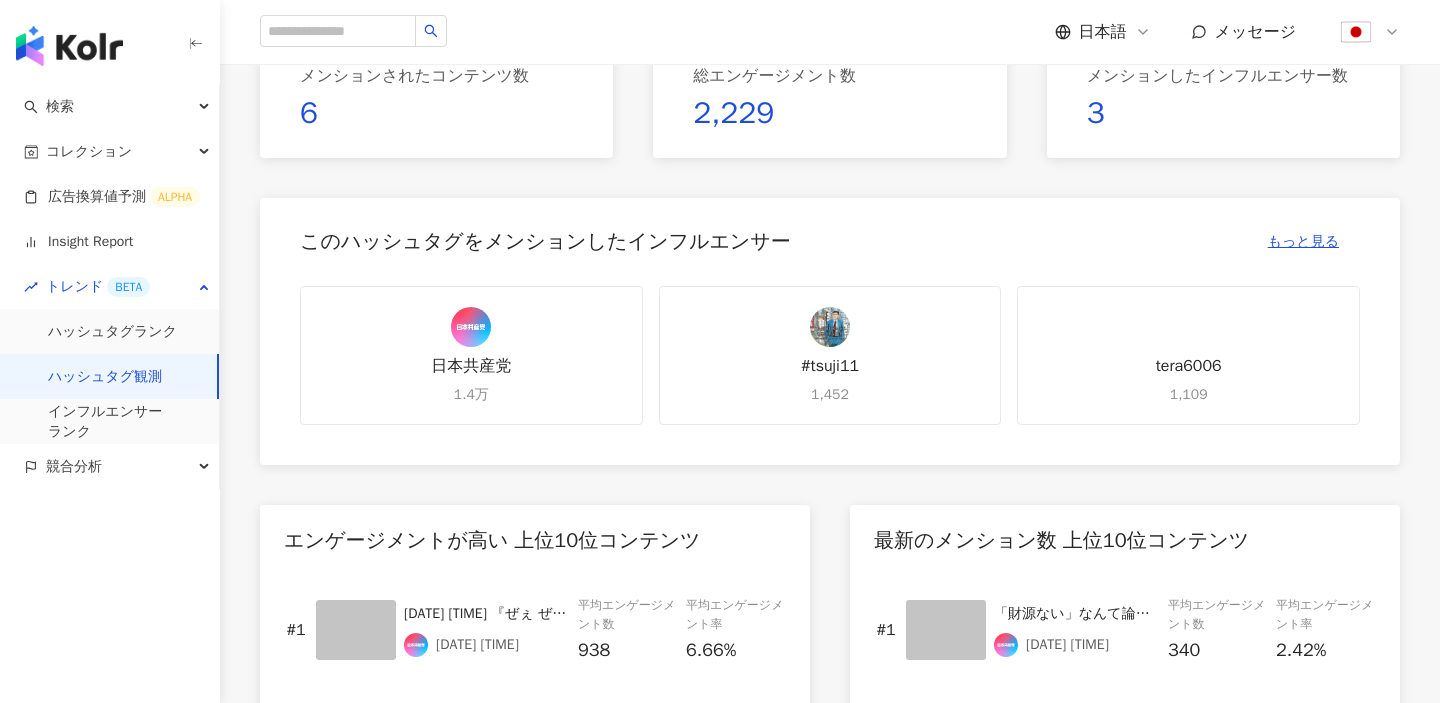 scroll, scrollTop: 470, scrollLeft: 0, axis: vertical 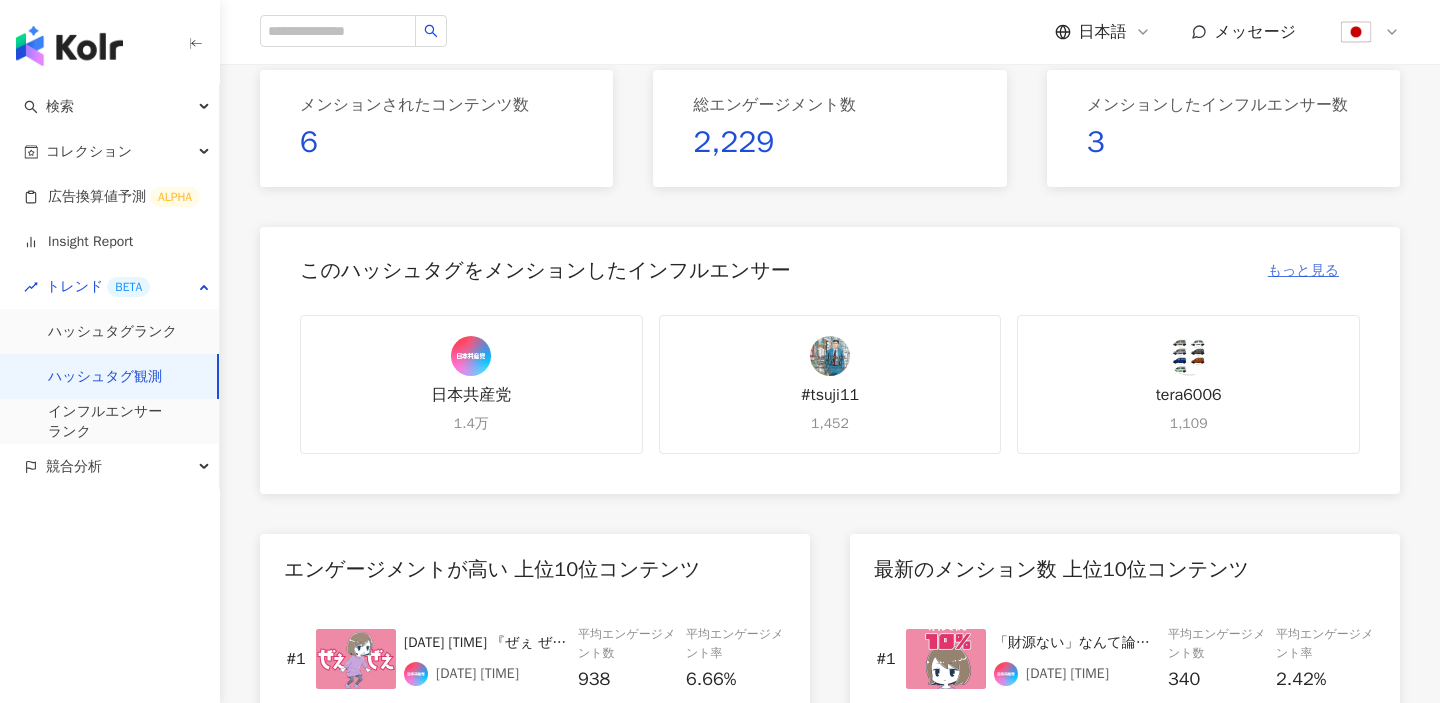 click on "もっと見る" at bounding box center [1303, 271] 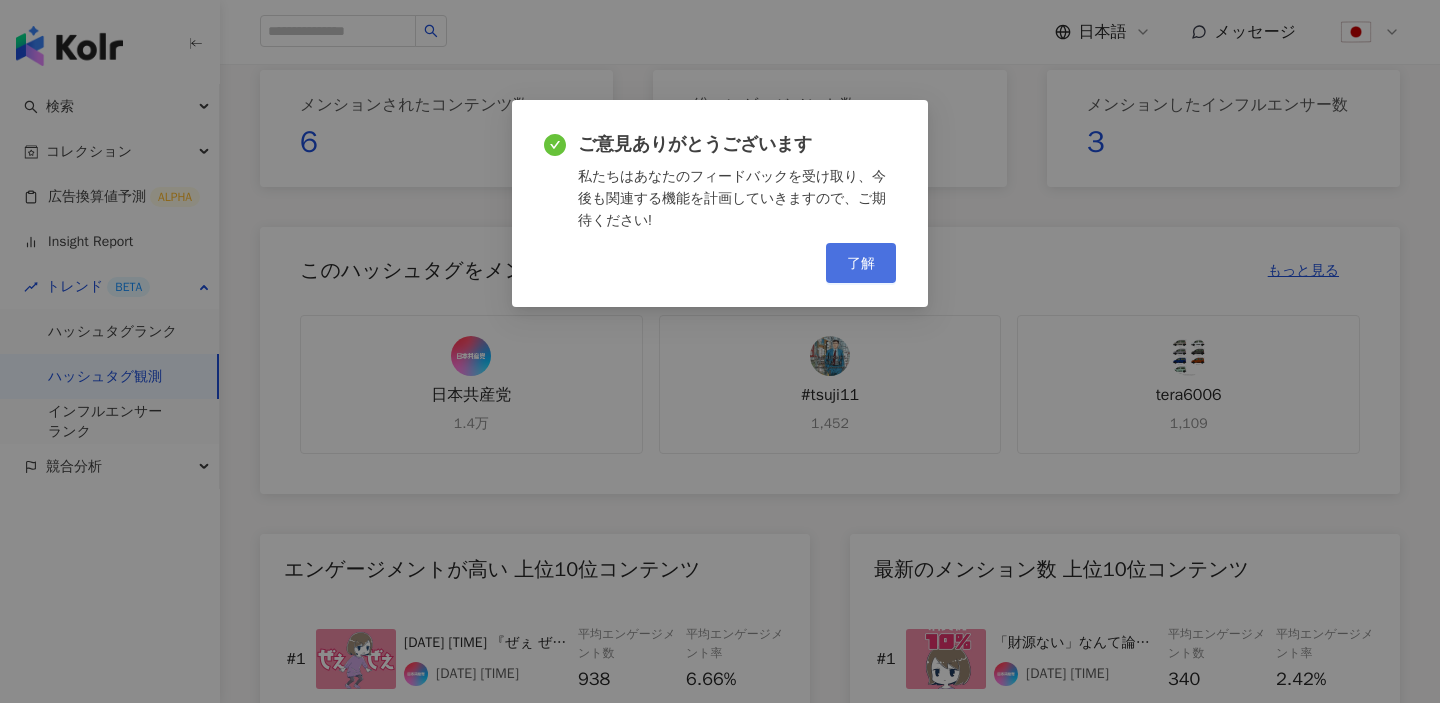 click on "了解" at bounding box center [861, 263] 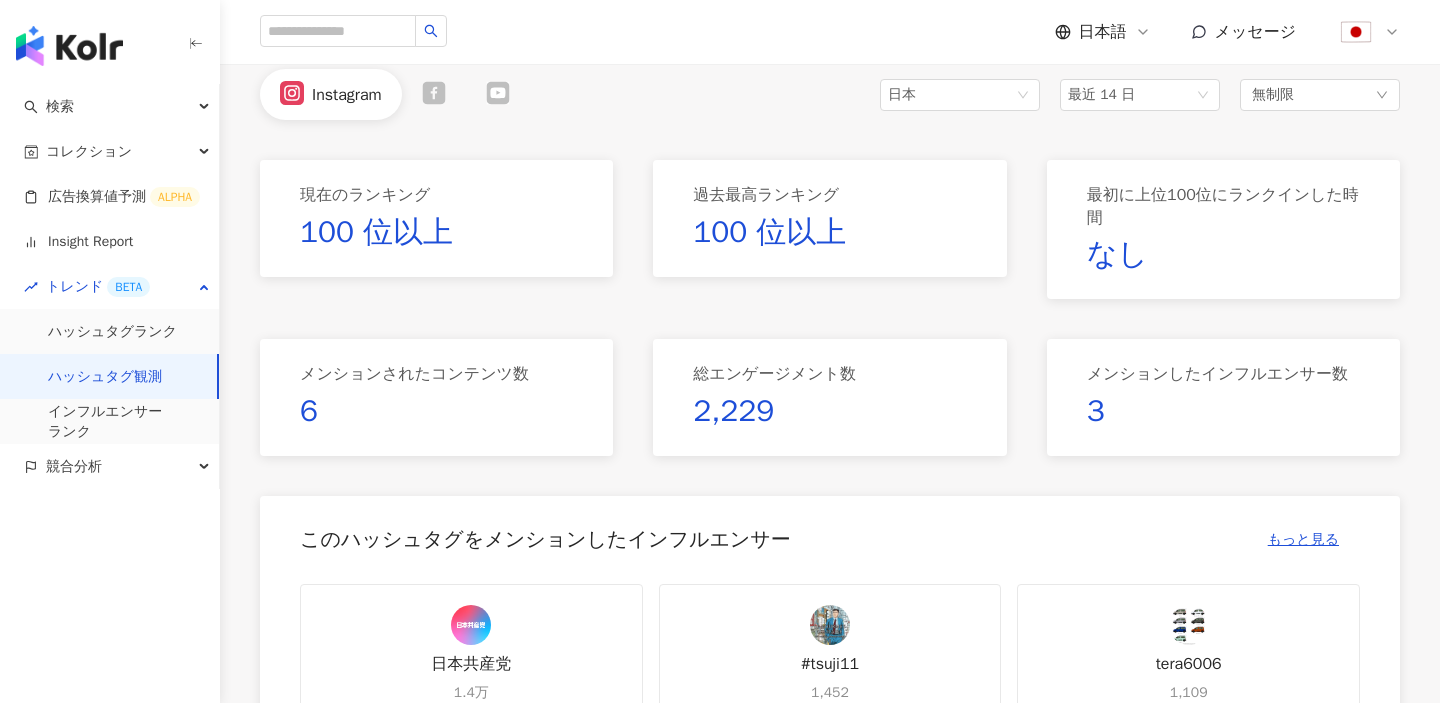 scroll, scrollTop: 0, scrollLeft: 0, axis: both 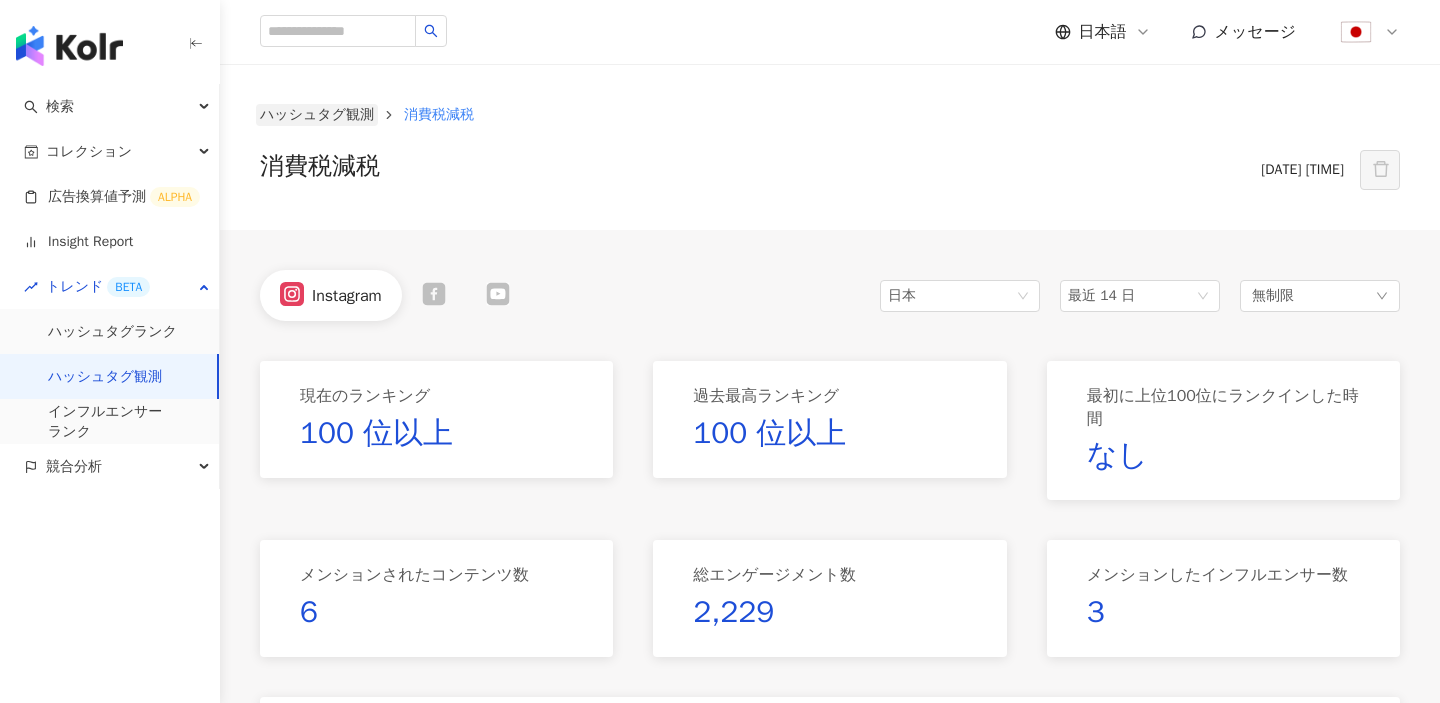 click on "ハッシュタグ観測" at bounding box center (317, 115) 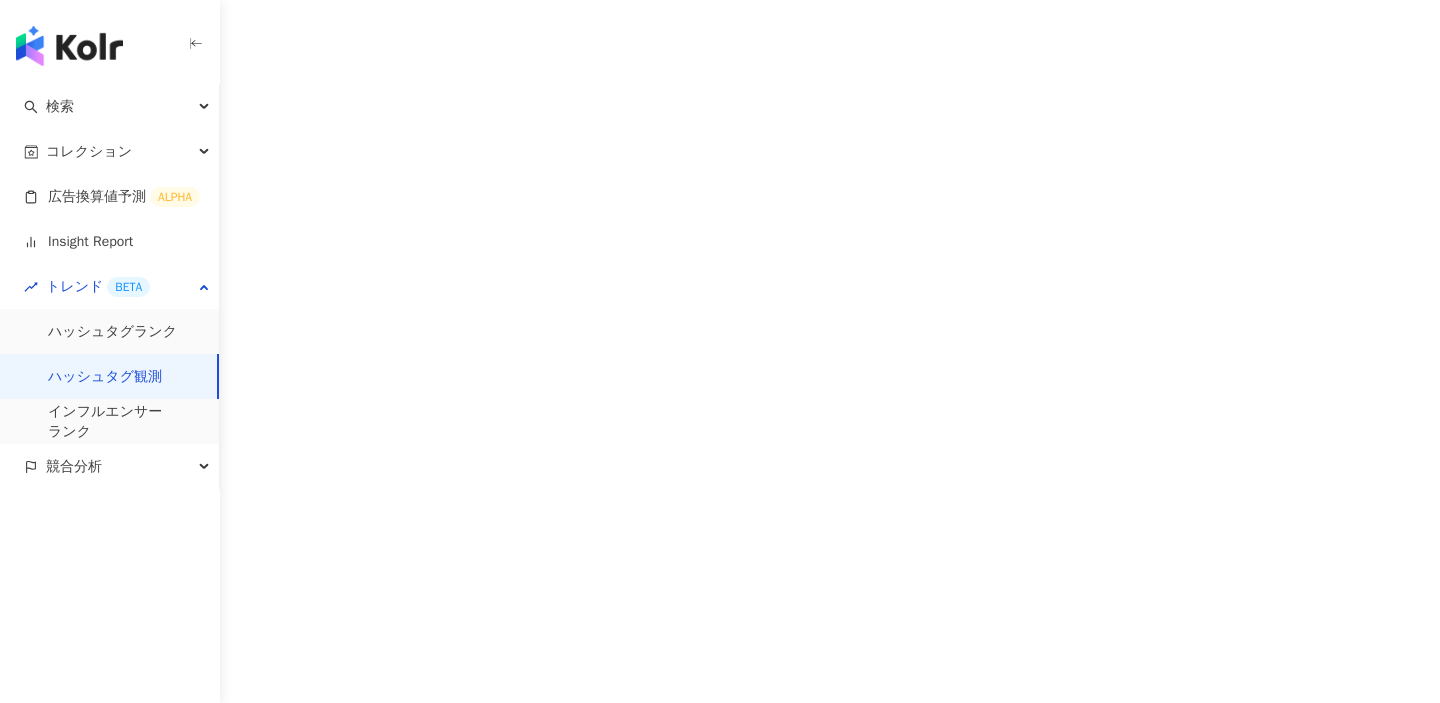 scroll, scrollTop: 0, scrollLeft: 0, axis: both 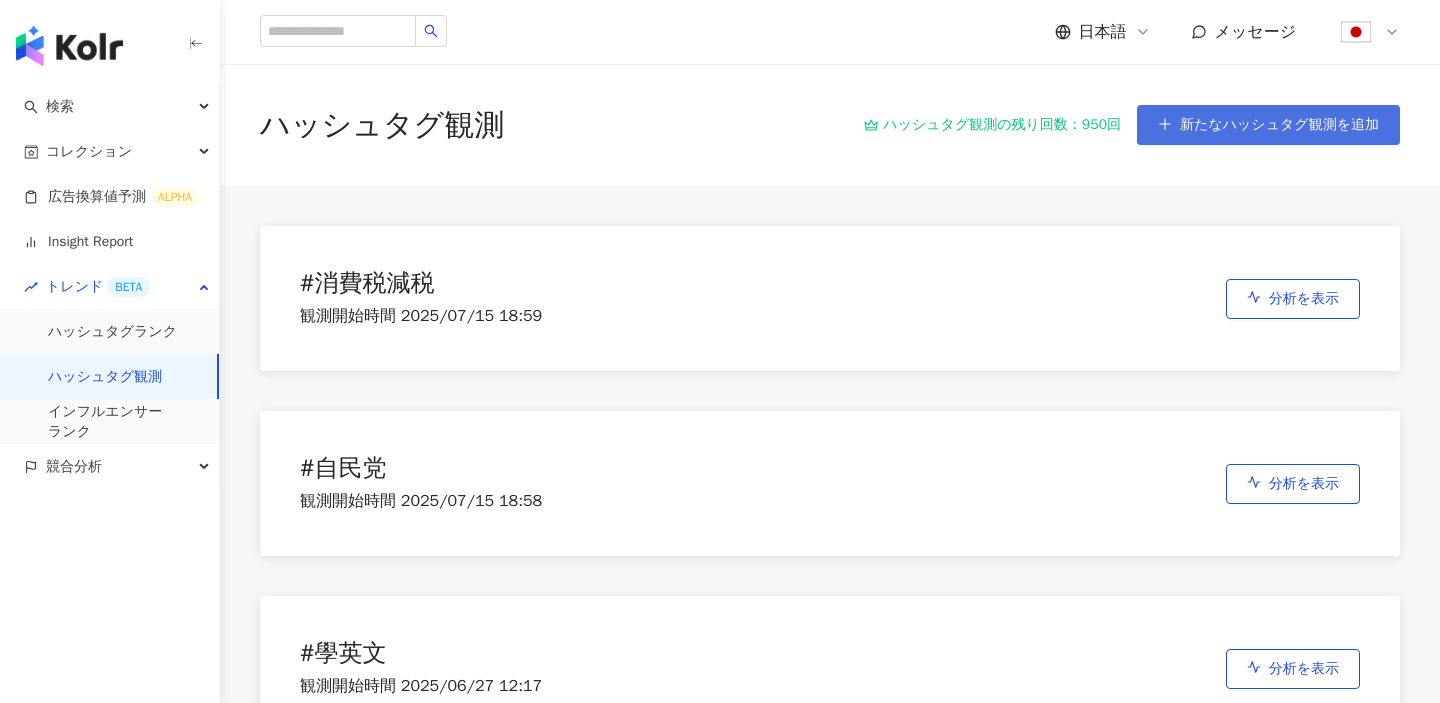 click on "新たなハッシュタグ観測を追加" at bounding box center [1279, 125] 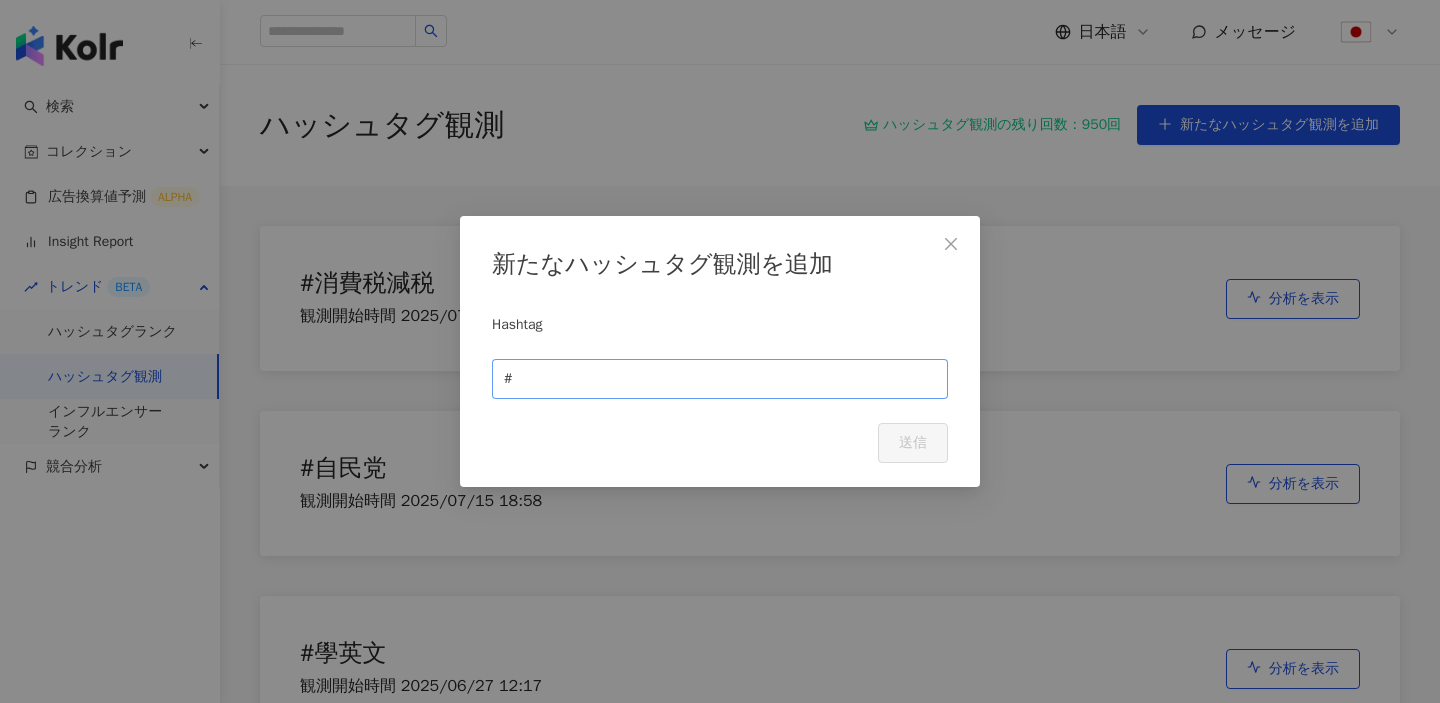 click on "#" at bounding box center (720, 379) 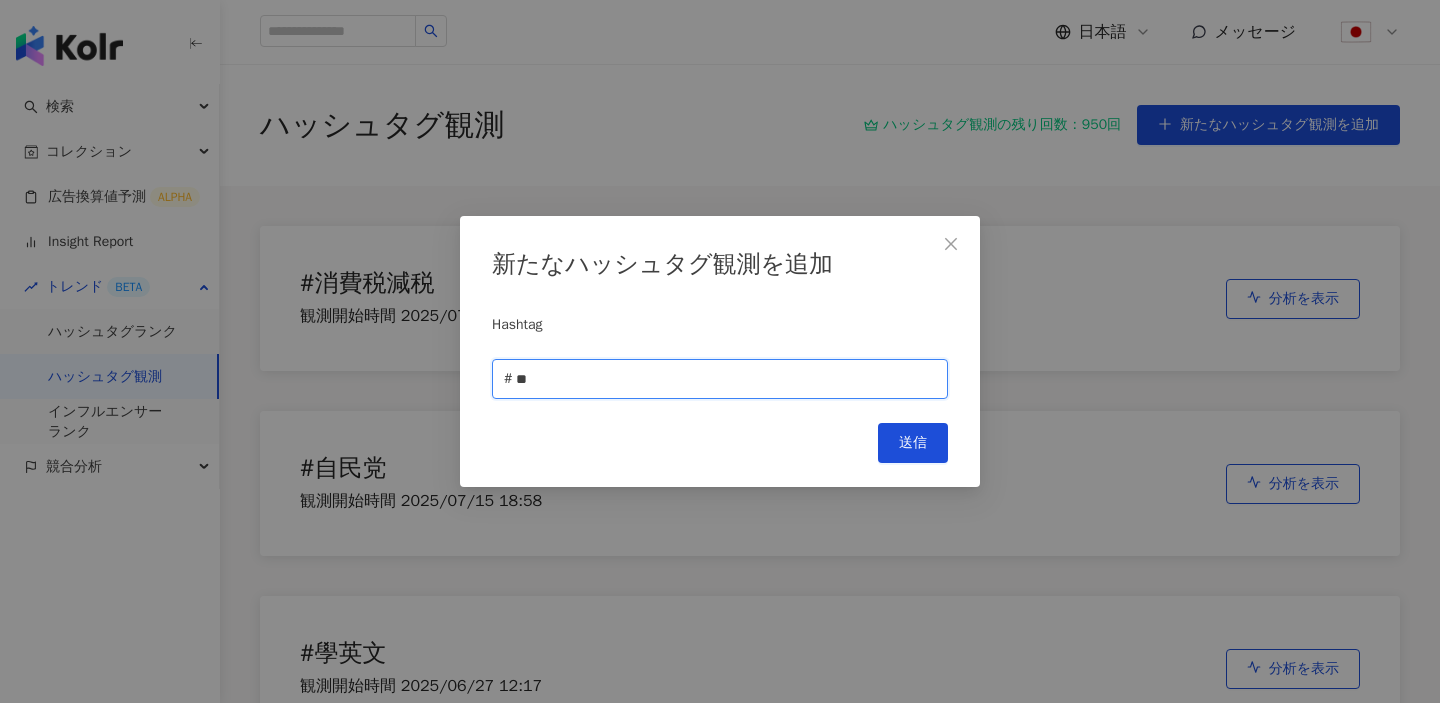 type on "**" 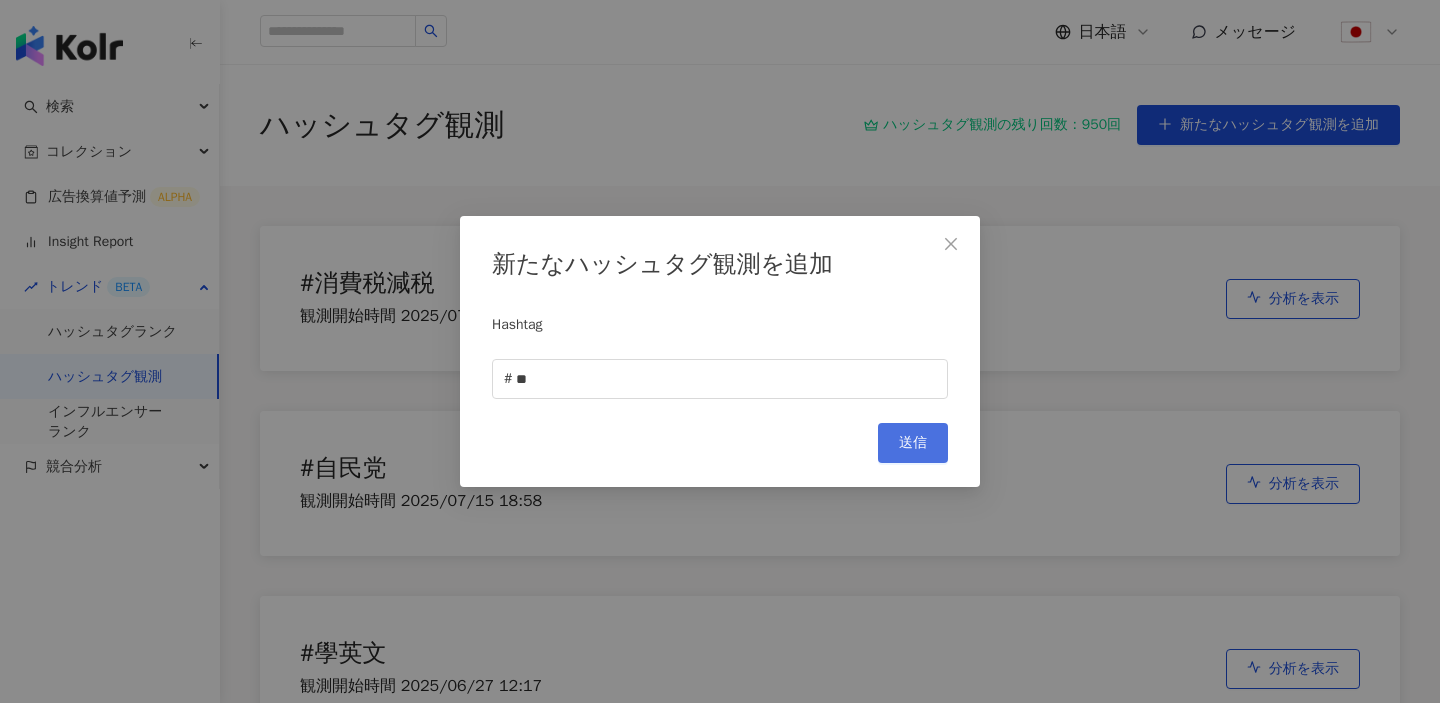 click on "送信" at bounding box center [913, 443] 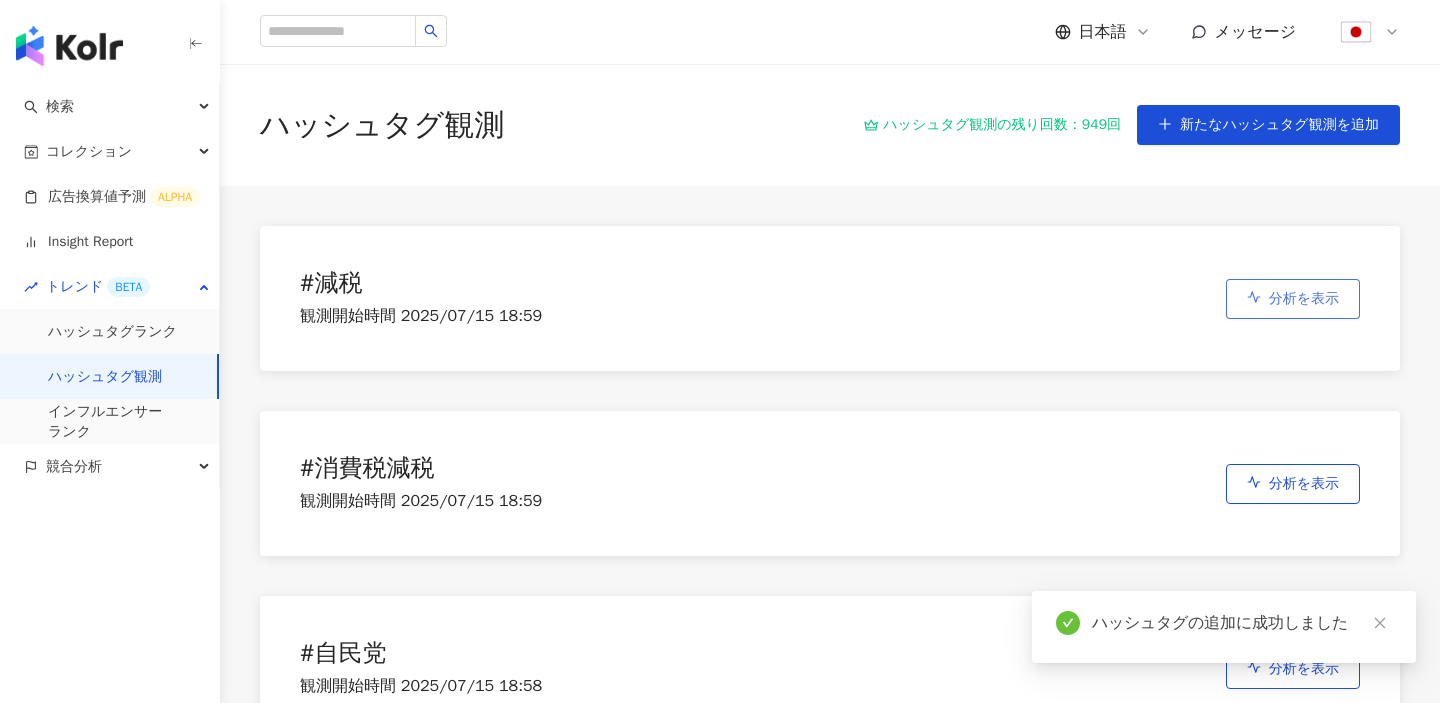 click on "分析を表示" at bounding box center (1293, 299) 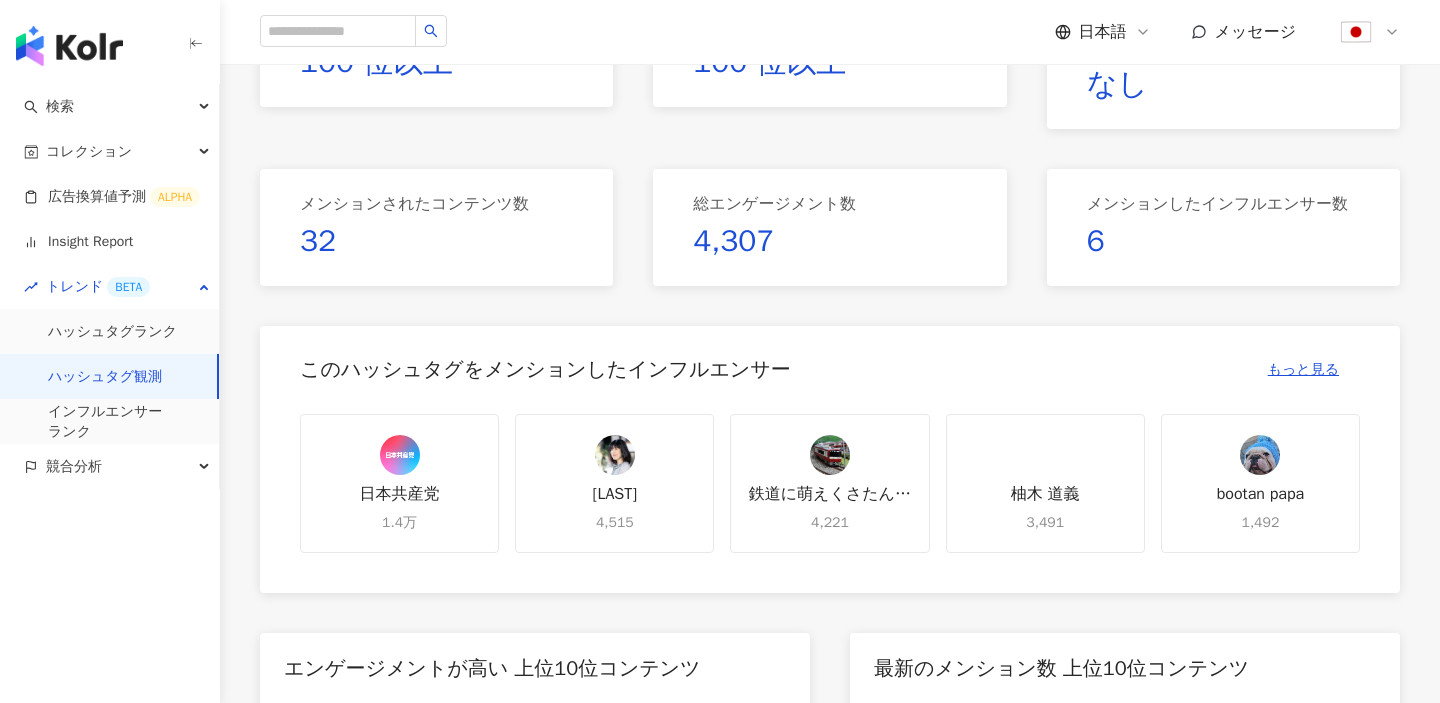 scroll, scrollTop: 0, scrollLeft: 0, axis: both 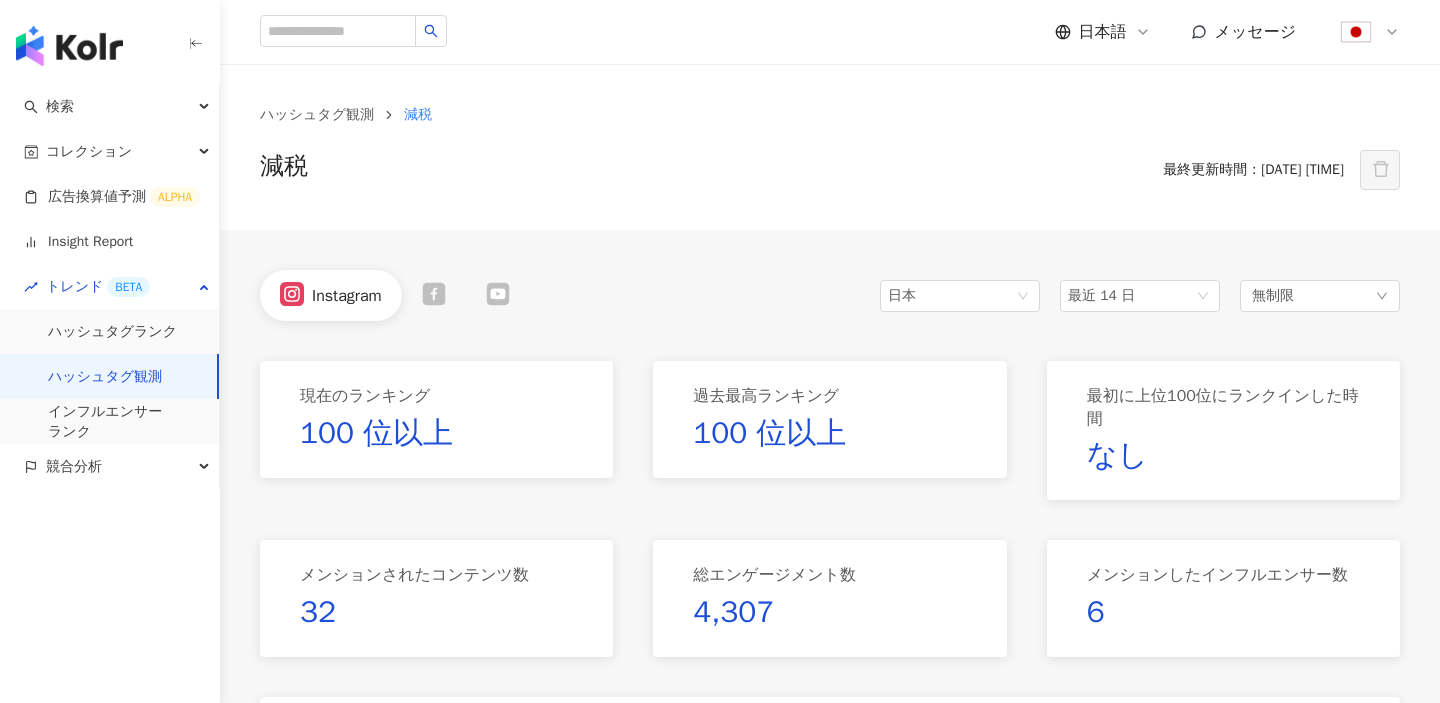 click at bounding box center (434, 295) 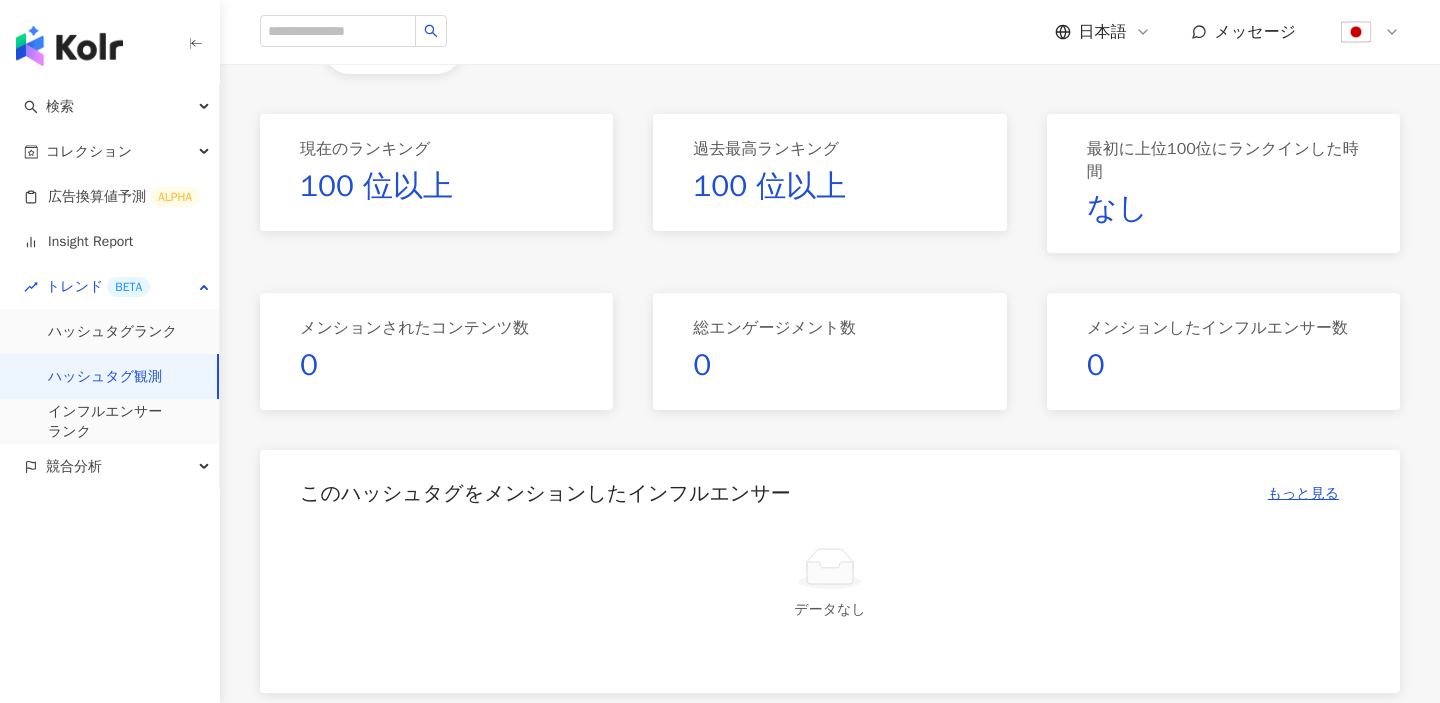 scroll, scrollTop: 75, scrollLeft: 0, axis: vertical 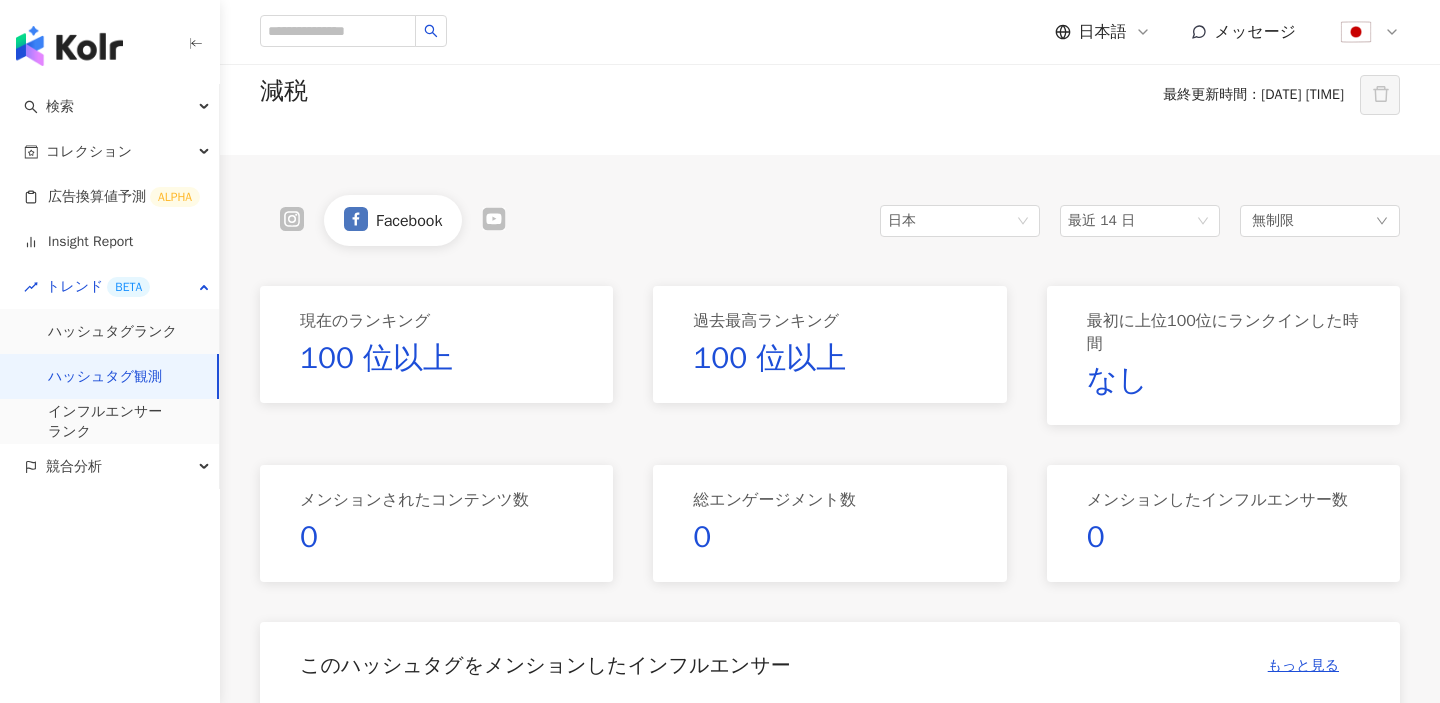 click 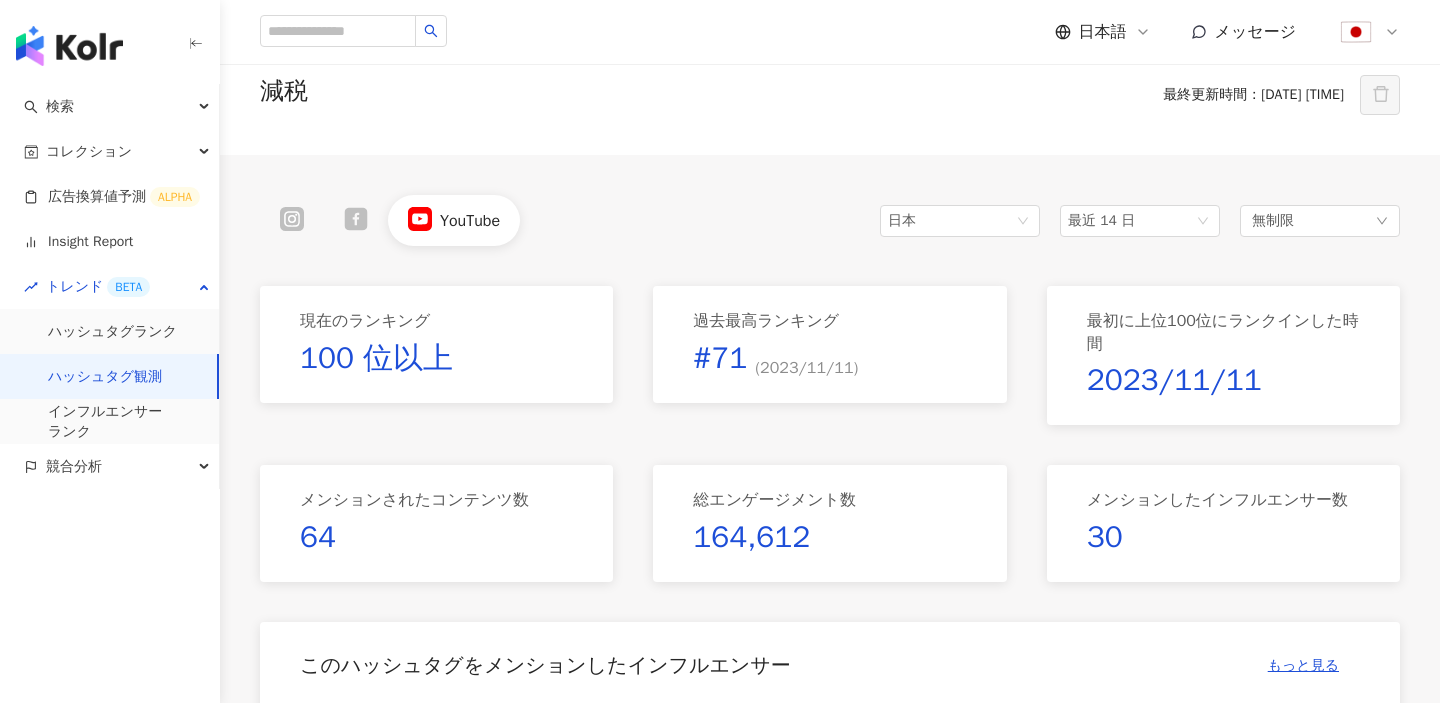 click at bounding box center [356, 220] 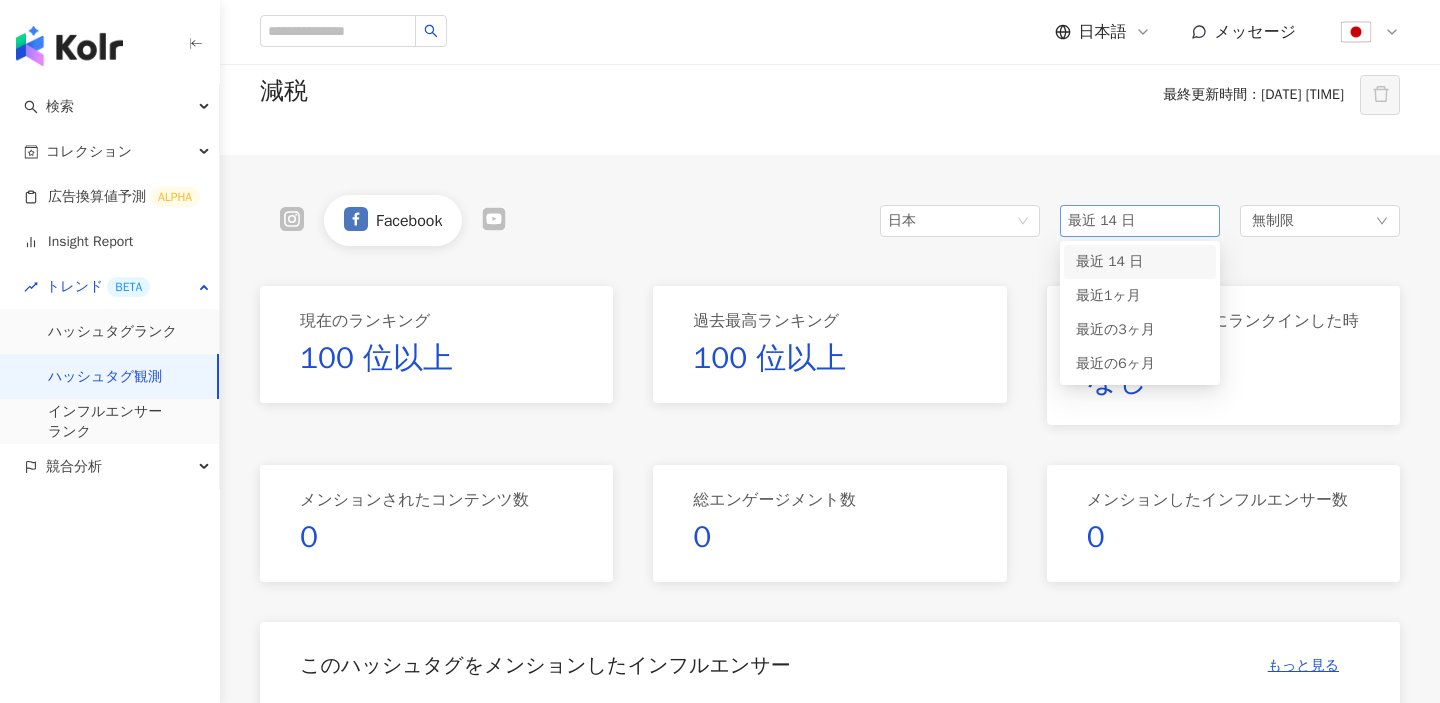 click on "最近 14 日" at bounding box center (1101, 220) 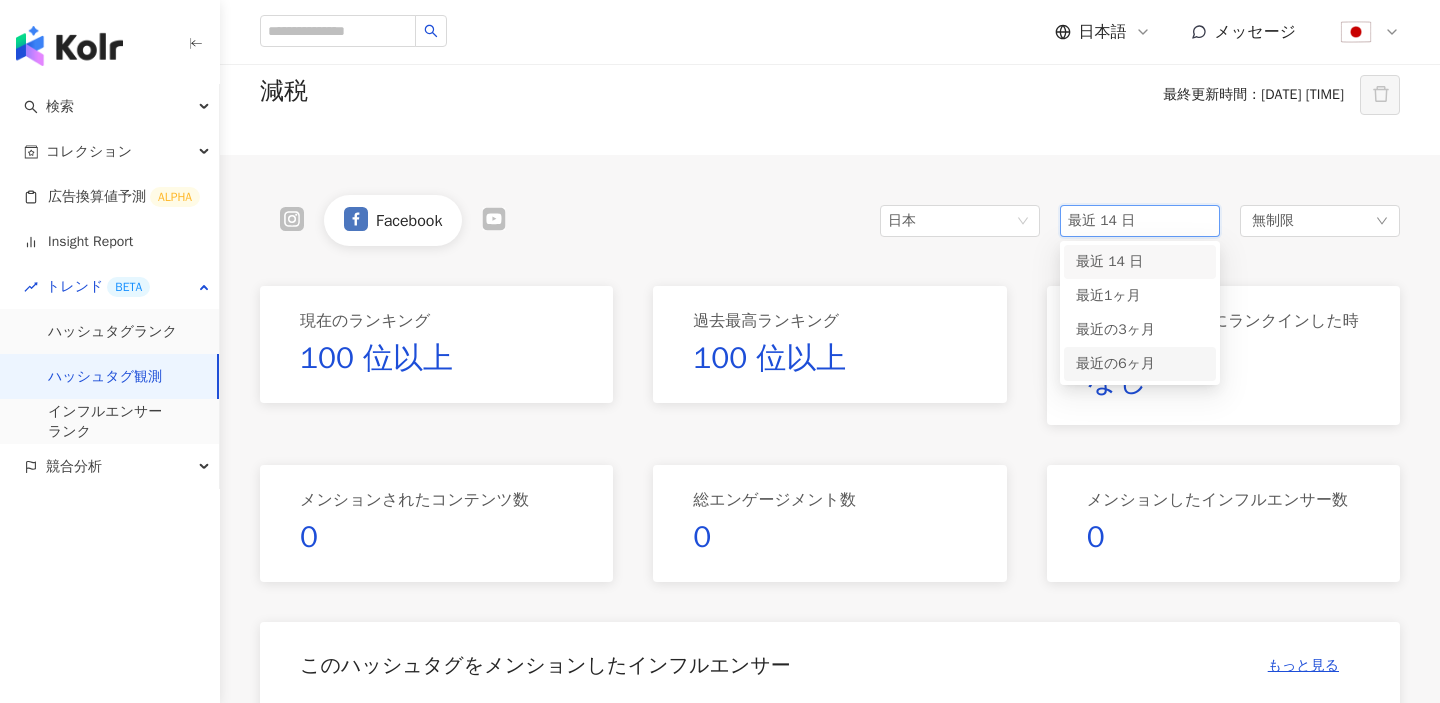 click on "最近の6ヶ月" at bounding box center [1115, 363] 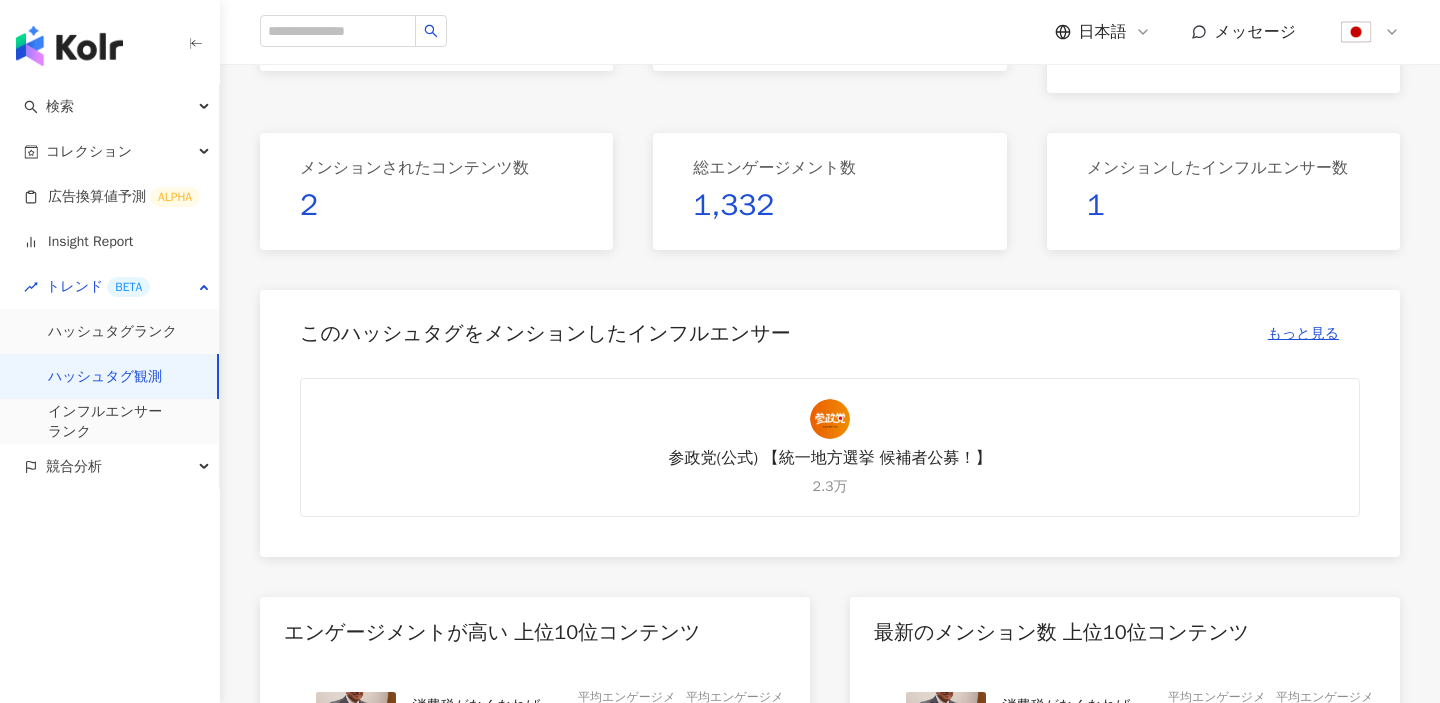 scroll, scrollTop: 0, scrollLeft: 0, axis: both 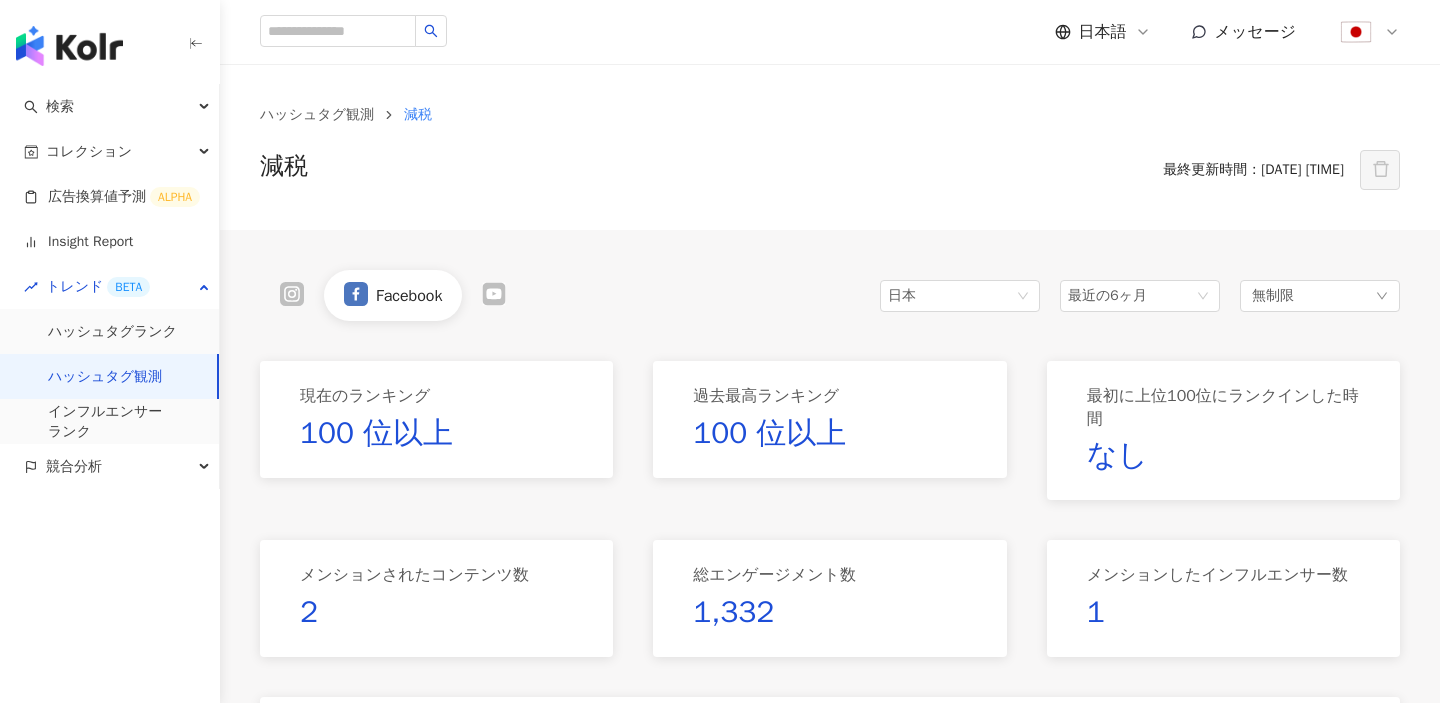 click 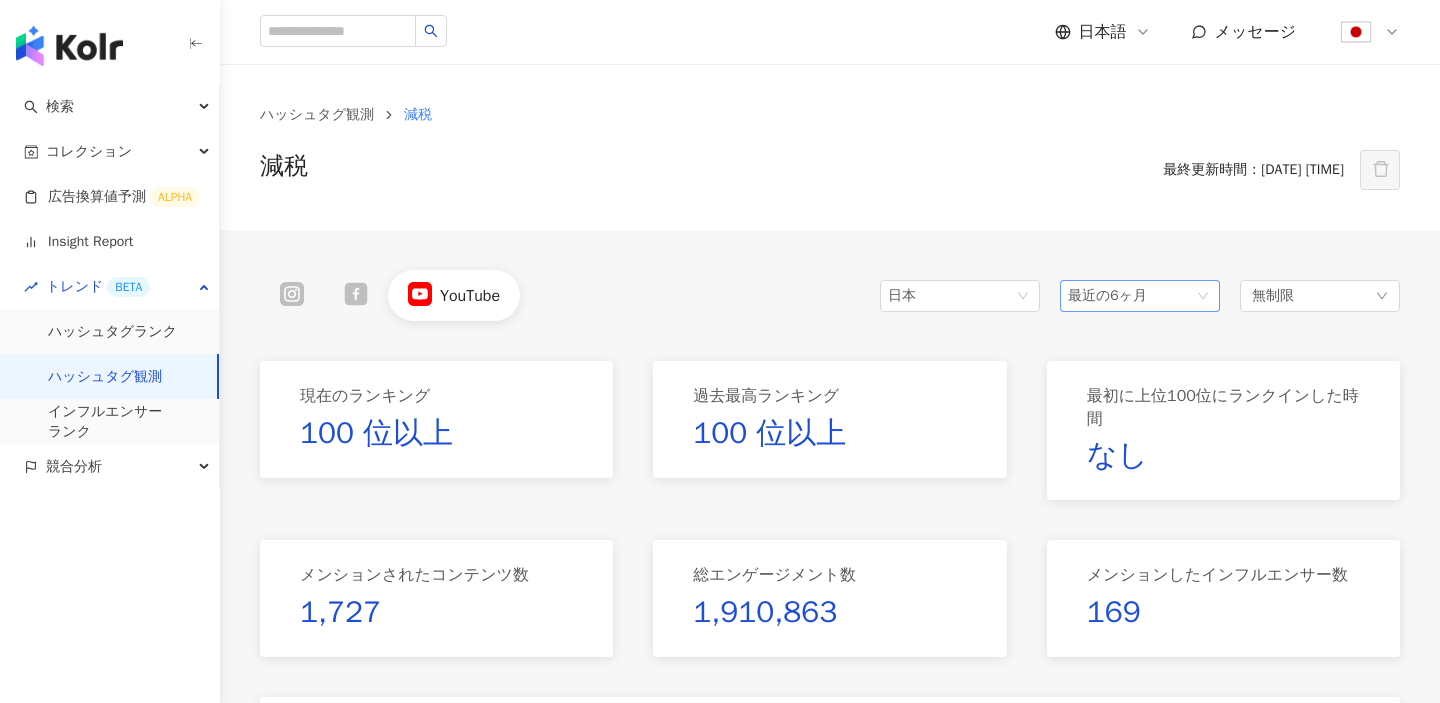 click on "最近の6ヶ月" at bounding box center [1140, 296] 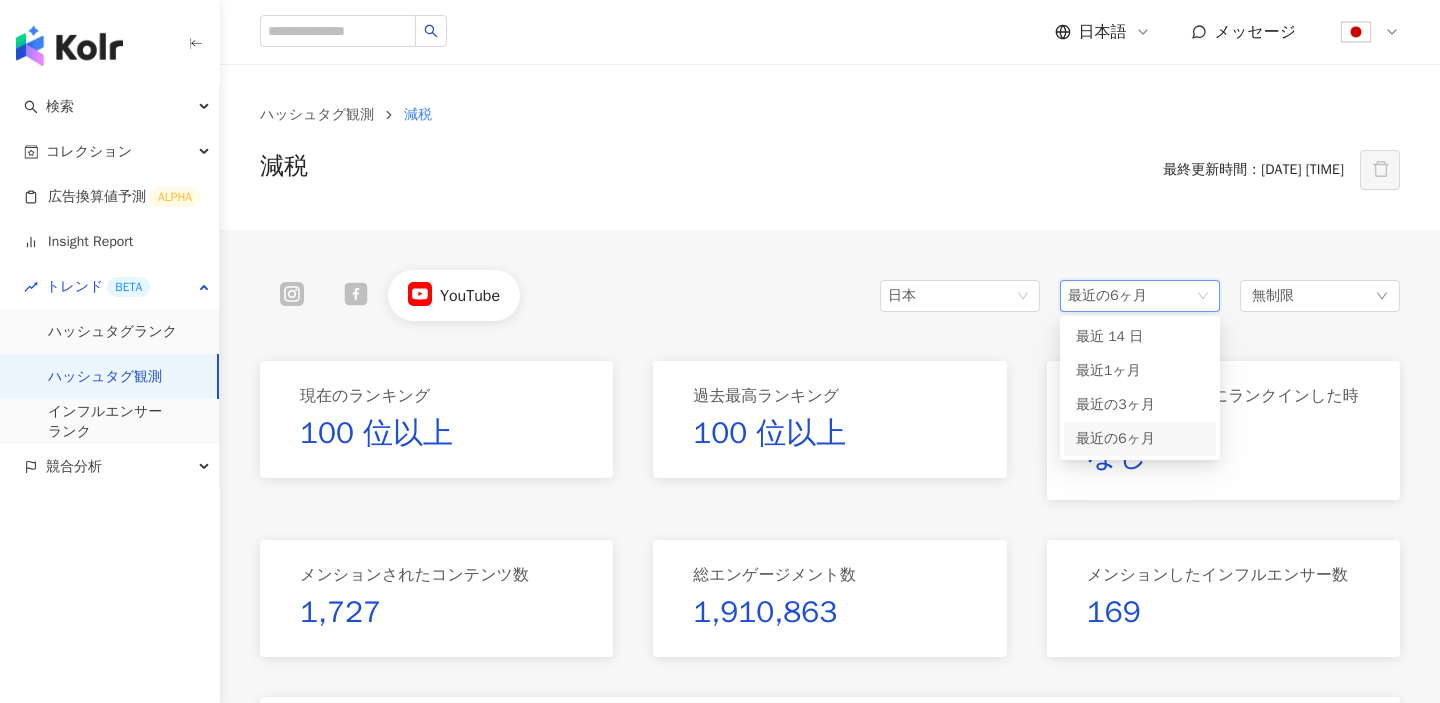 click on "ハッシュタグ観測 減税 減税 最終更新時間：2025/07/15 19:00 YouTube 日本 最近の6ヶ月 3m 6m 最近 14 日 最近1ヶ月 最近の3ヶ月 最近の6ヶ月 無制限 現在のランキング 100 位以上 過去最高ランキング 100 位以上 最初に上位100位にランクインした時間 なし メンションされたコンテンツ数 1,727 総エンゲージメント数 1,910,863 メンションしたインフルエンサー数 169 このハッシュタグをメンションしたインフルエンサー もっと見る 髙橋洋一チャンネル 132万 古舘伊知郎チャンネル 59.7万 まなびば2 20.5万 日本を救えるのは参政党しかない 8.2万 闇ニュースの館 4.1万 エンゲージメントが高い 上位10位コンテンツ #1 2025/05/29 22:30 平均エンゲージメント数 7.1万 平均エンゲージメント率 171% #2 2025/04/15 13:09 平均エンゲージメント数 4.7万 平均エンゲージメント率 7.88% #3 2025/05/31 12:00 56.4%" at bounding box center [830, 1075] 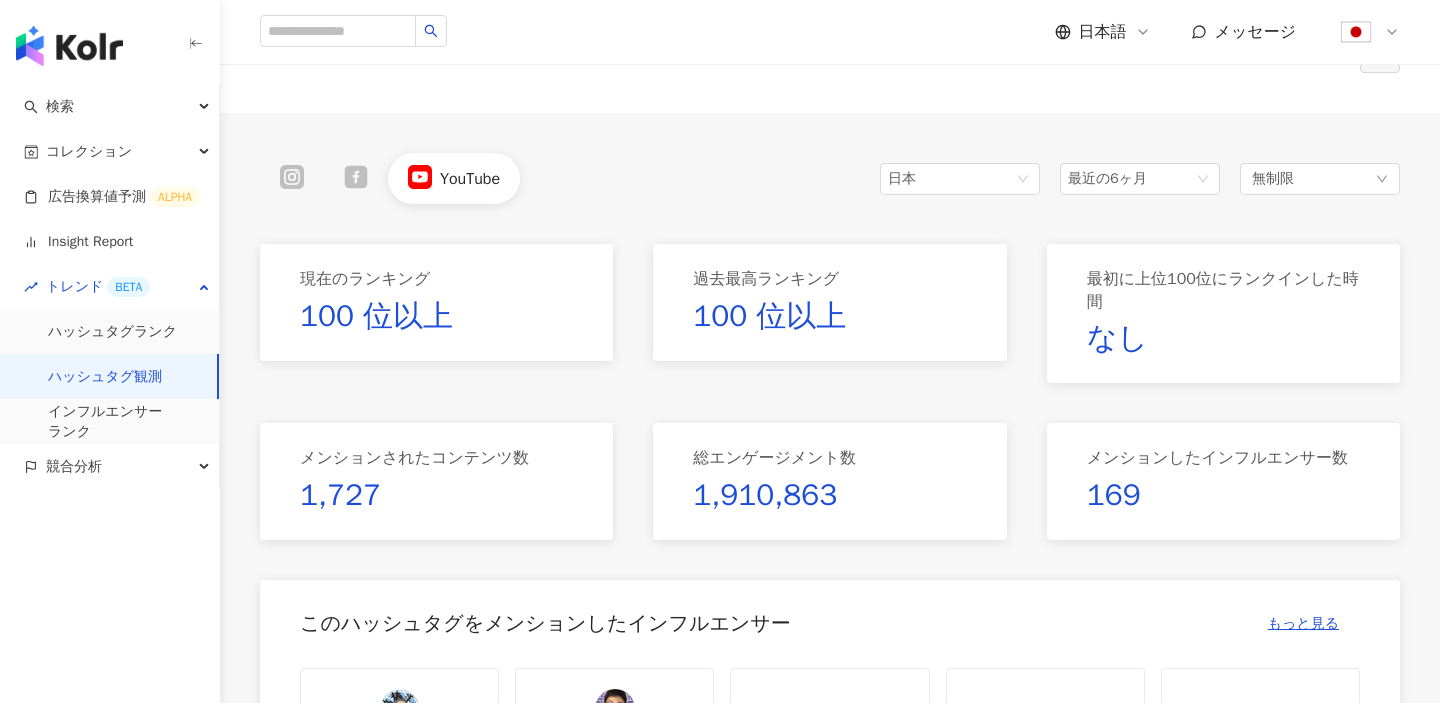 scroll, scrollTop: 0, scrollLeft: 0, axis: both 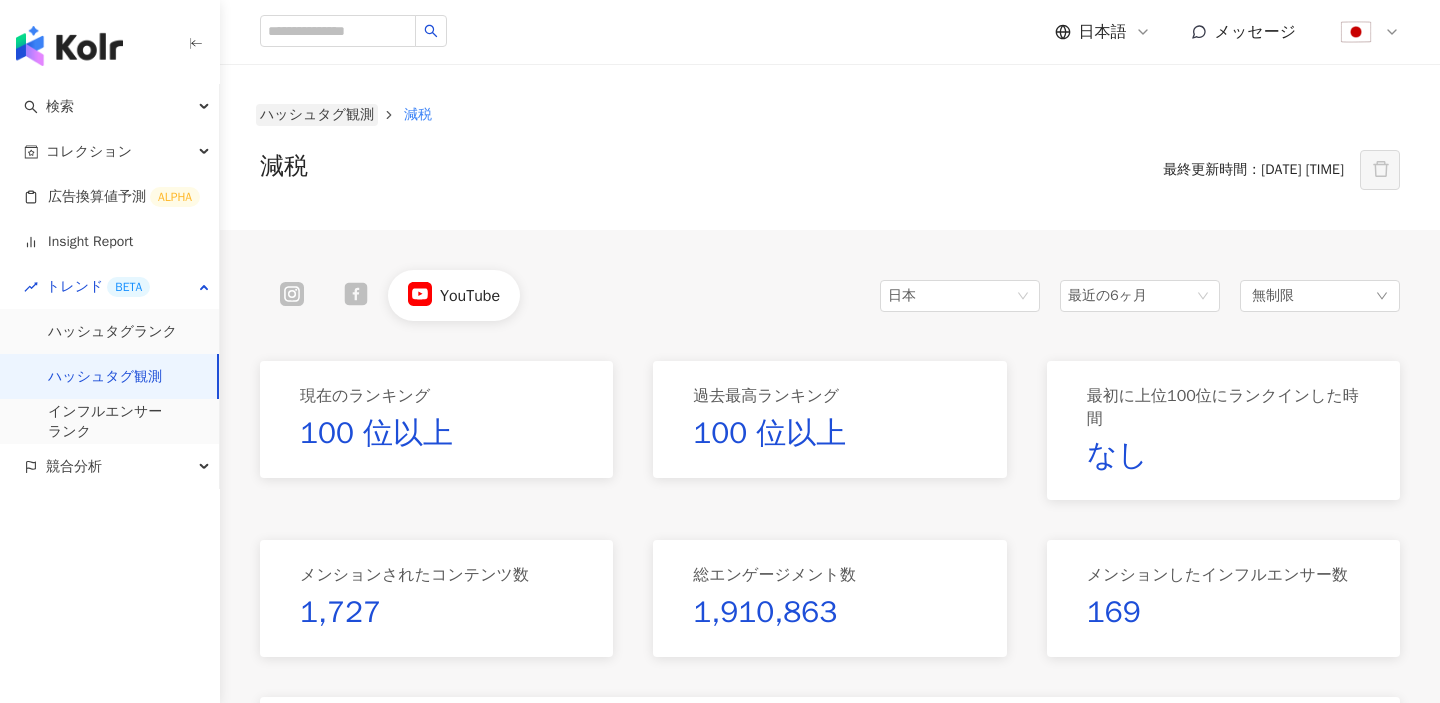 click on "ハッシュタグ観測" at bounding box center [317, 115] 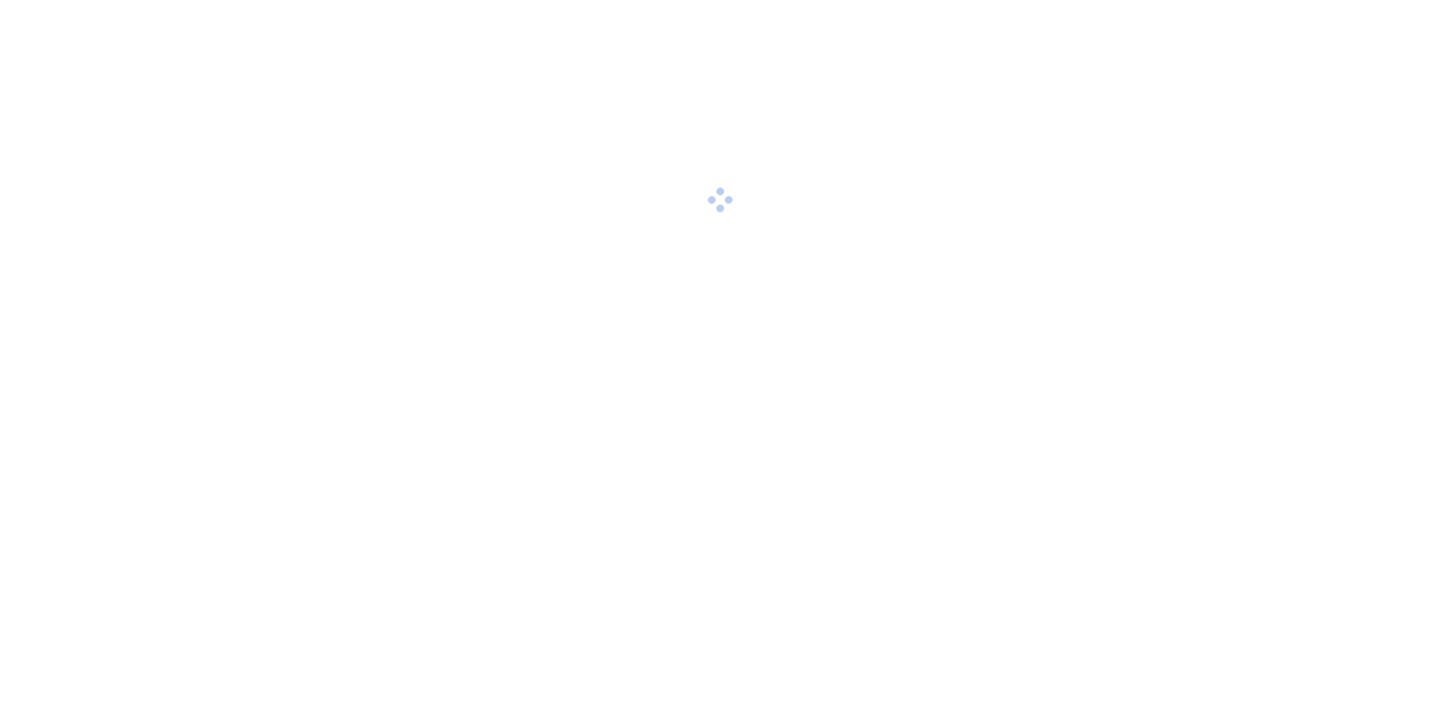 scroll, scrollTop: 0, scrollLeft: 0, axis: both 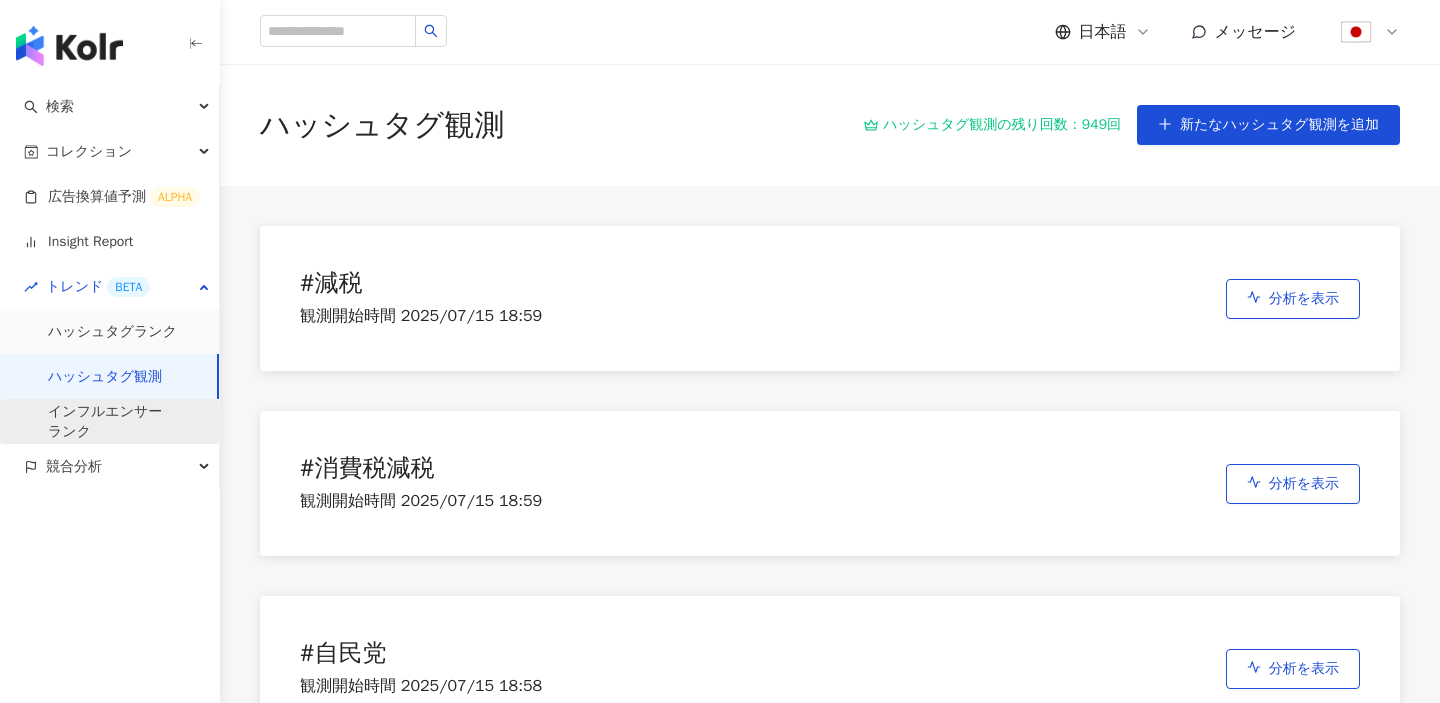 click on "インフルエンサー
ランク" at bounding box center (105, 421) 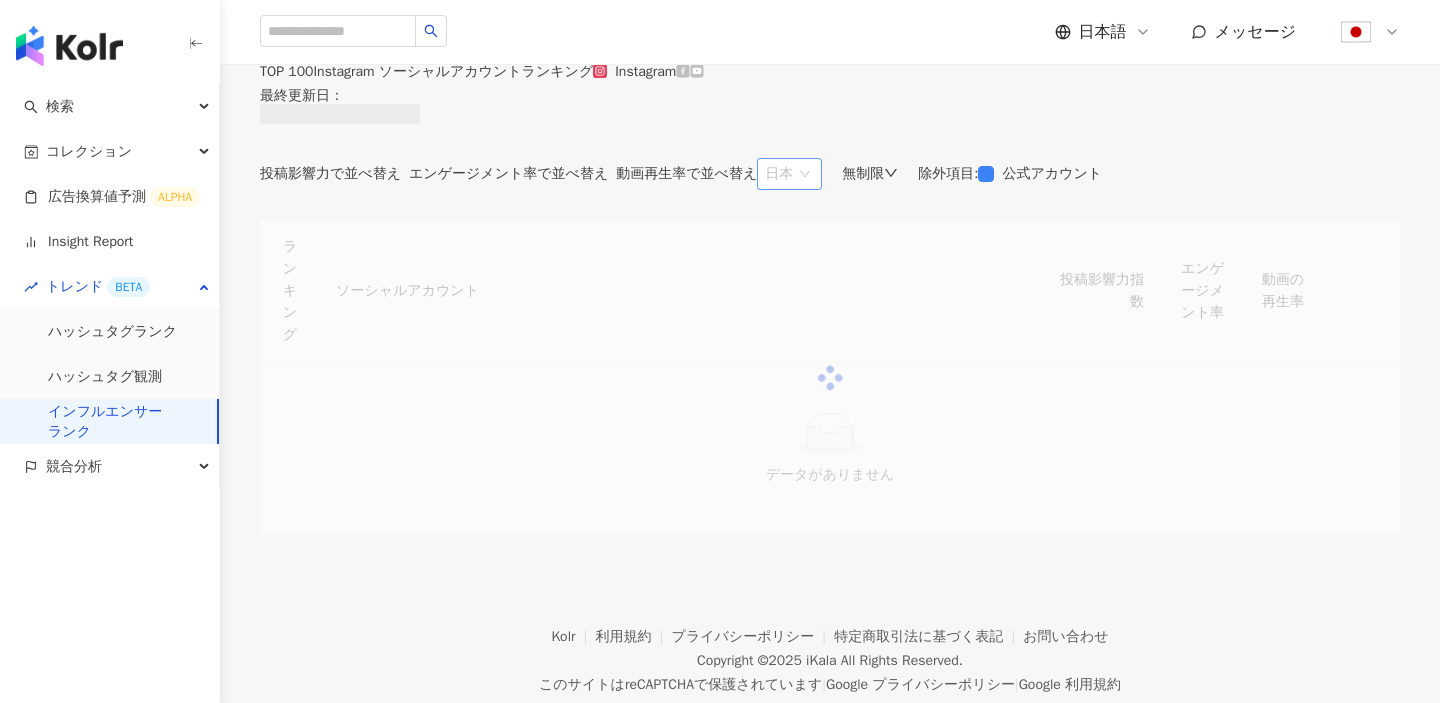 click on "日本" at bounding box center [789, 174] 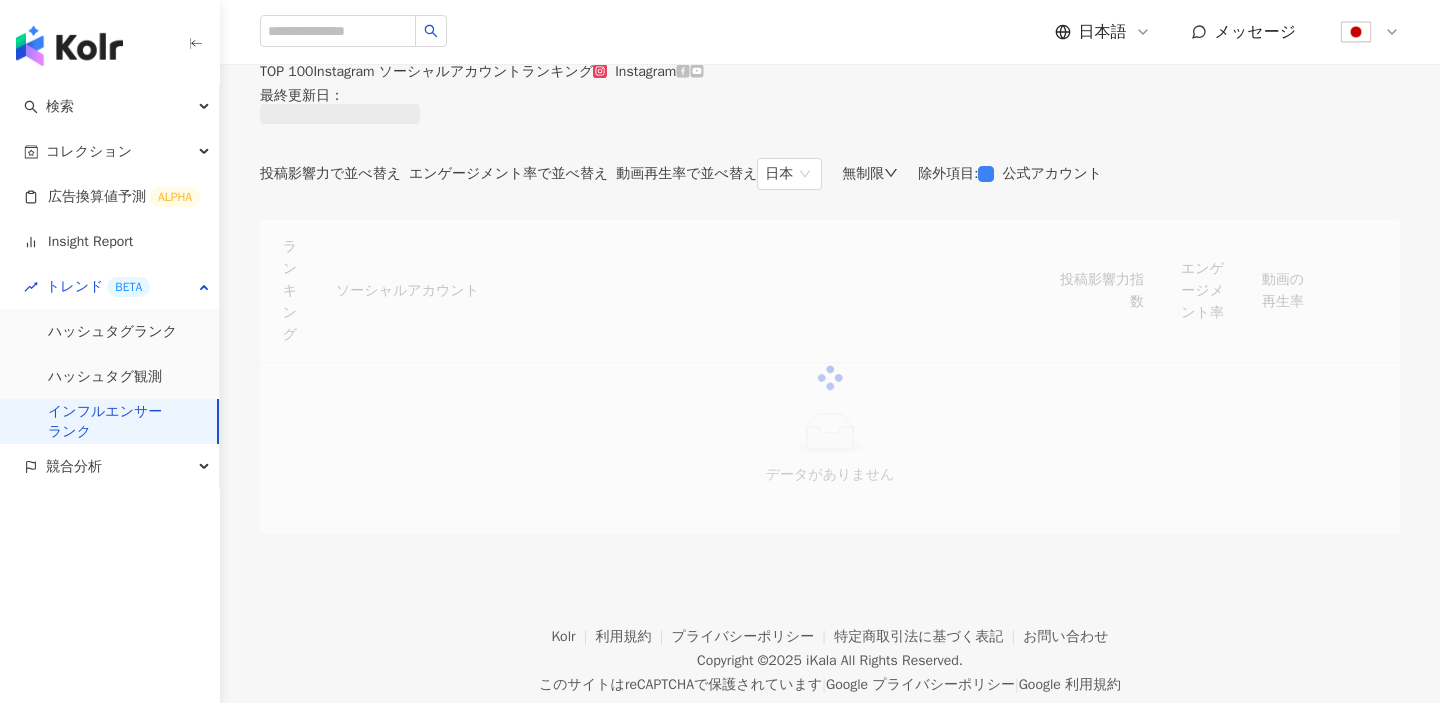 click on "無制限" at bounding box center (870, 174) 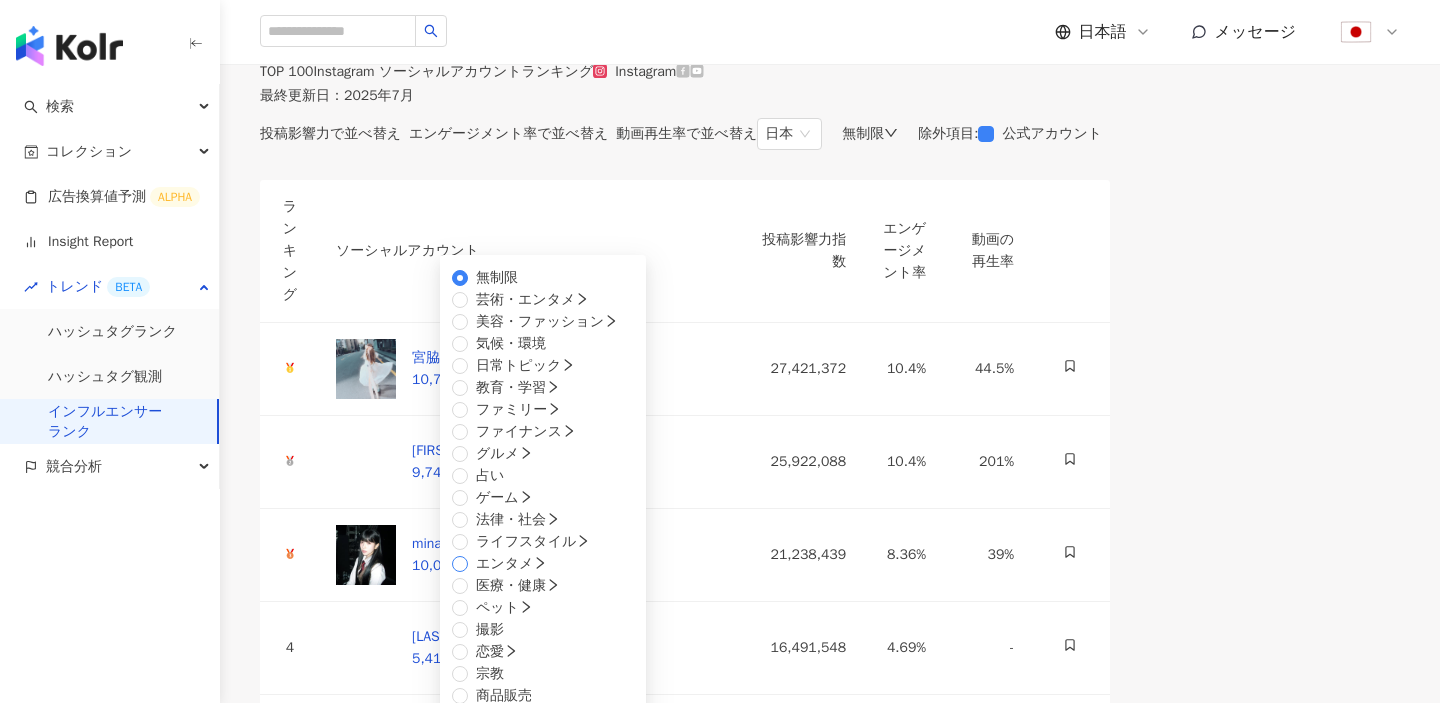 scroll, scrollTop: 292, scrollLeft: 0, axis: vertical 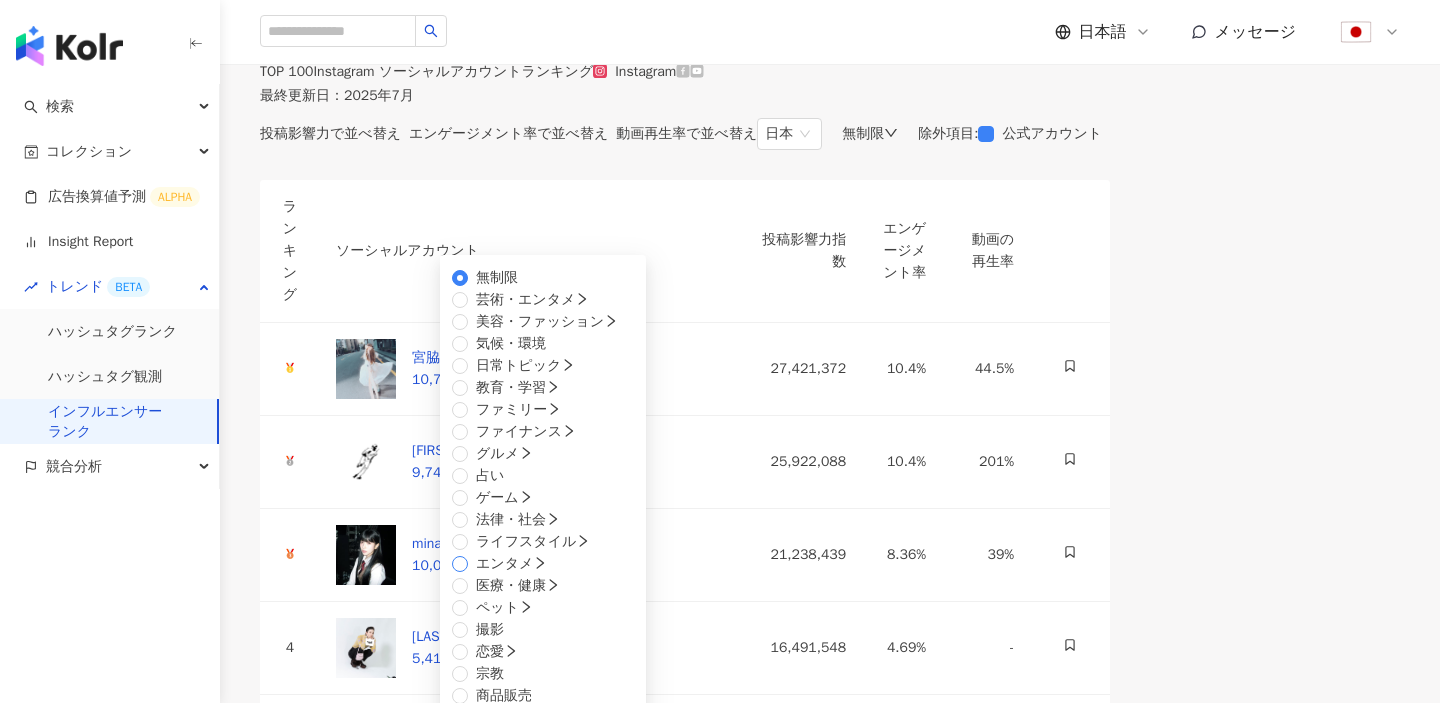click on "エンタメ" at bounding box center (503, 564) 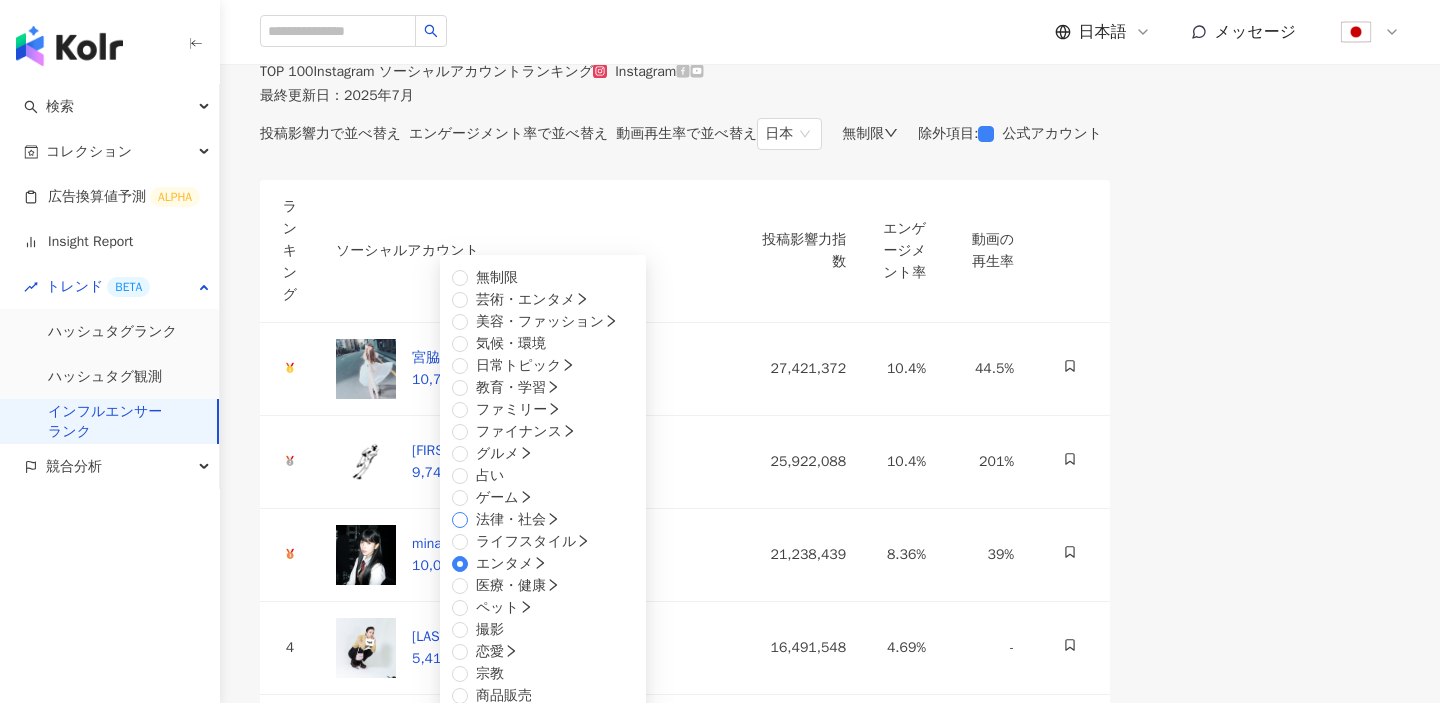 scroll, scrollTop: 0, scrollLeft: 0, axis: both 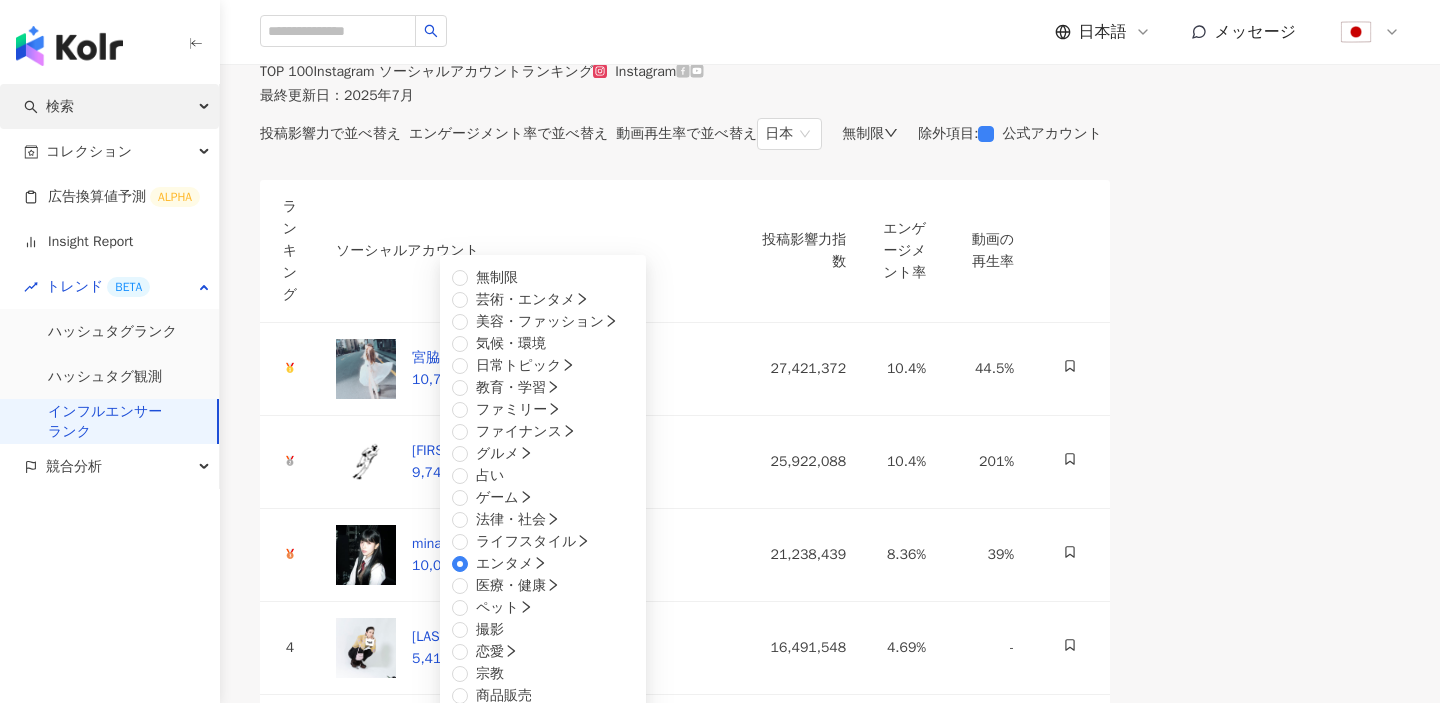 click on "検索" at bounding box center (109, 106) 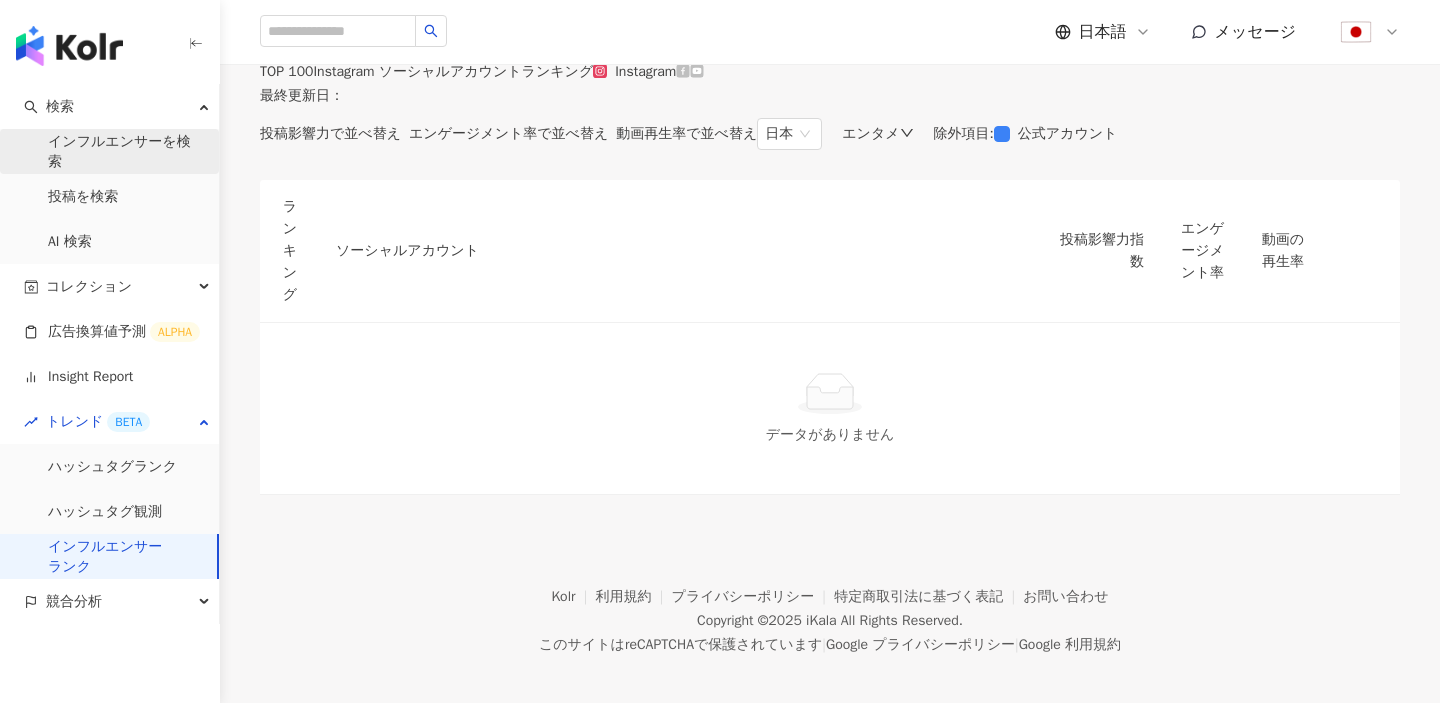 click on "インフルエンサーを検索" at bounding box center [125, 151] 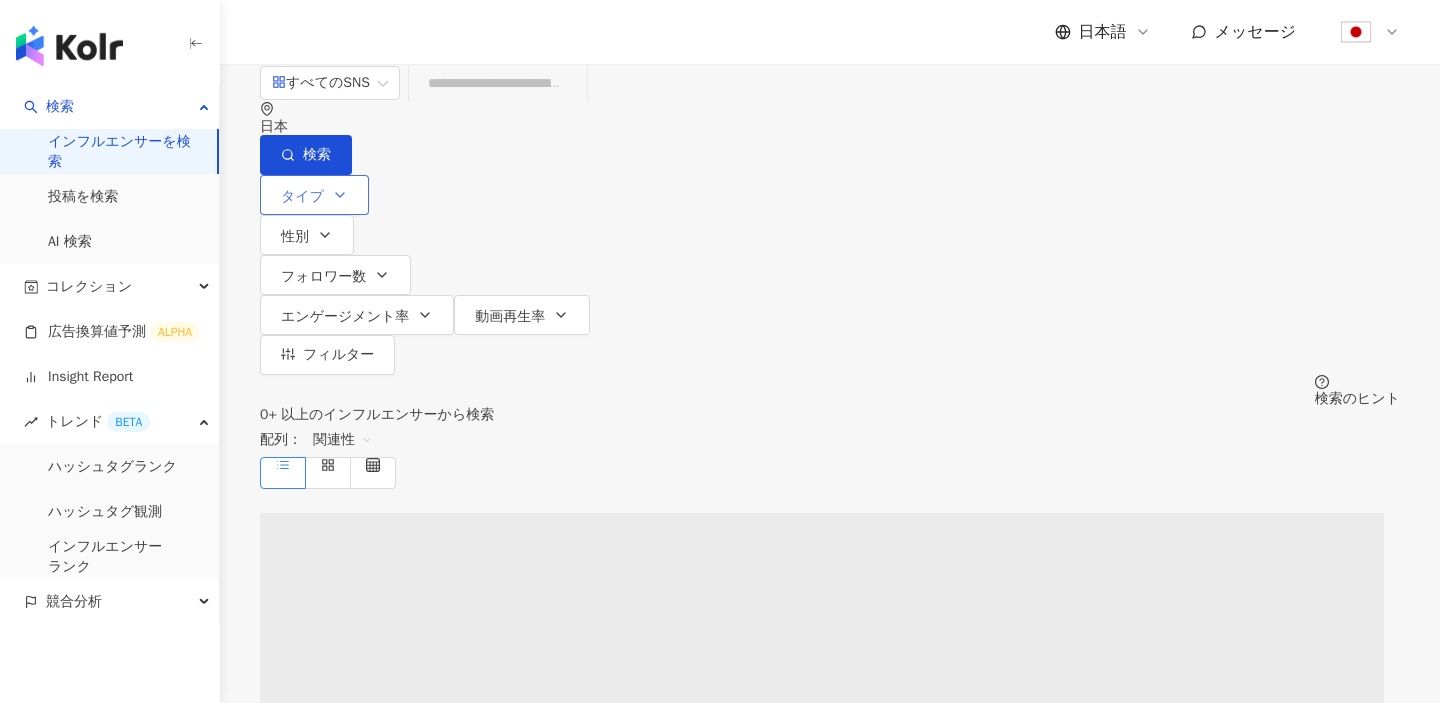 click on "タイプ" at bounding box center [314, 195] 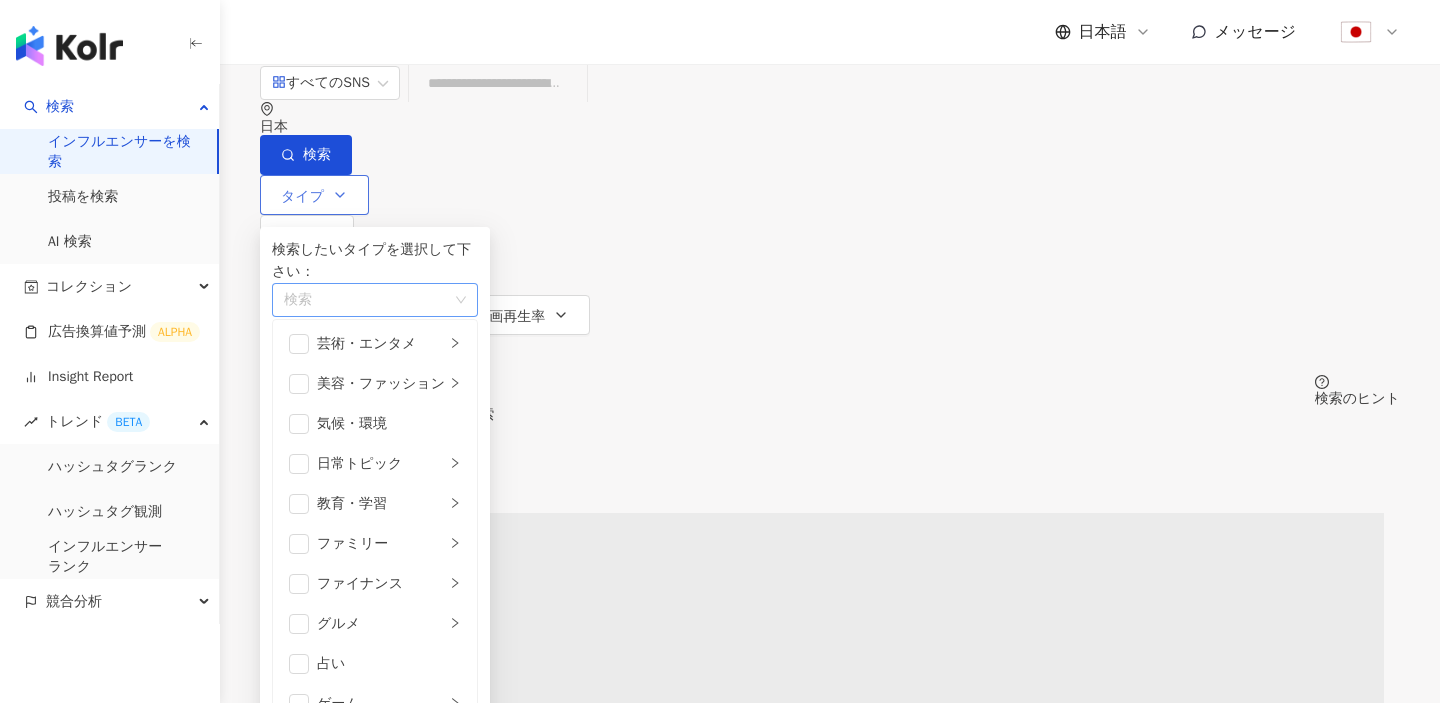 click at bounding box center (364, 299) 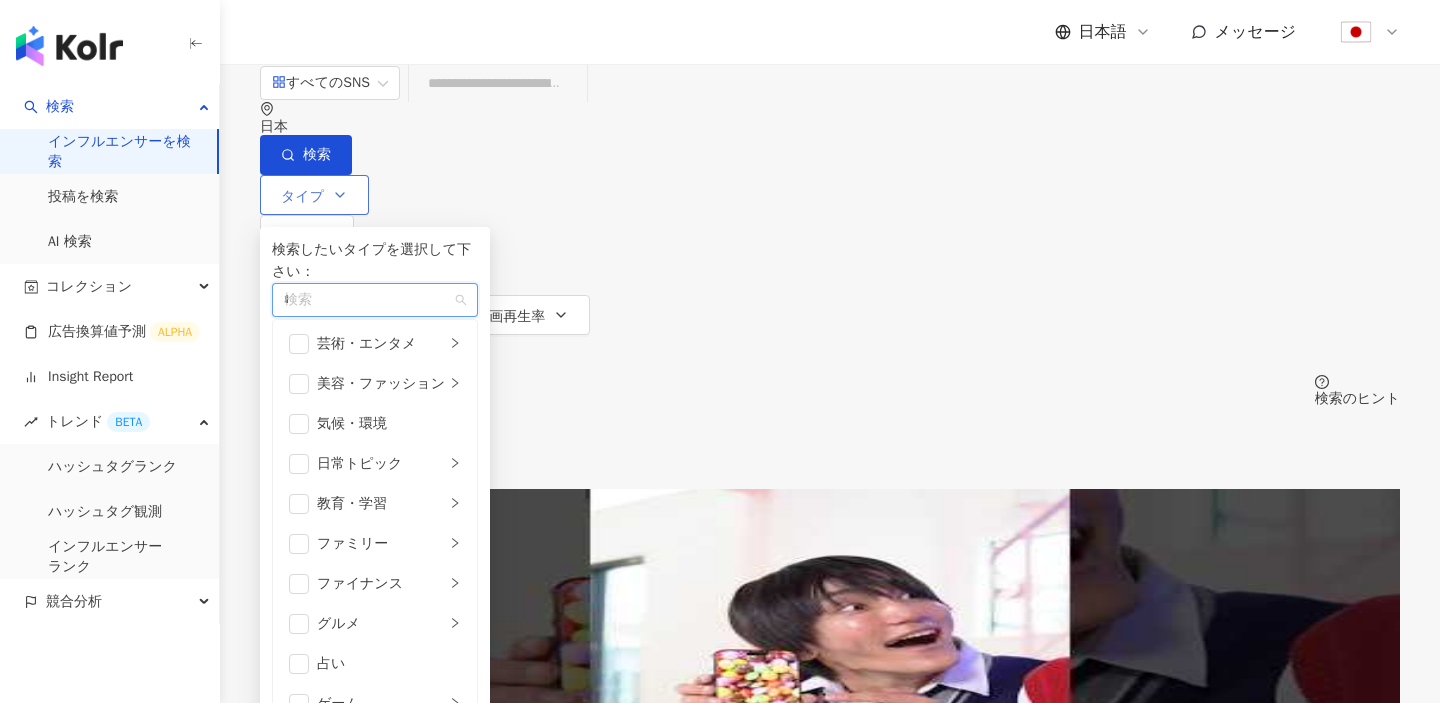 type on "*" 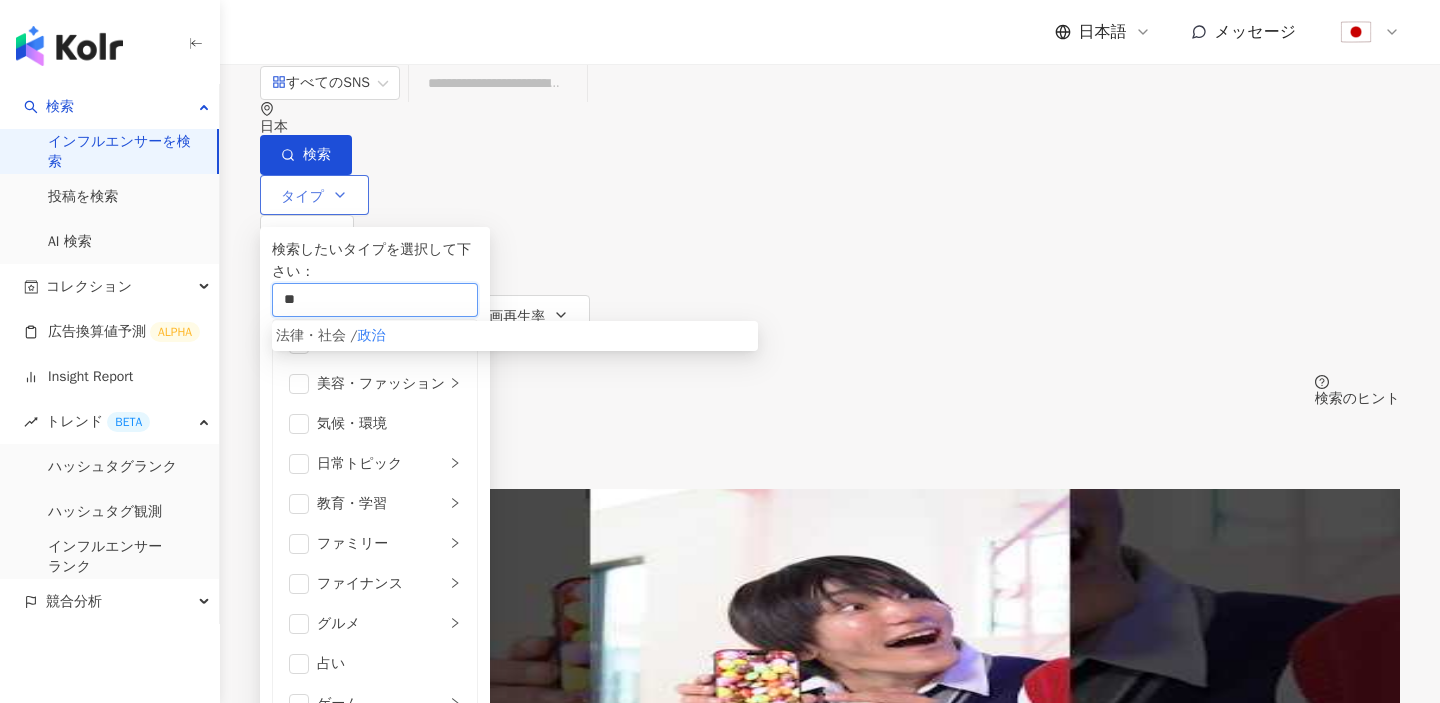 type on "**" 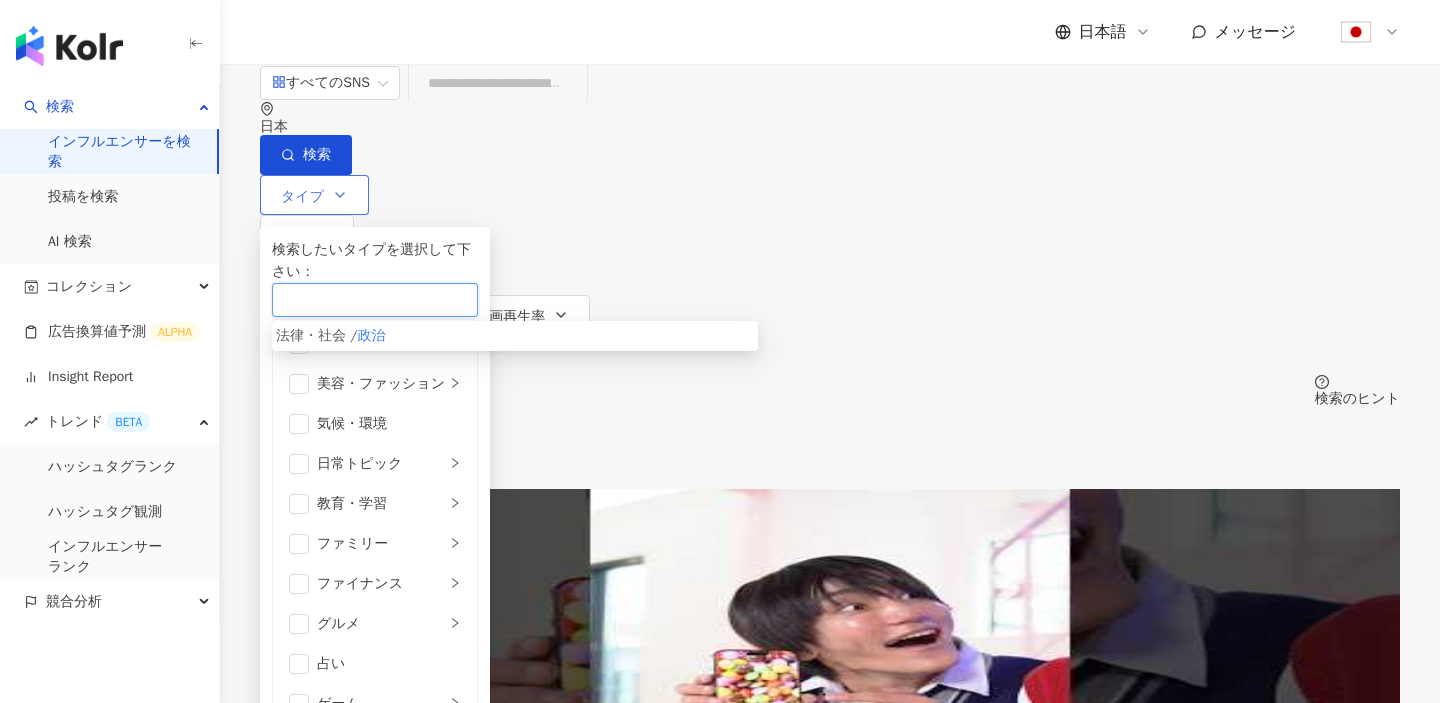 click on "法律・社会 /  政治" at bounding box center [515, 336] 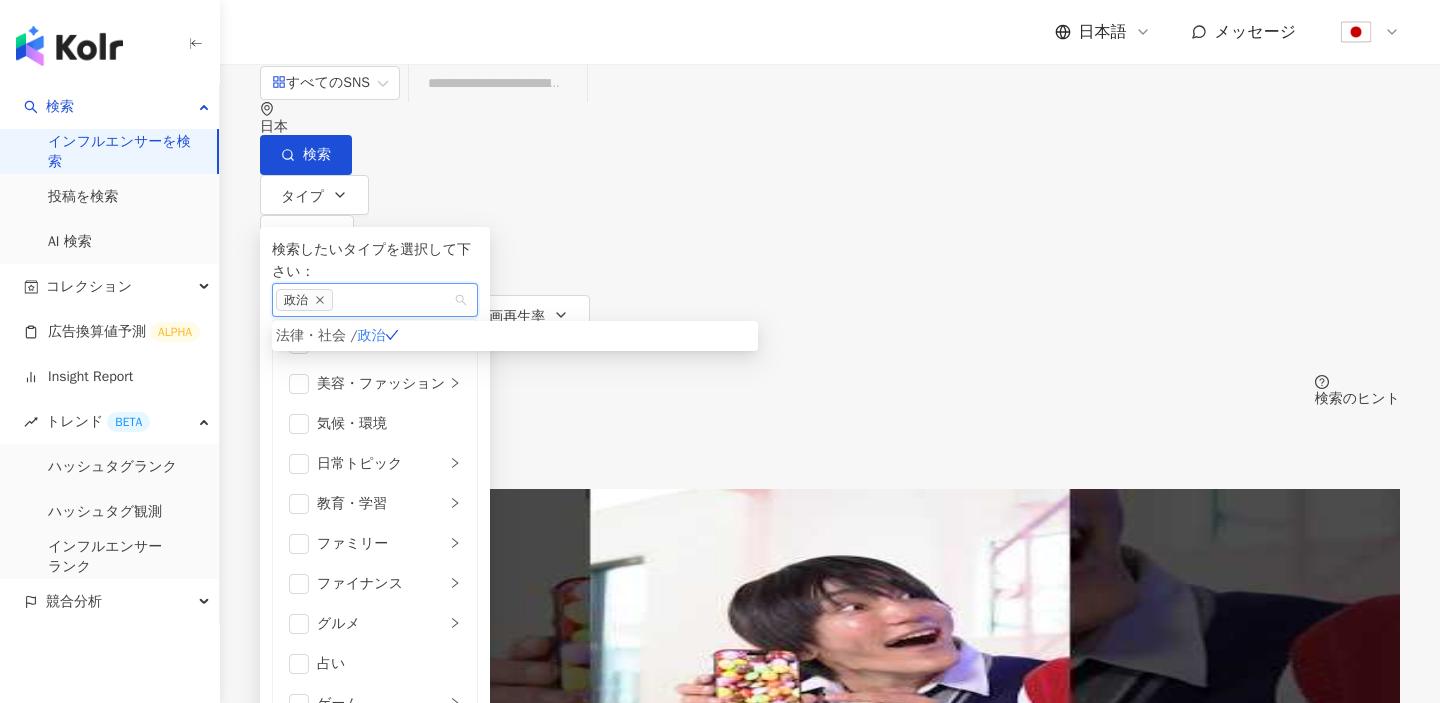 click on "全  10,000+  件 配列： 関連性" at bounding box center (830, 448) 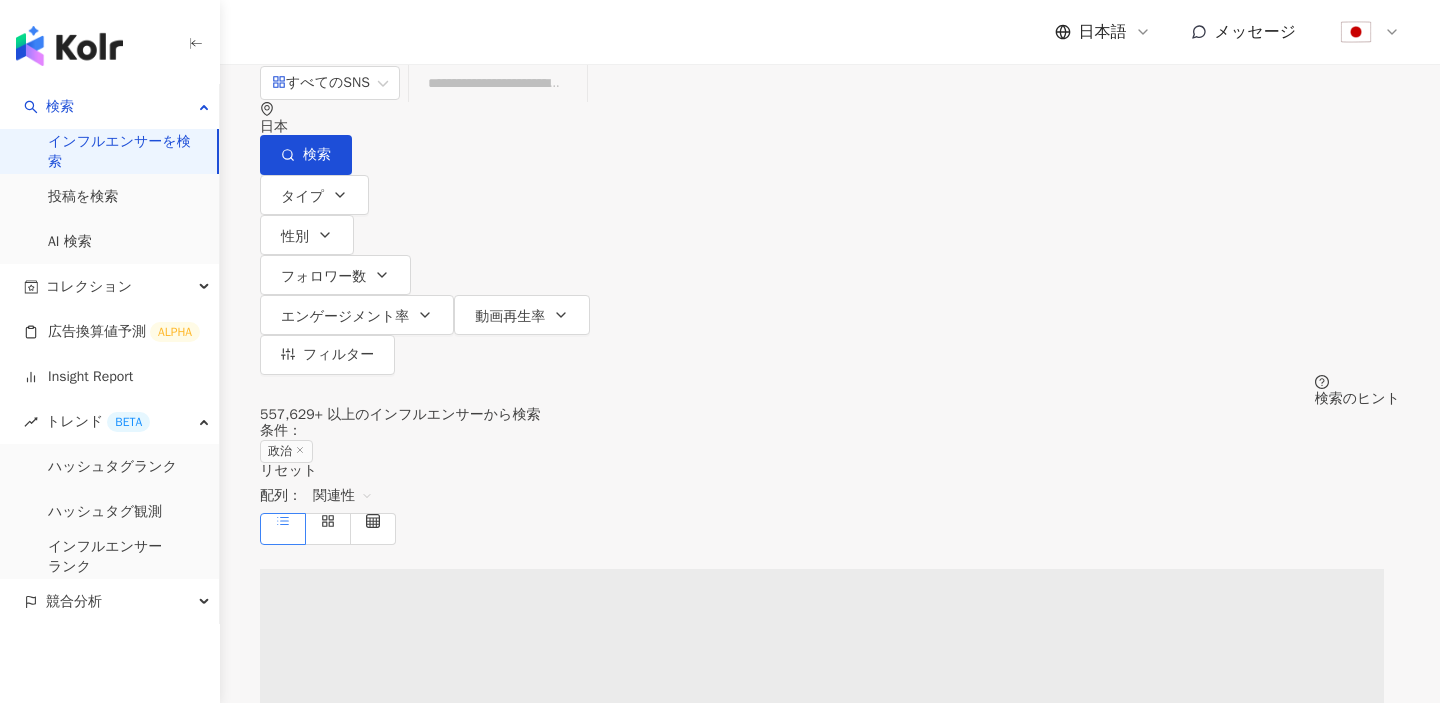 click on "関連性" at bounding box center (343, 496) 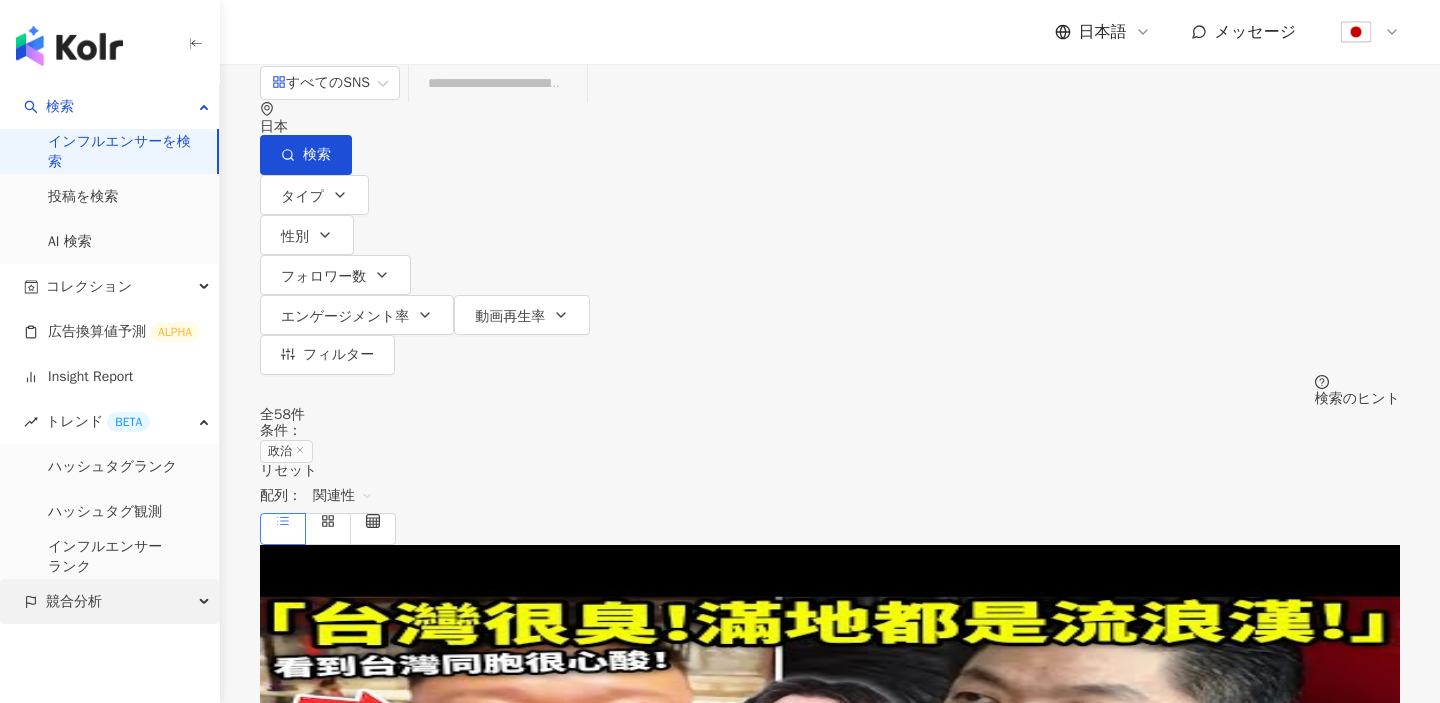 click on "競合分析" at bounding box center (109, 601) 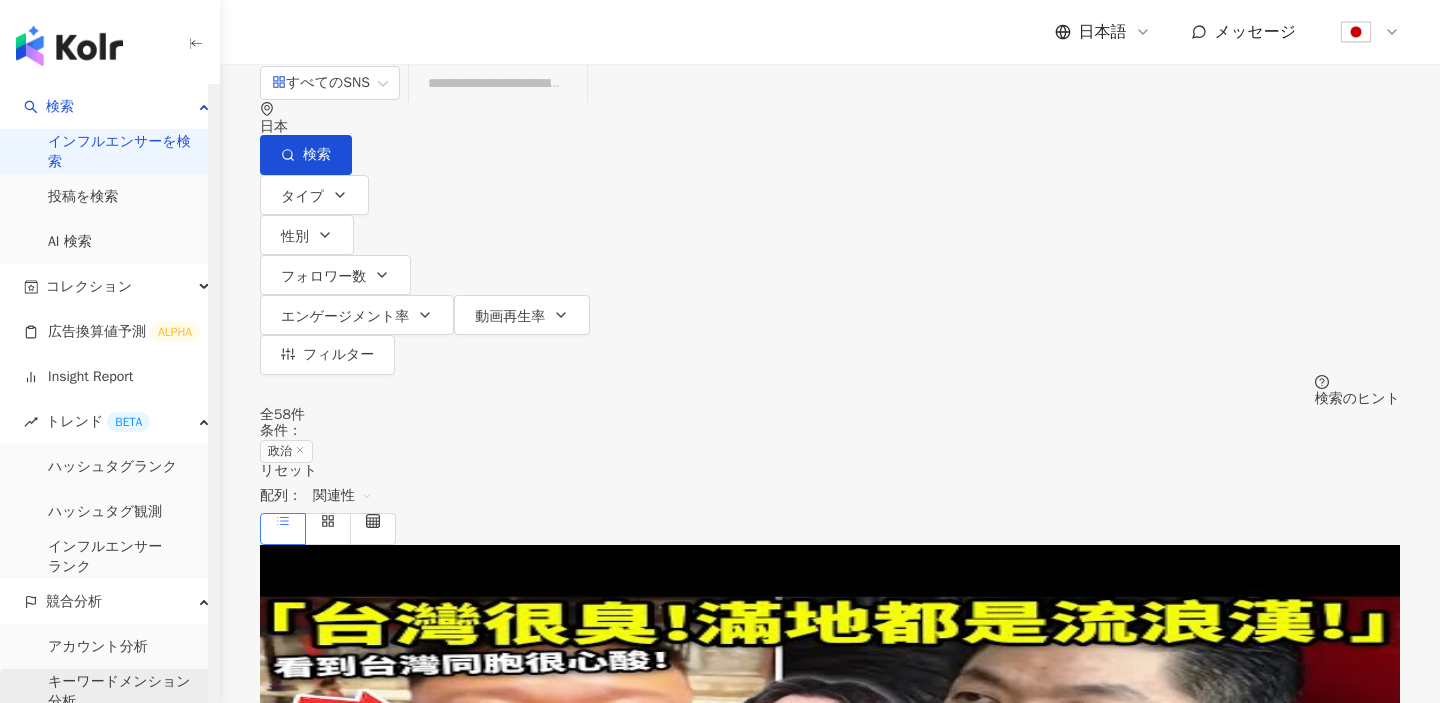 click on "キーワードメンション分析" at bounding box center [125, 691] 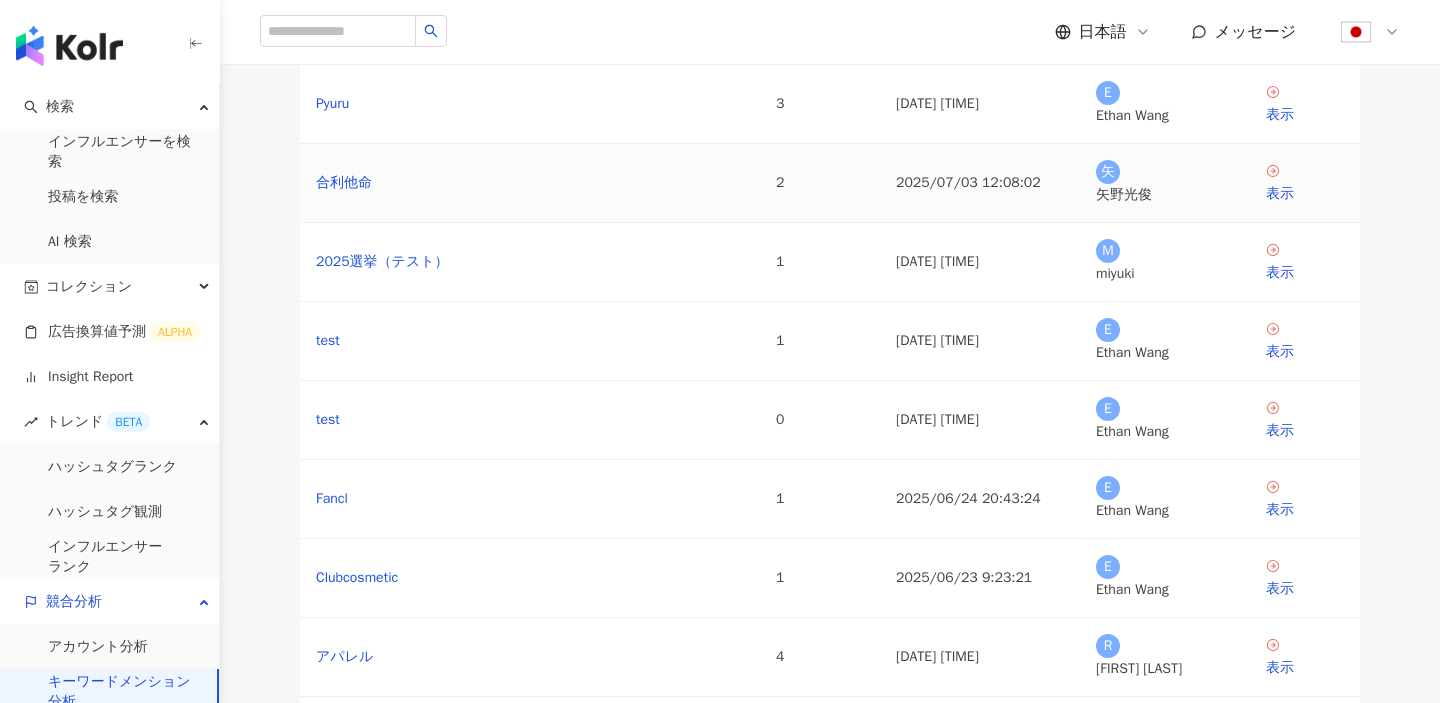 scroll, scrollTop: 142, scrollLeft: 0, axis: vertical 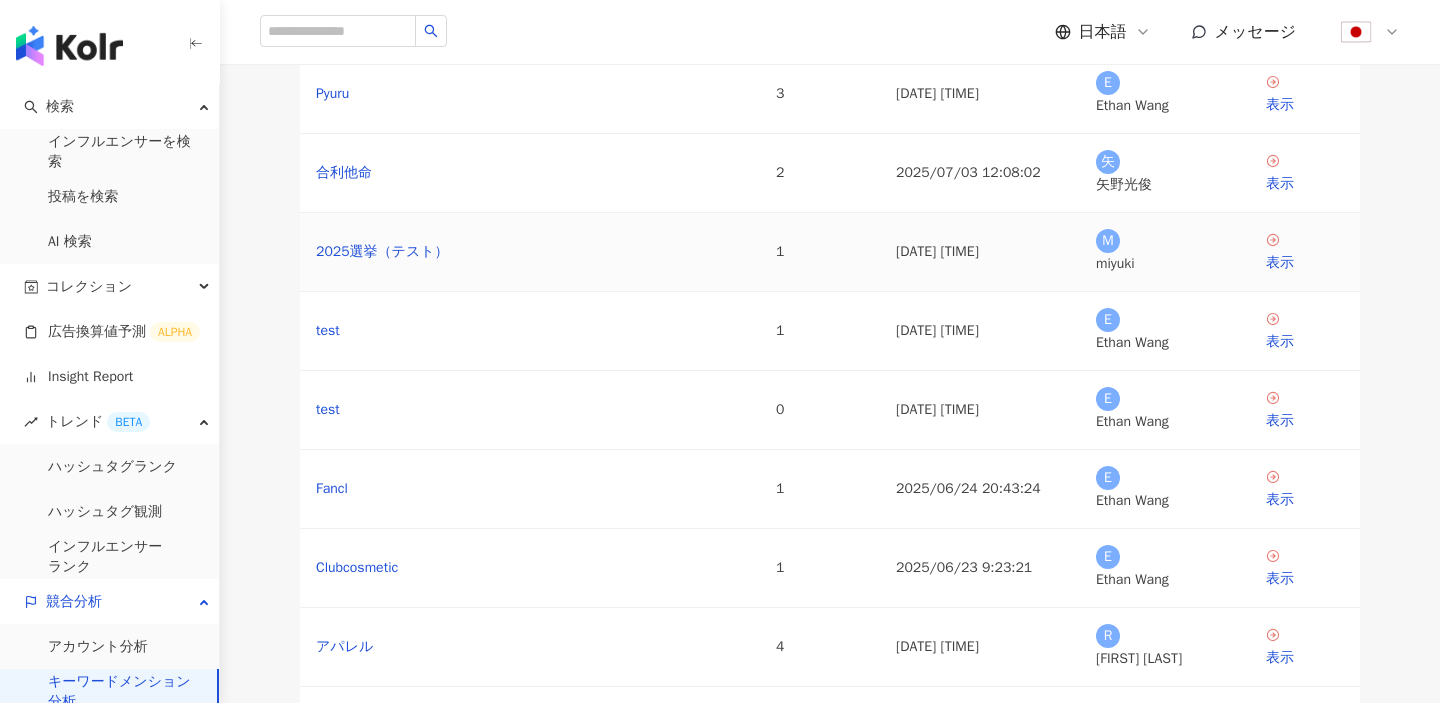click on "表示" at bounding box center [1305, 252] 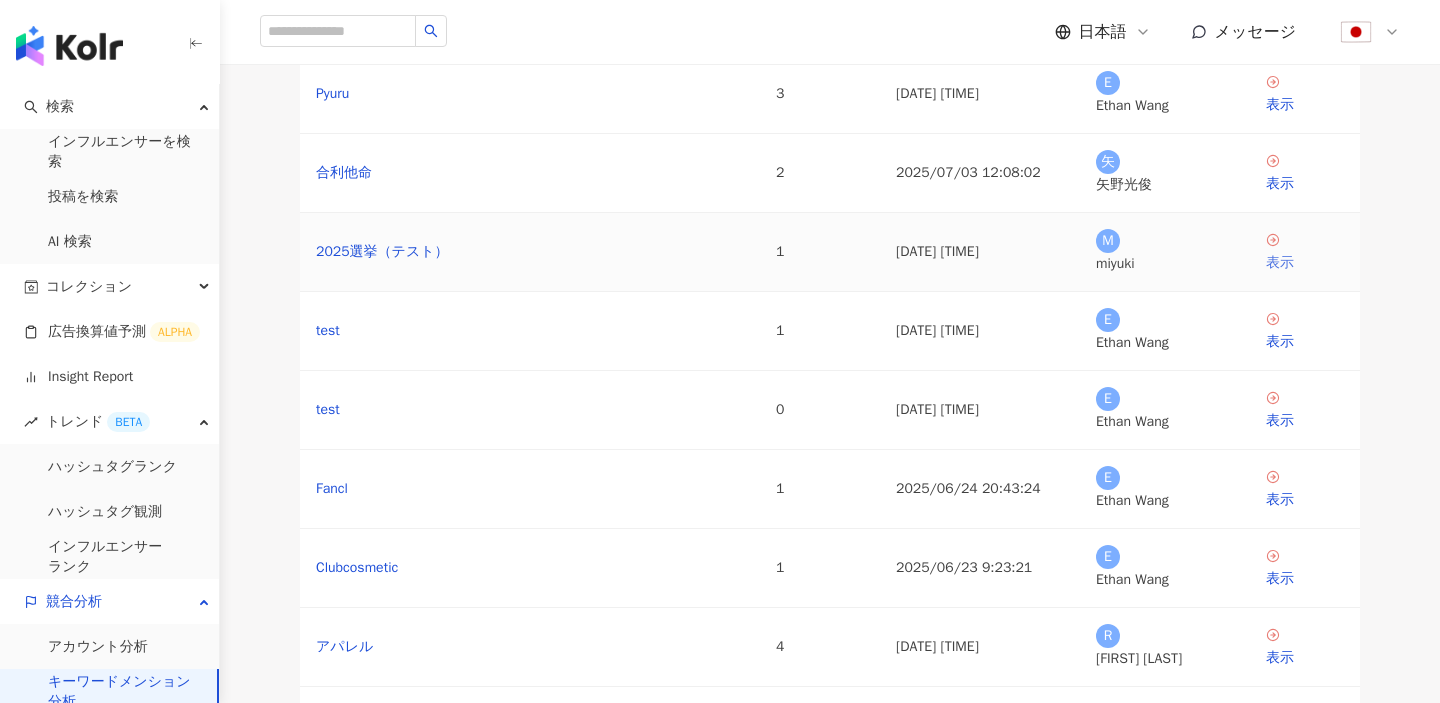 click on "表示" at bounding box center (1305, 253) 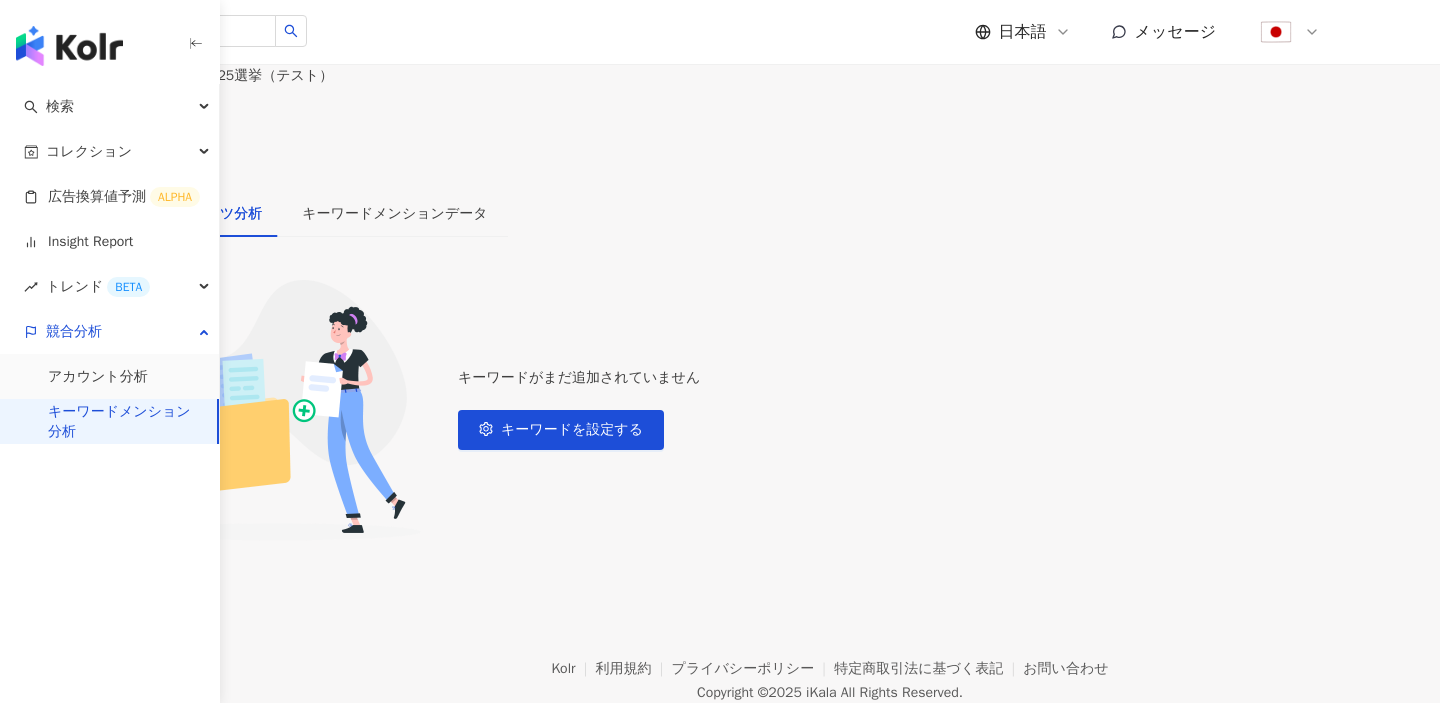 click on "キーワードを設定する" at bounding box center (114, 131) 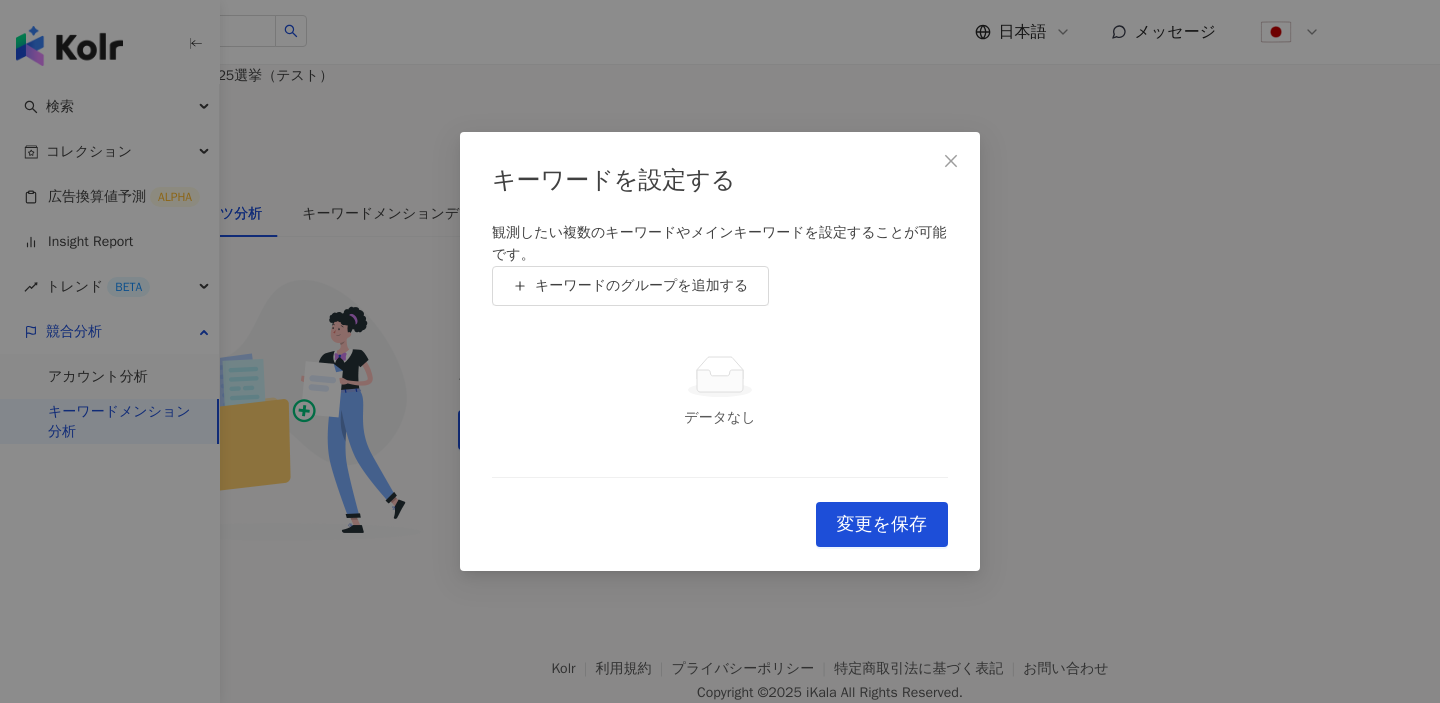 click on "観測したい複数のキーワードやメインキーワードを設定することが可能です。 キーワードのグループを追加する データなし
To pick up a draggable item, press the space bar.
While dragging, use the arrow keys to move the item.
Press space again to drop the item in its new position, or press escape to cancel." at bounding box center [720, 350] 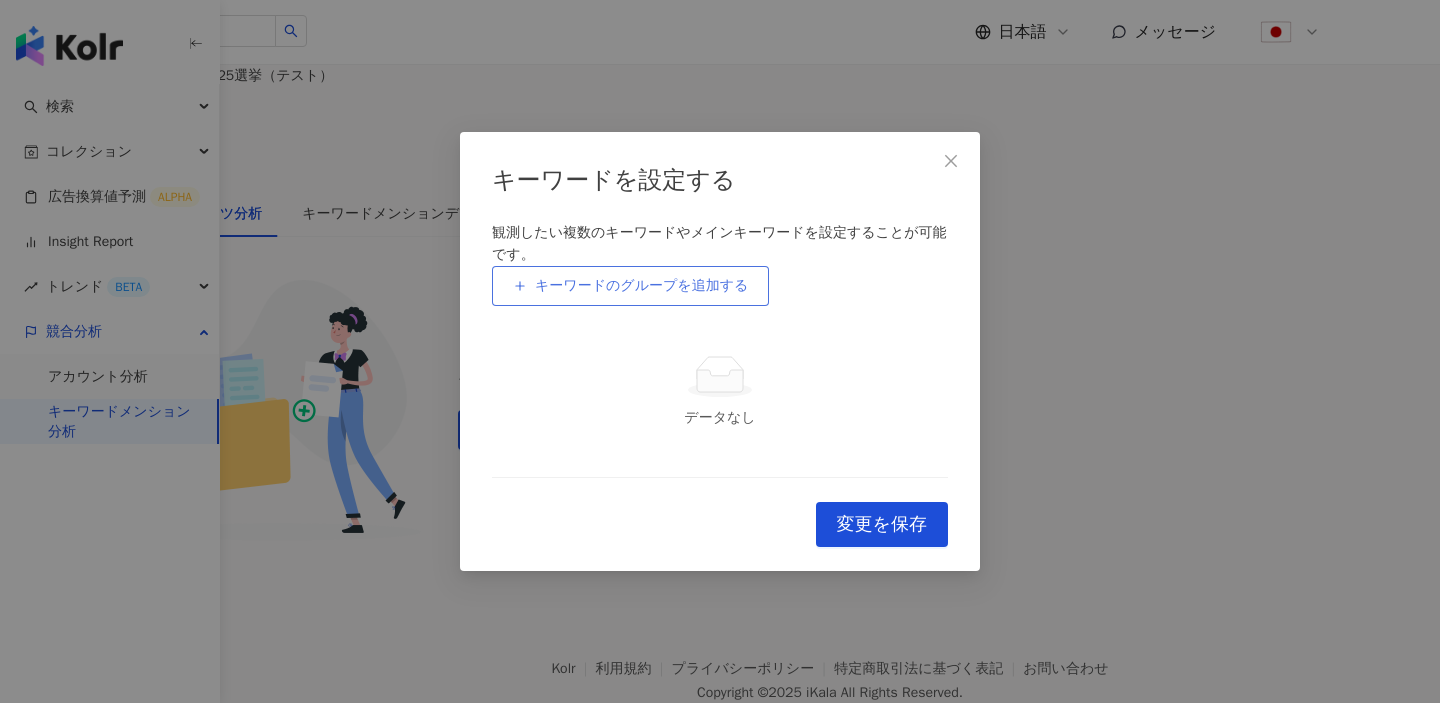 click on "キーワードのグループを追加する" at bounding box center (630, 286) 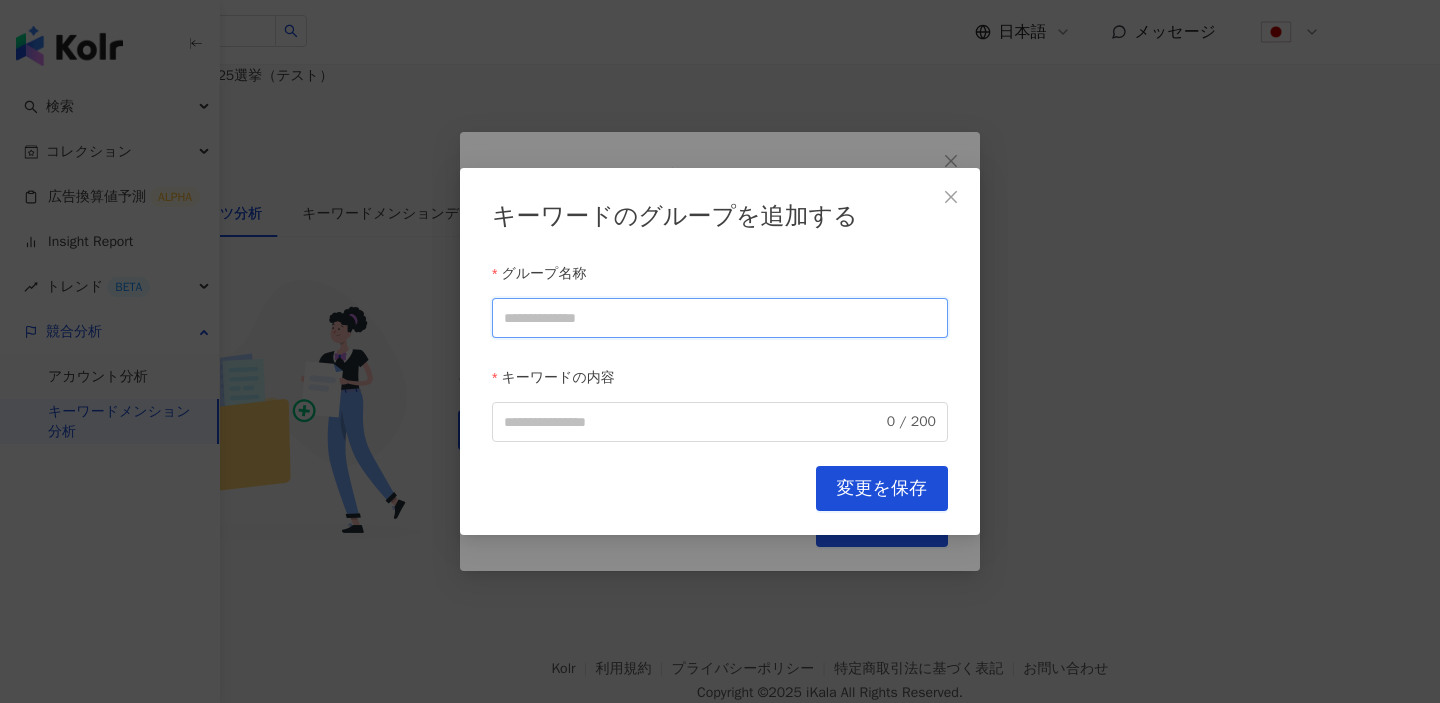 click on "グループ名称" at bounding box center (720, 318) 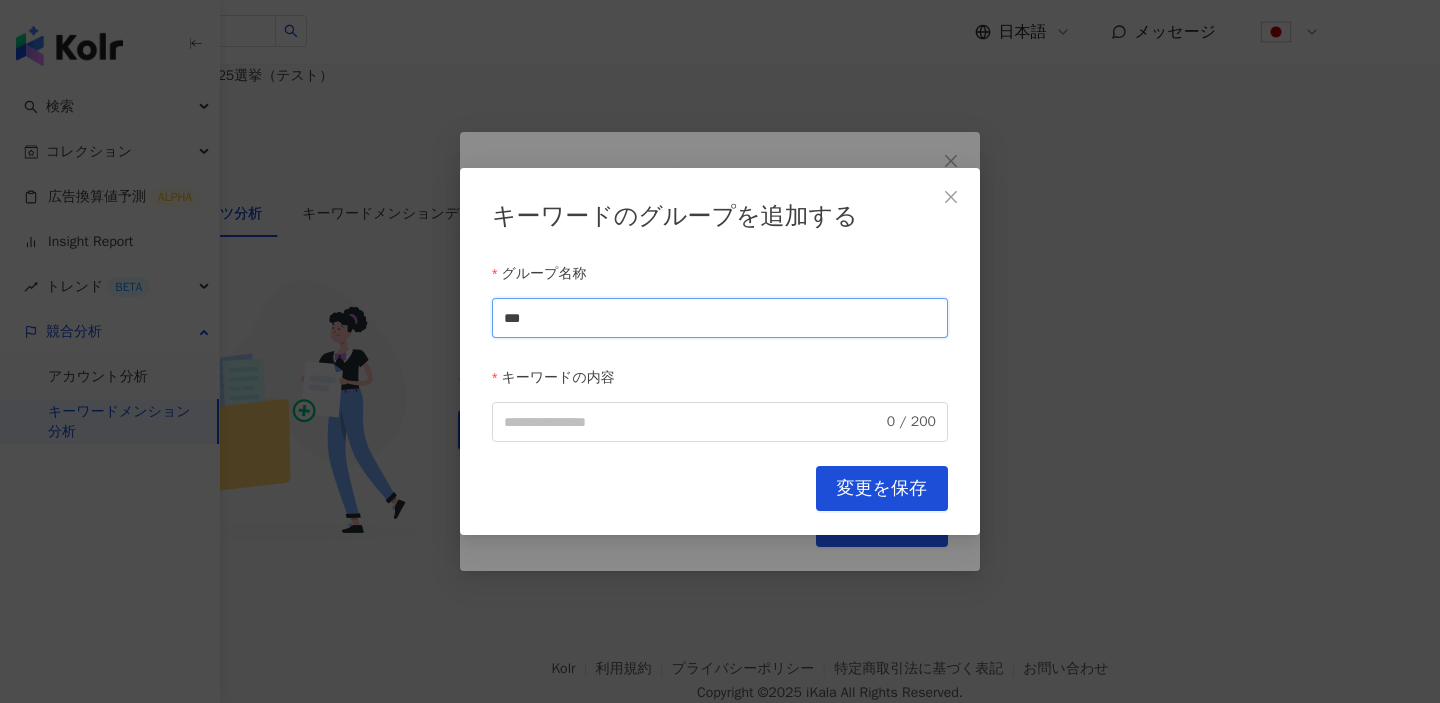 type on "***" 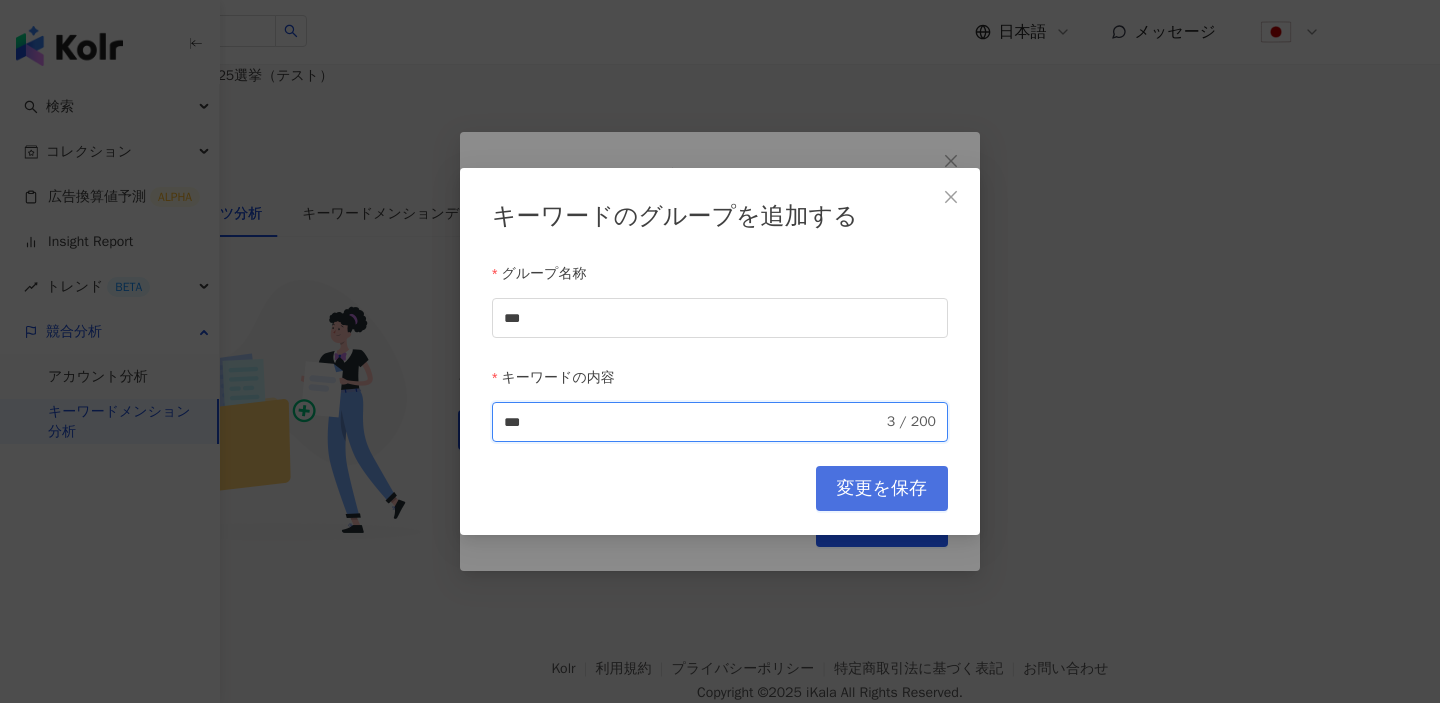 type on "***" 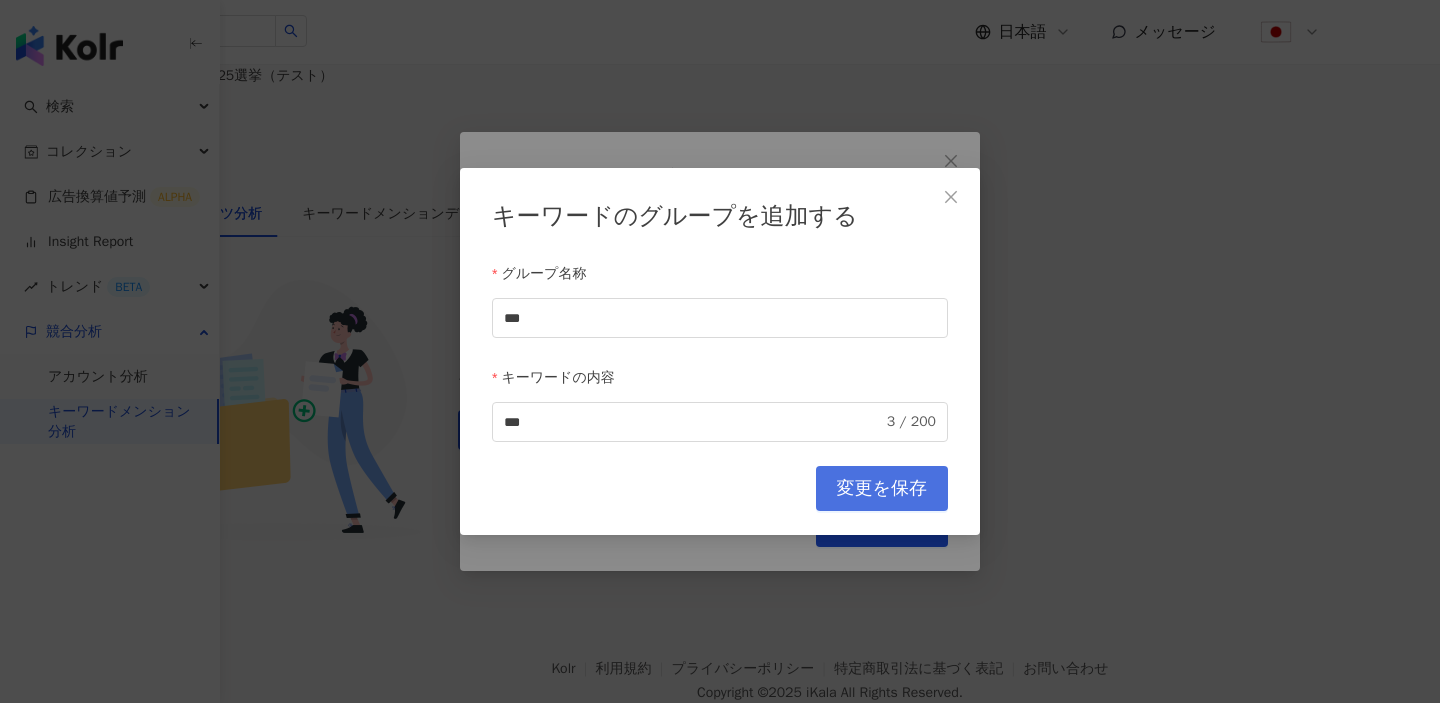 click on "変更を保存" at bounding box center (882, 488) 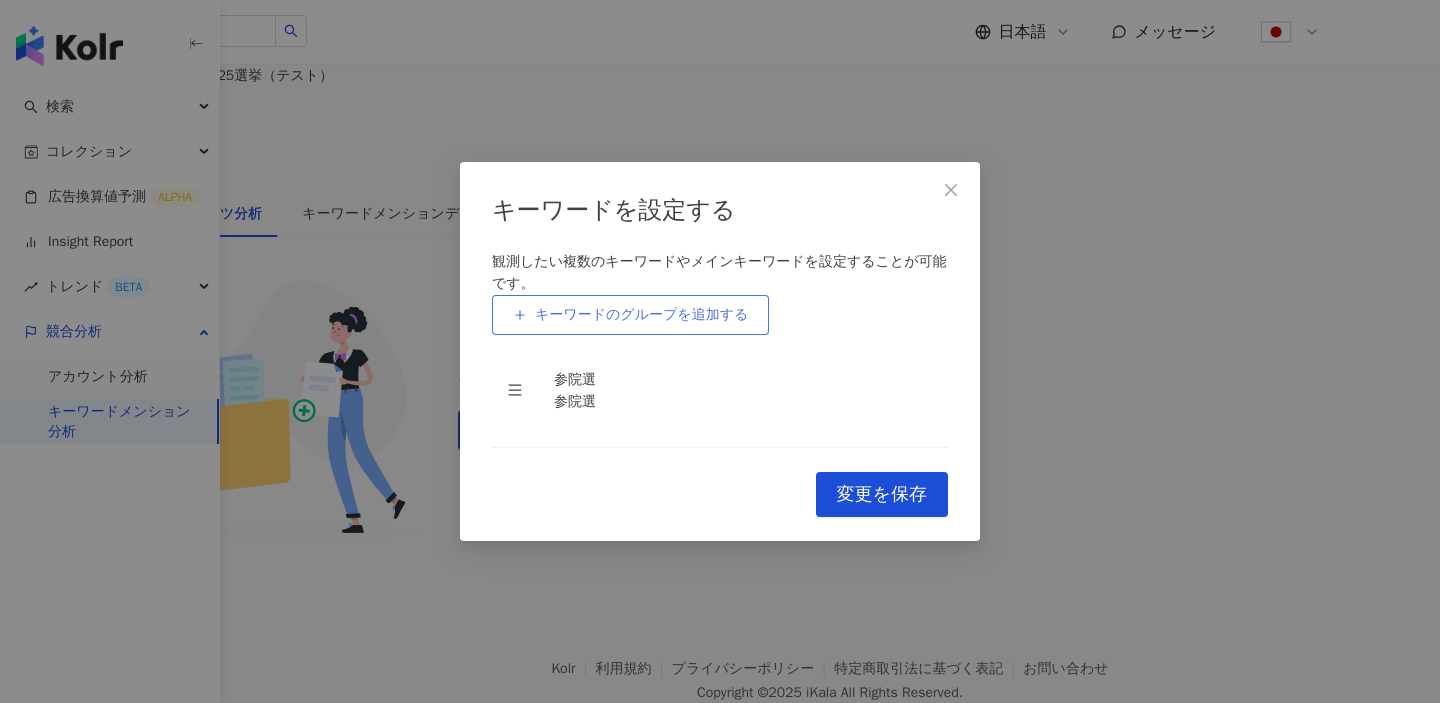click on "キーワードのグループを追加する" at bounding box center [641, 315] 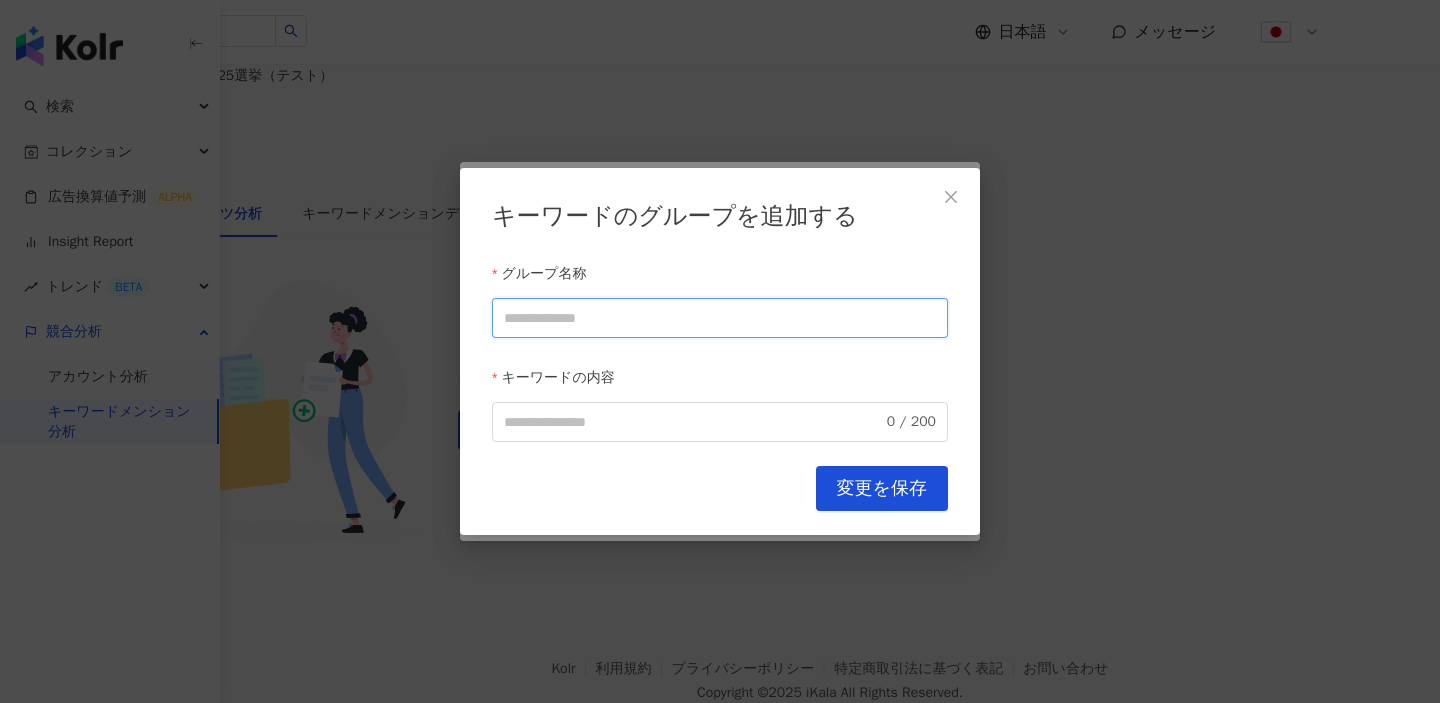 click on "グループ名称" at bounding box center (720, 318) 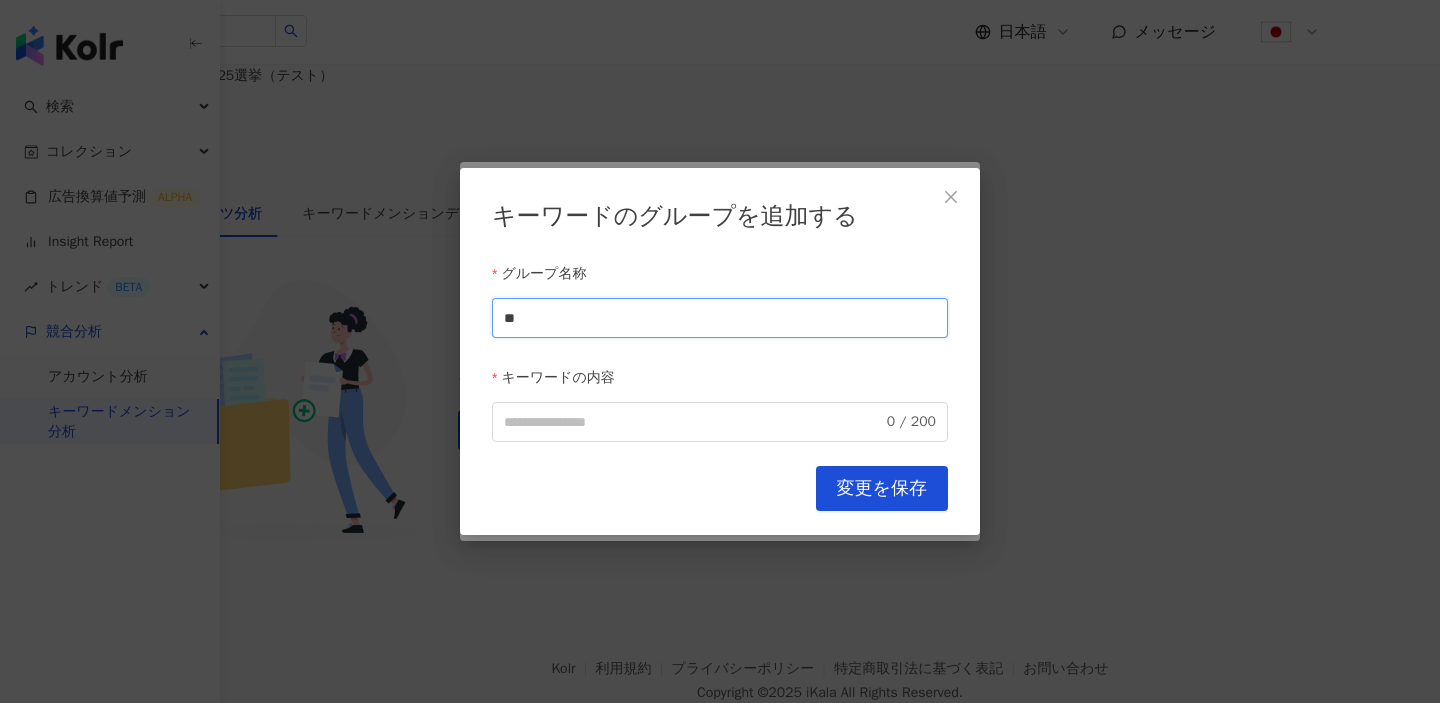 type on "**" 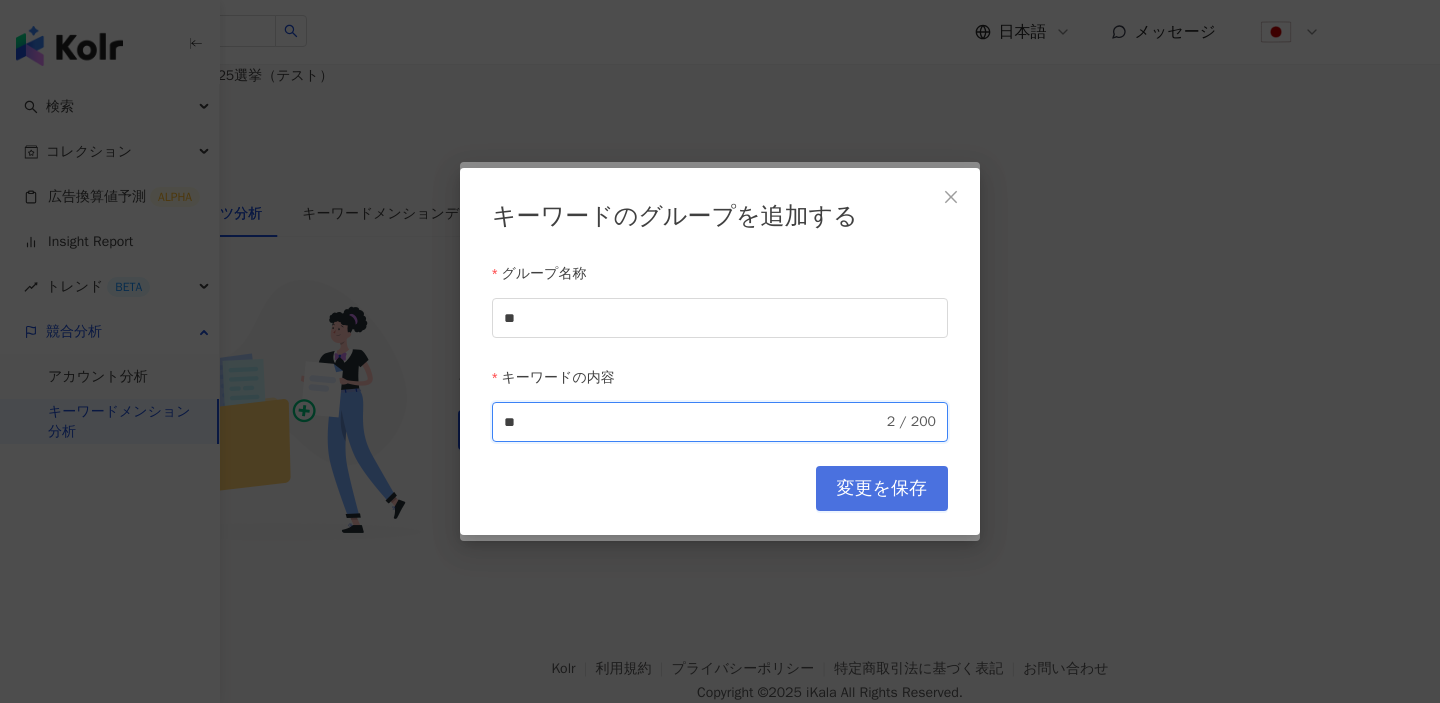 type on "**" 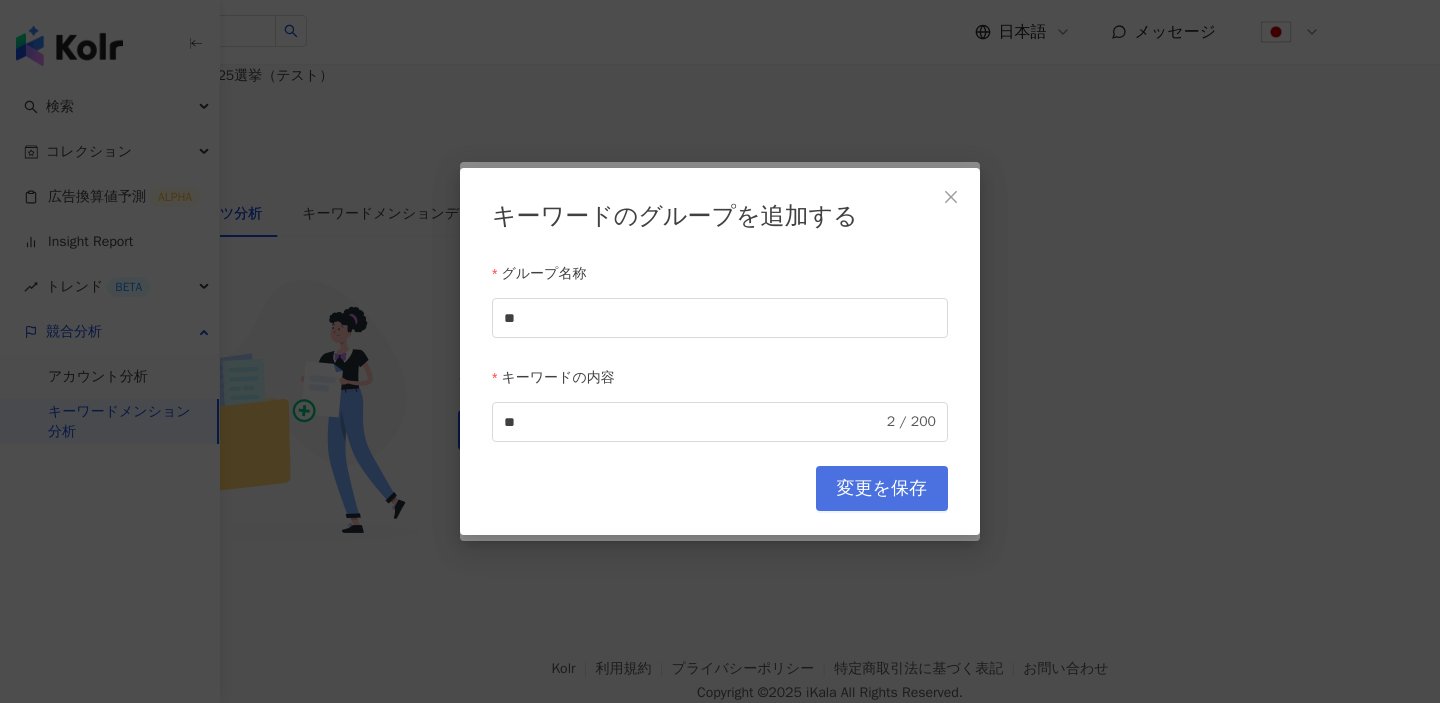 click on "変更を保存" at bounding box center (882, 488) 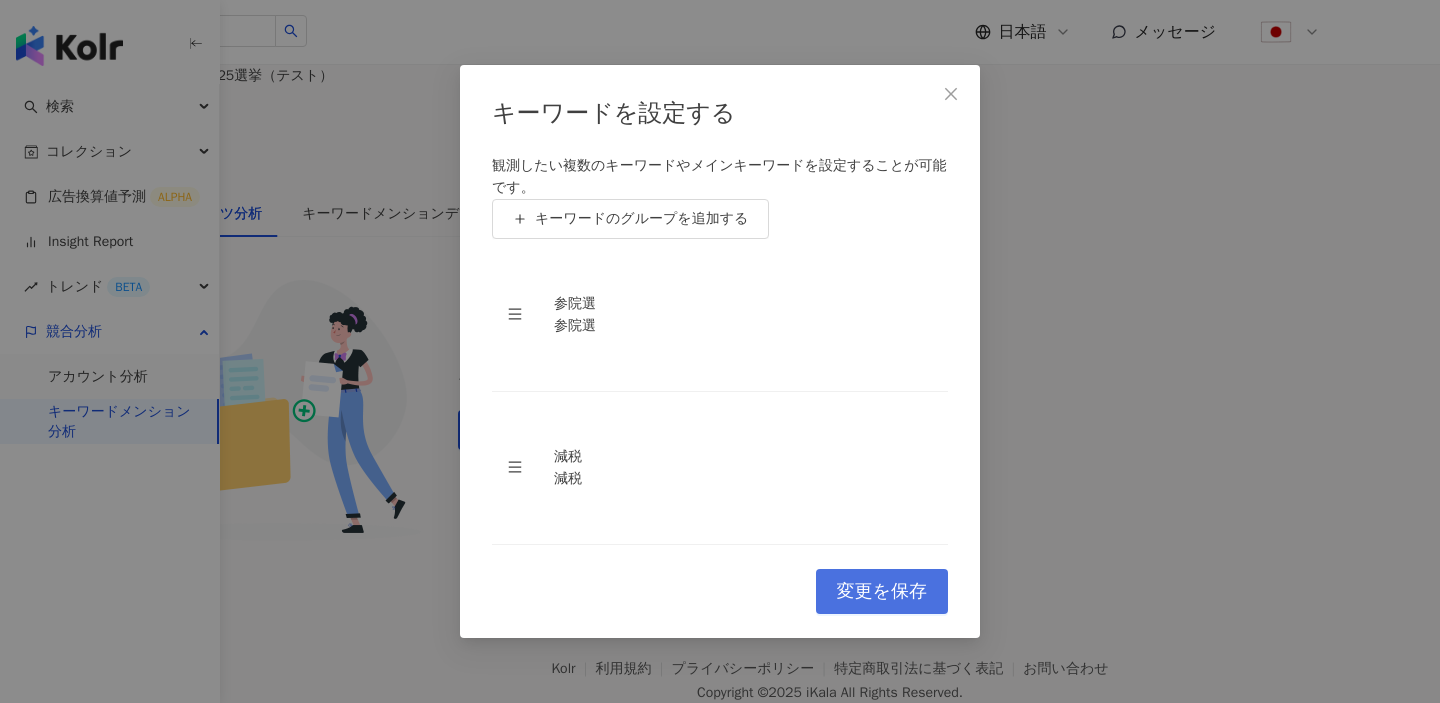 click on "変更を保存" at bounding box center (882, 592) 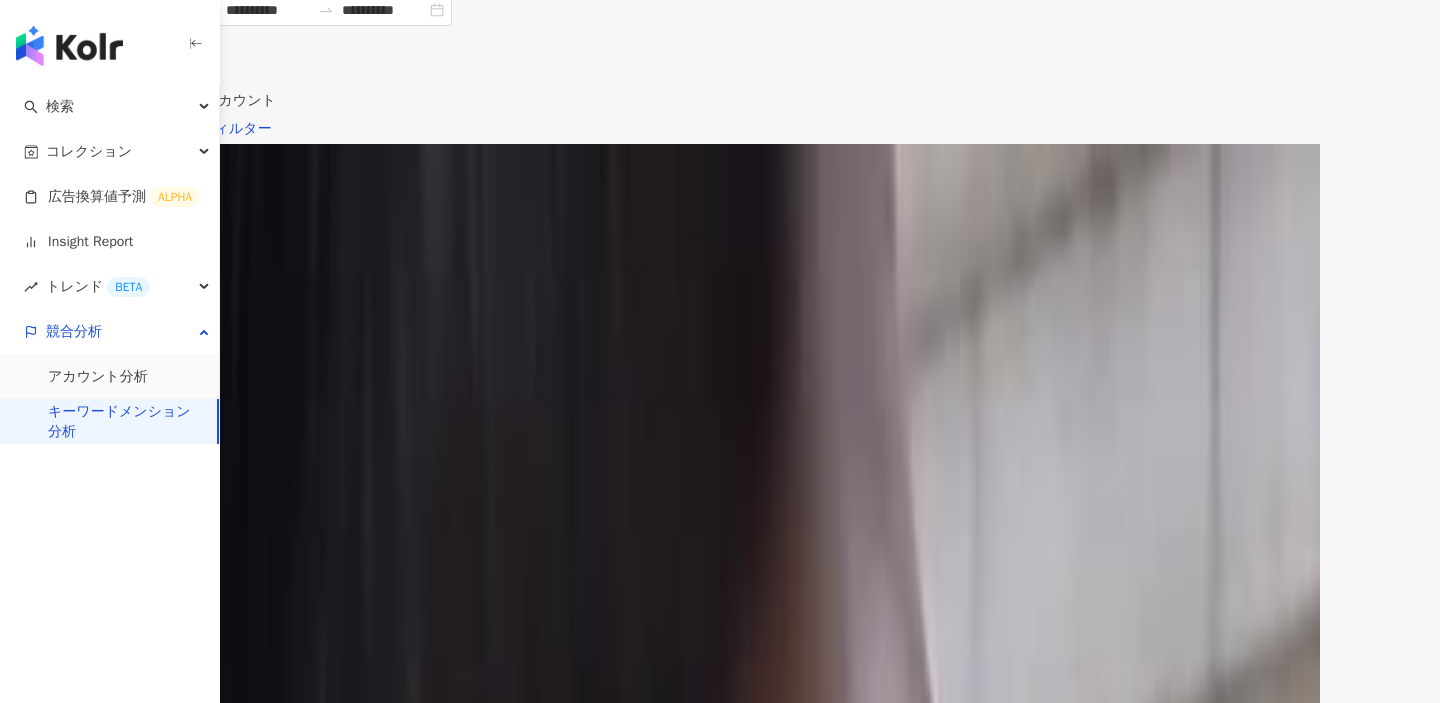 scroll, scrollTop: 308, scrollLeft: 0, axis: vertical 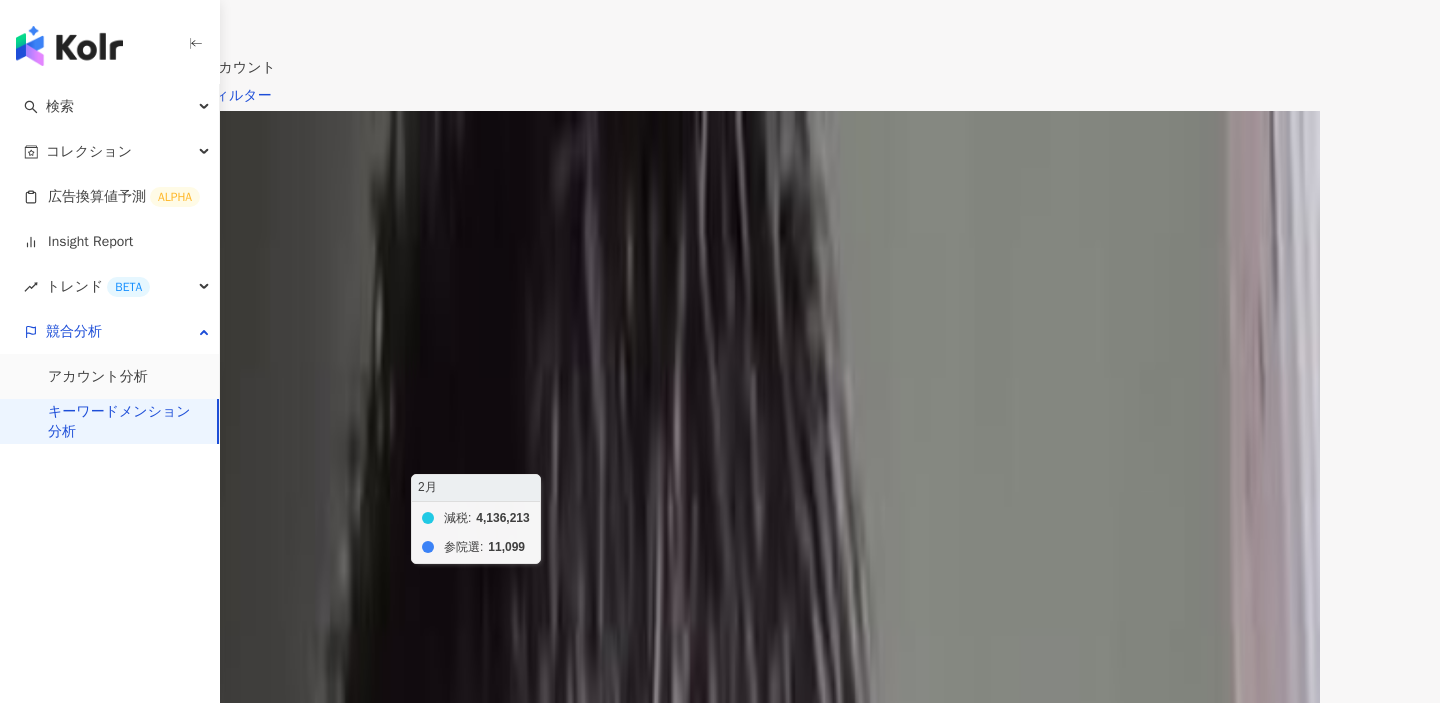 click on "減税 参院選" 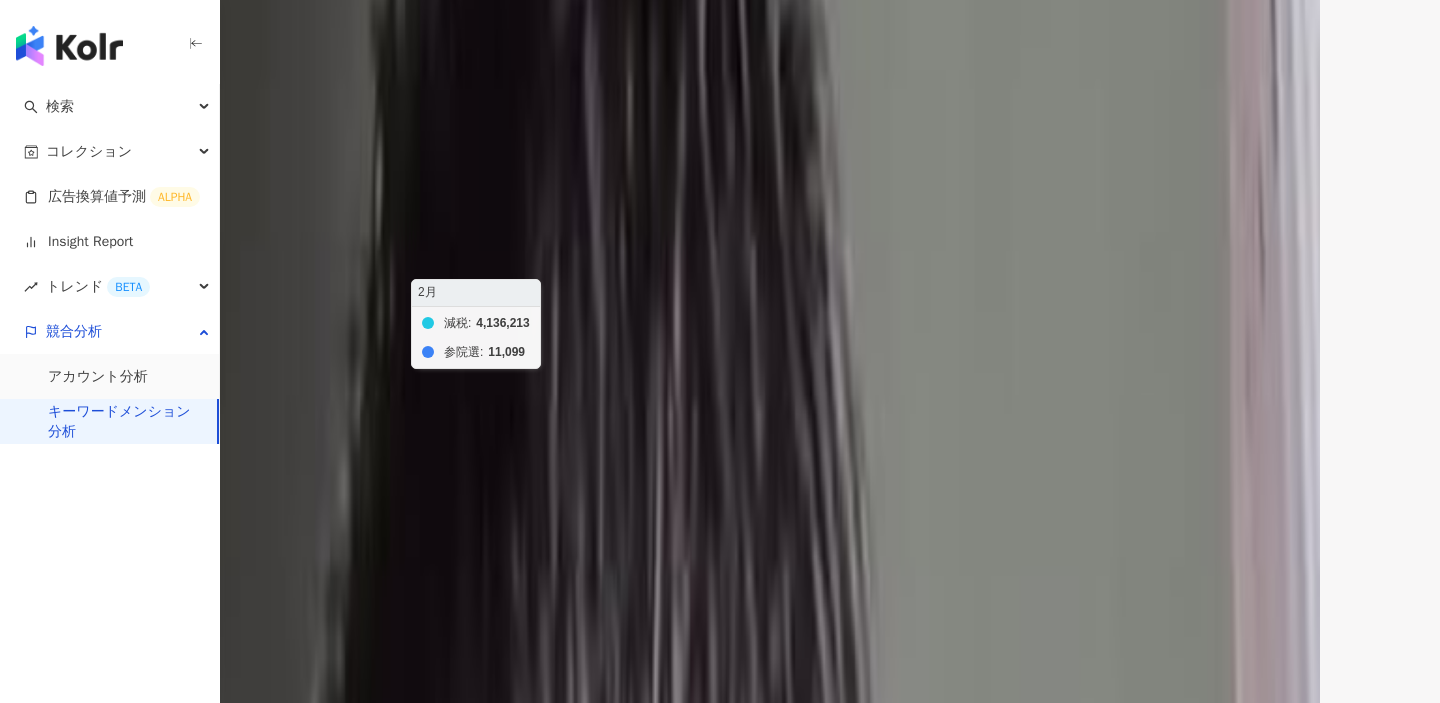 scroll, scrollTop: 557, scrollLeft: 0, axis: vertical 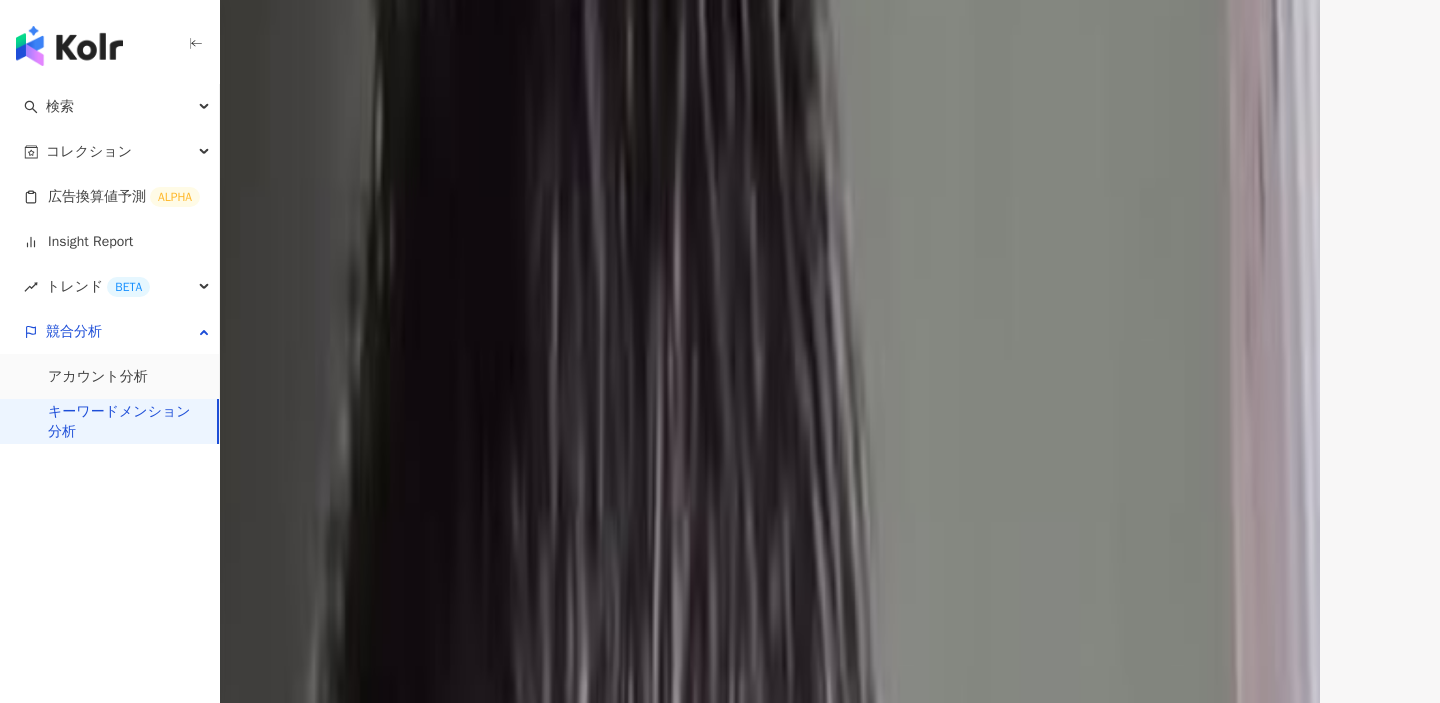 click on "減税 参院選" 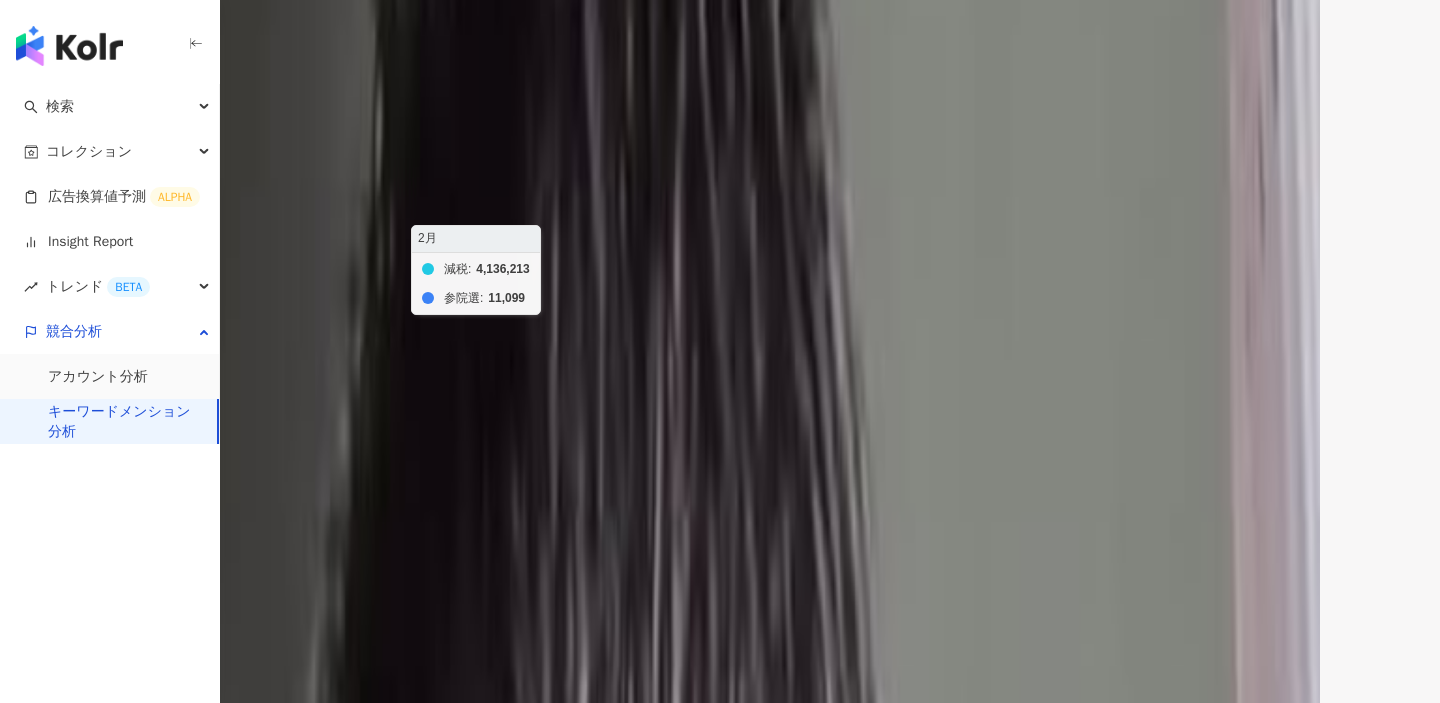 click on "減税 参院選" 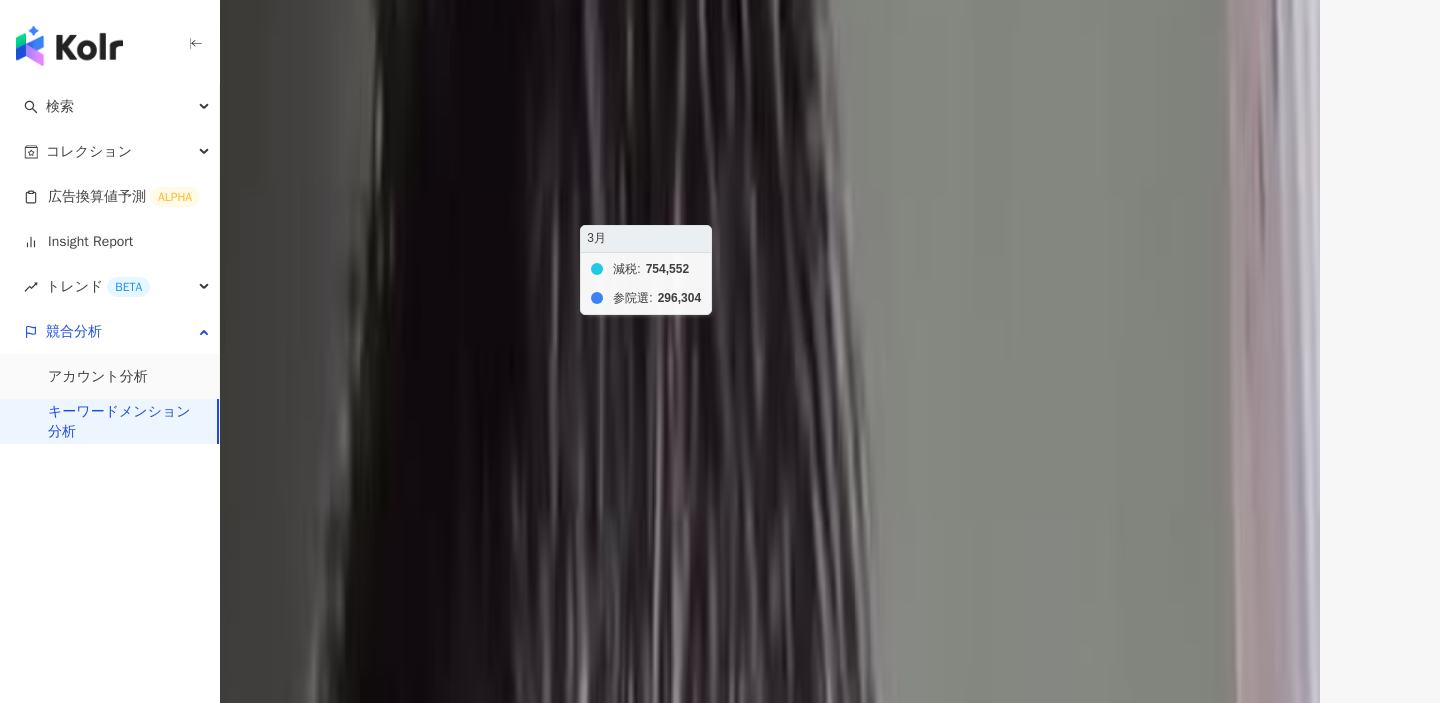 click on "減税 参院選" 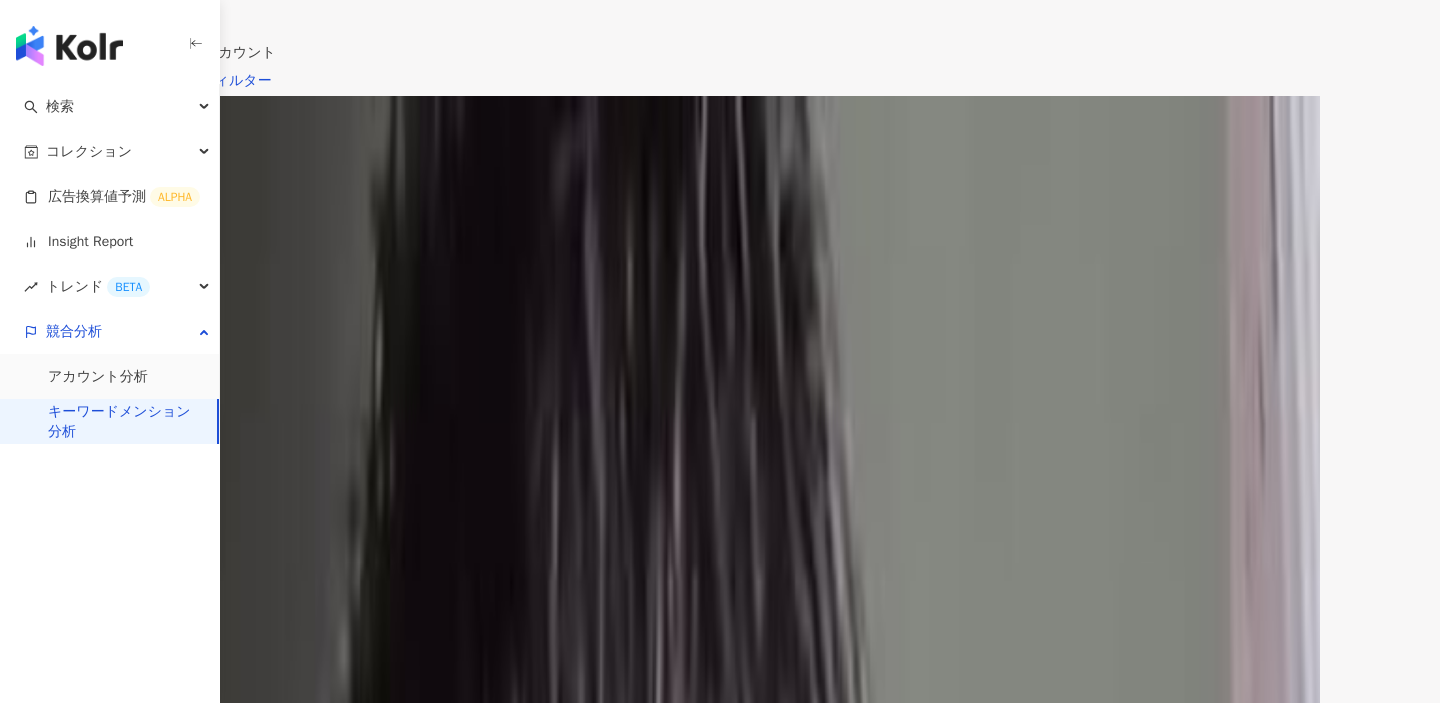 scroll, scrollTop: 325, scrollLeft: 0, axis: vertical 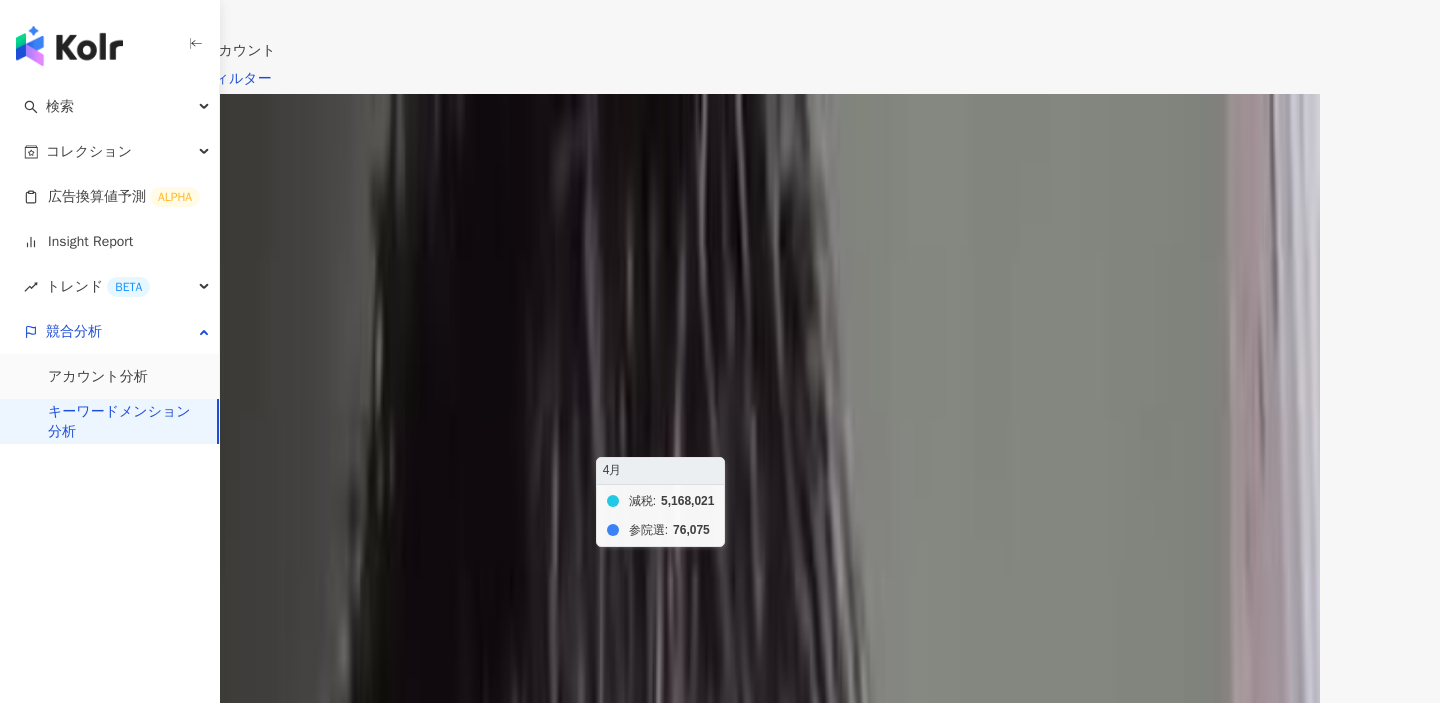 click on "減税 参院選" 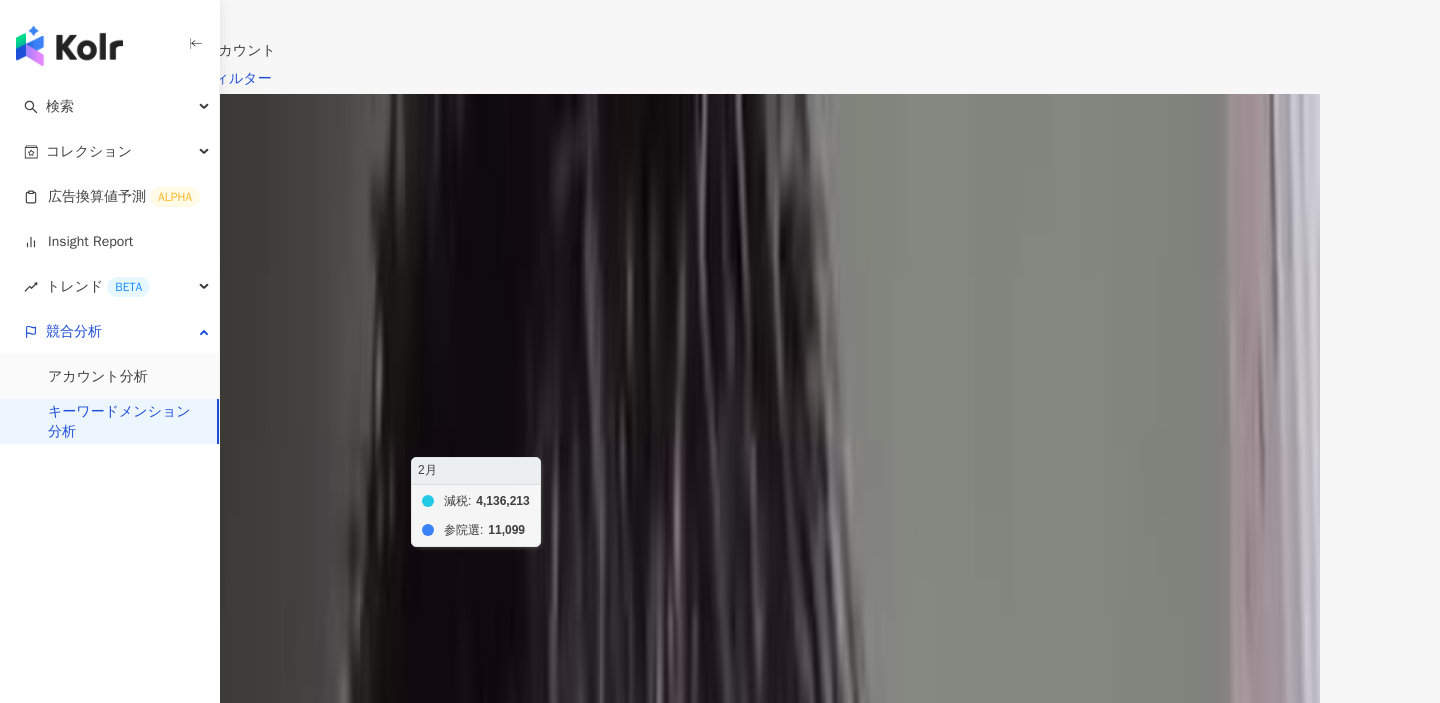click on "減税 参院選" 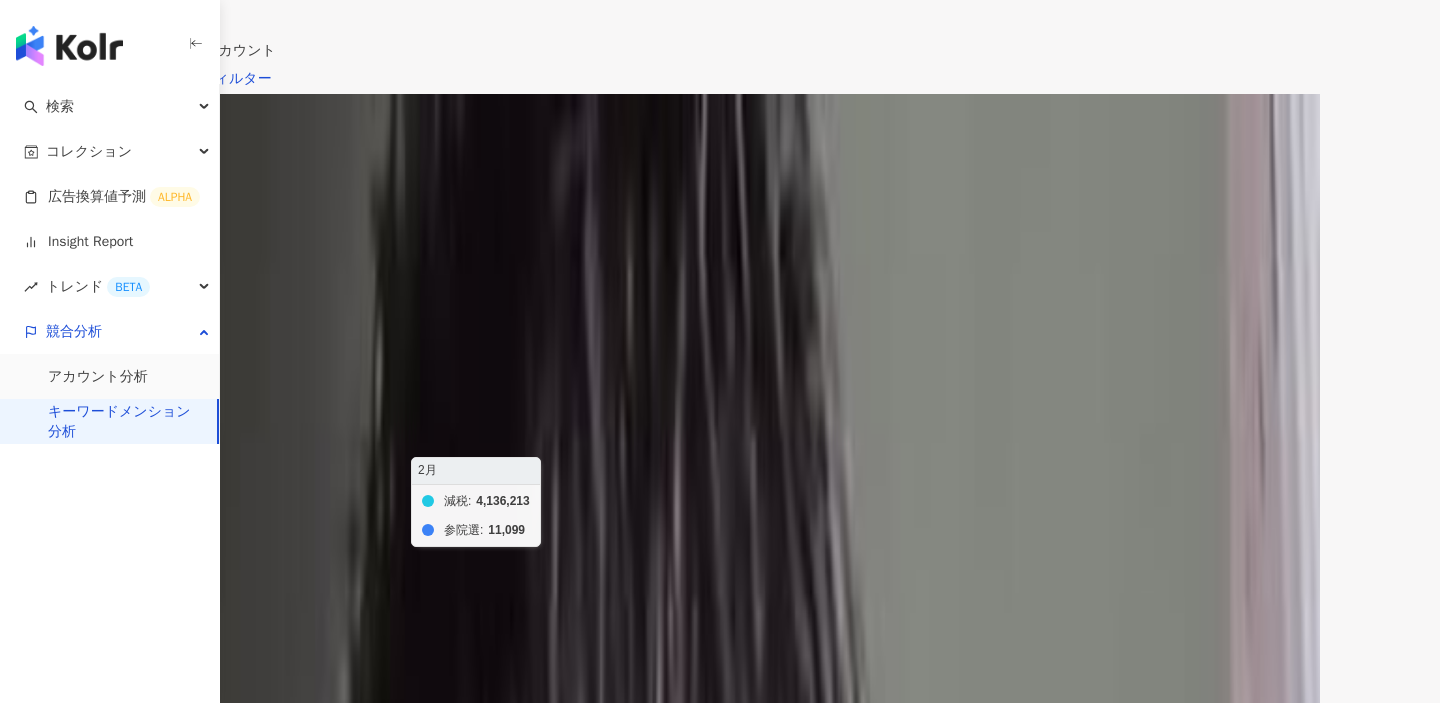click on "減税 参院選" 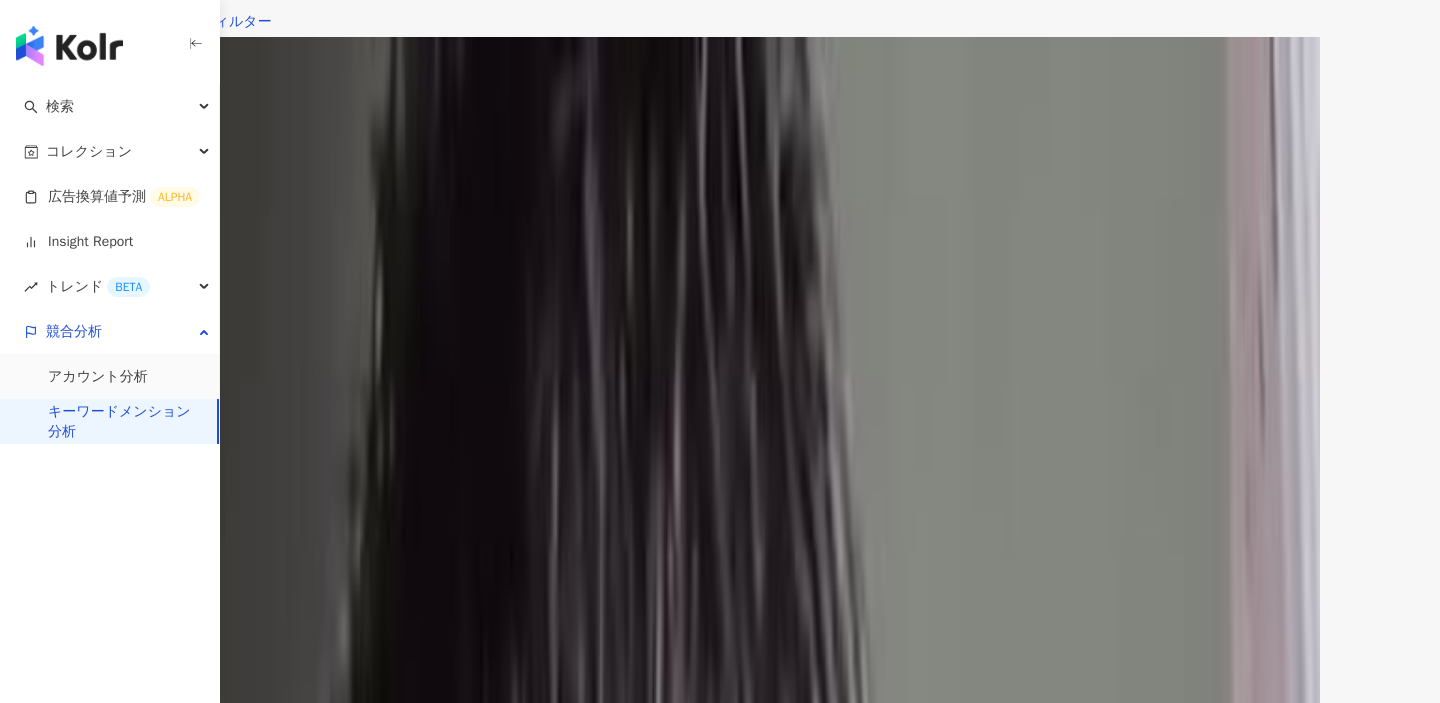 scroll, scrollTop: 453, scrollLeft: 0, axis: vertical 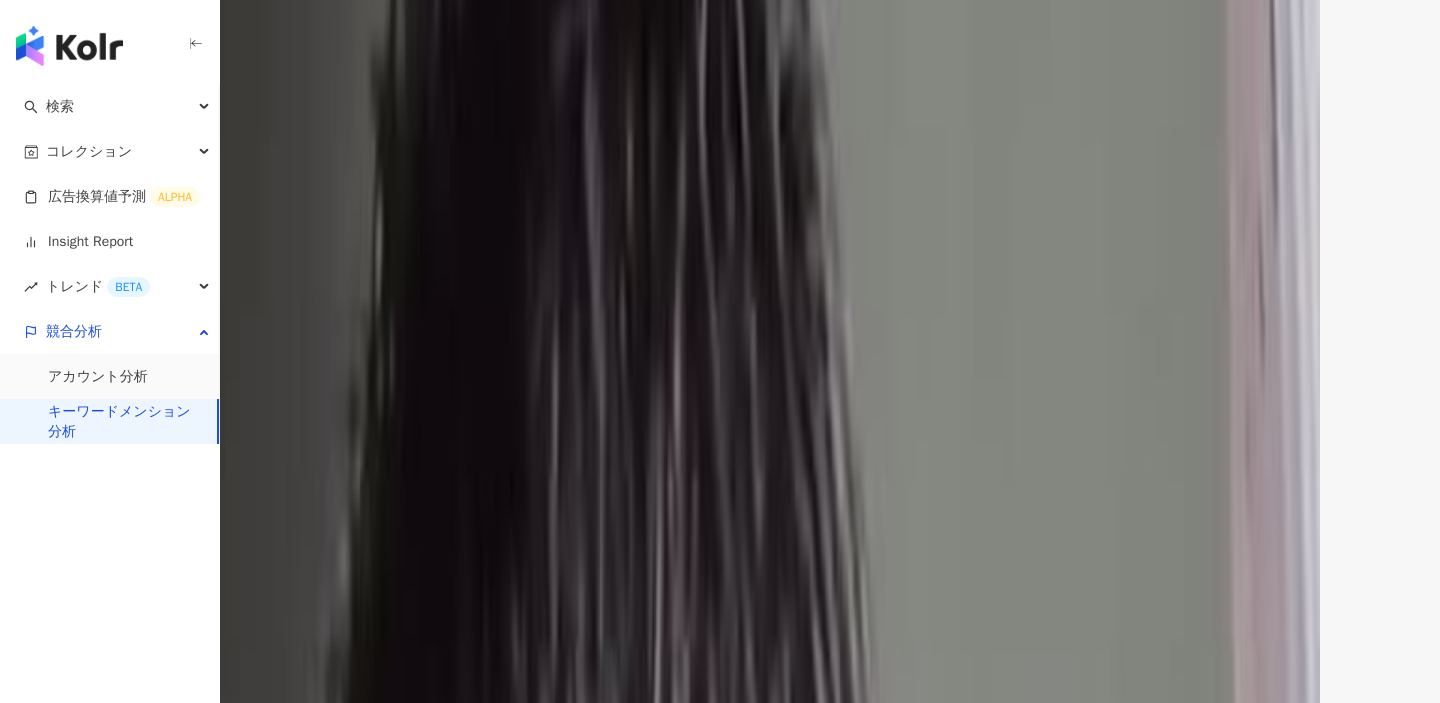 click at bounding box center [720, 6740] 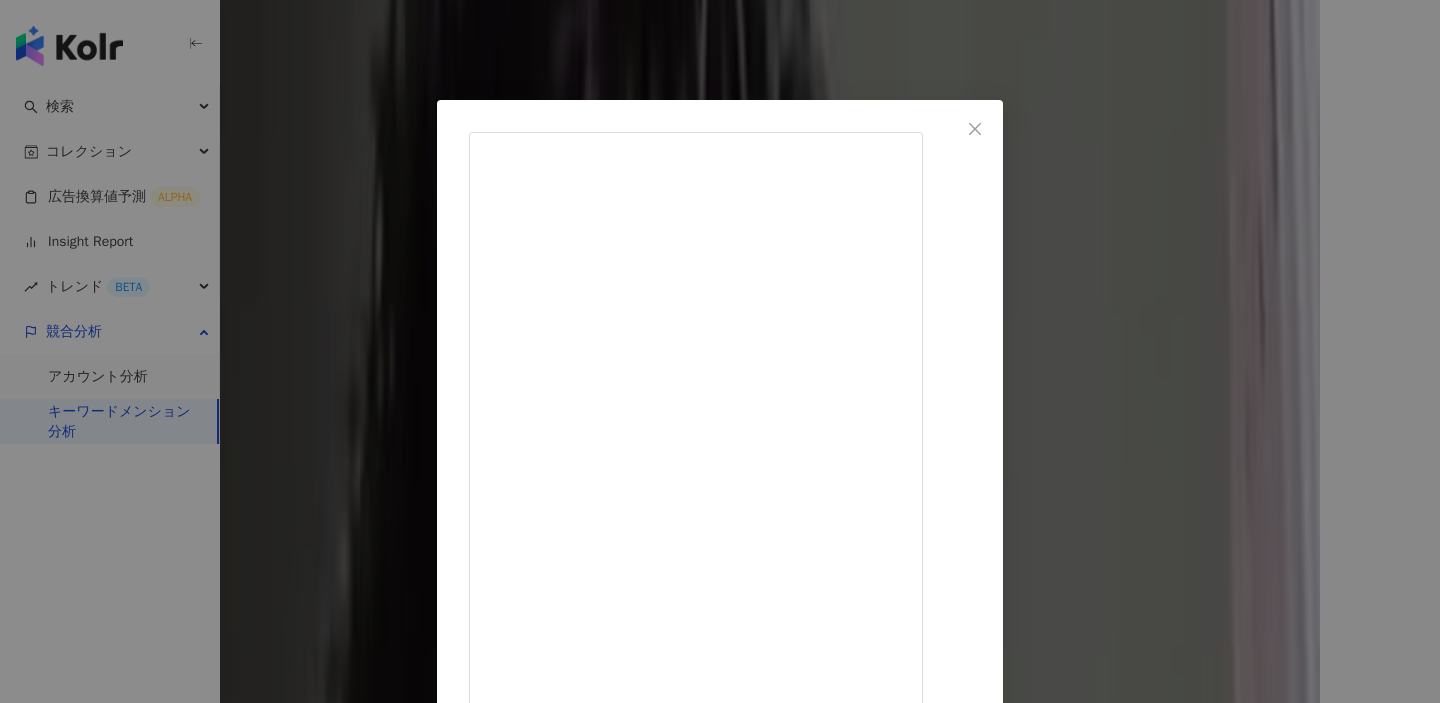 scroll, scrollTop: 1013, scrollLeft: 0, axis: vertical 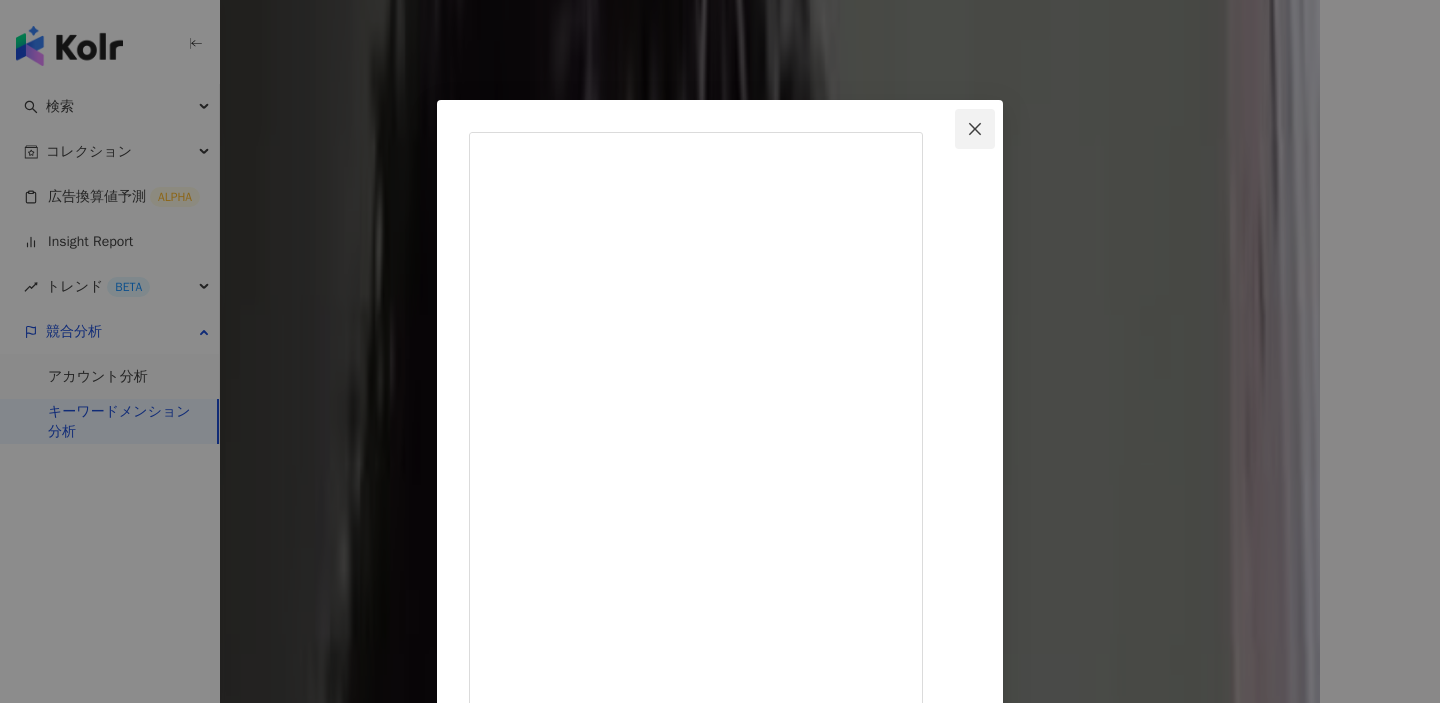 click at bounding box center [975, 129] 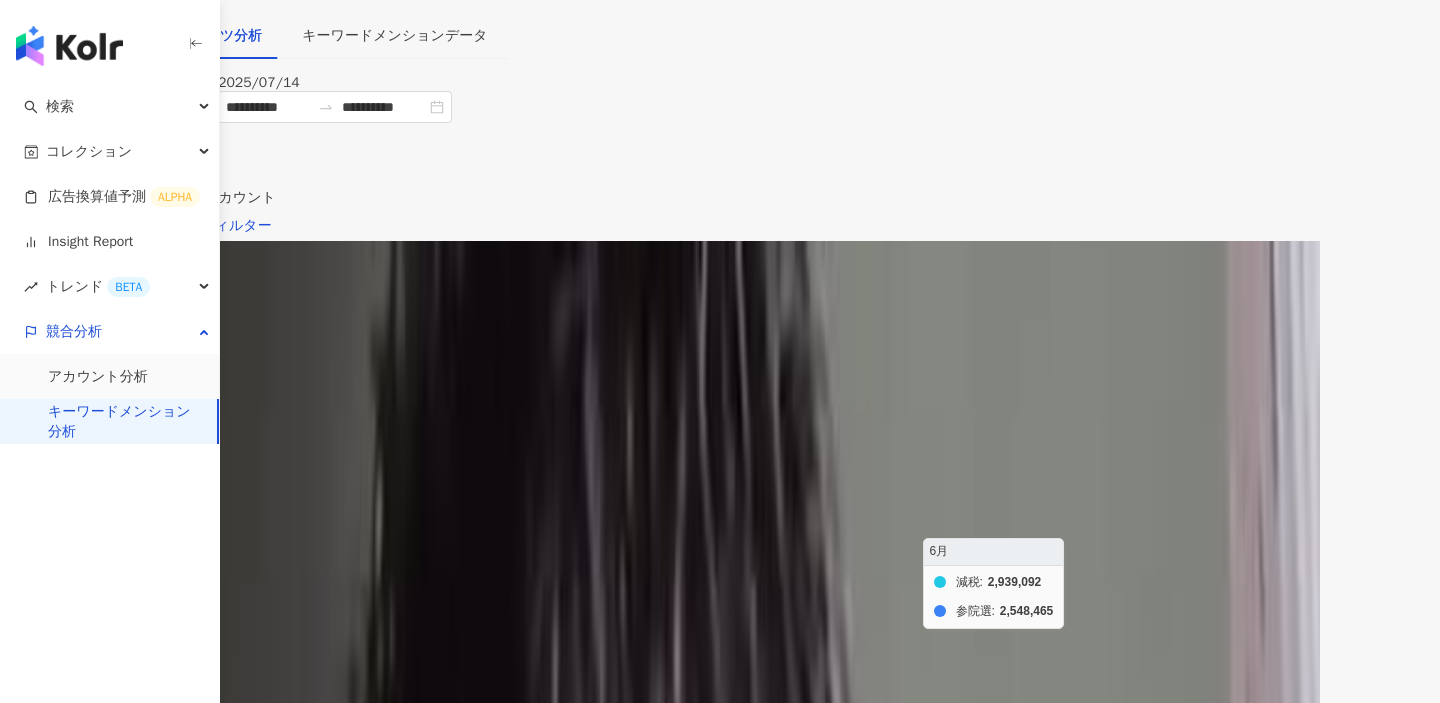 scroll, scrollTop: 0, scrollLeft: 0, axis: both 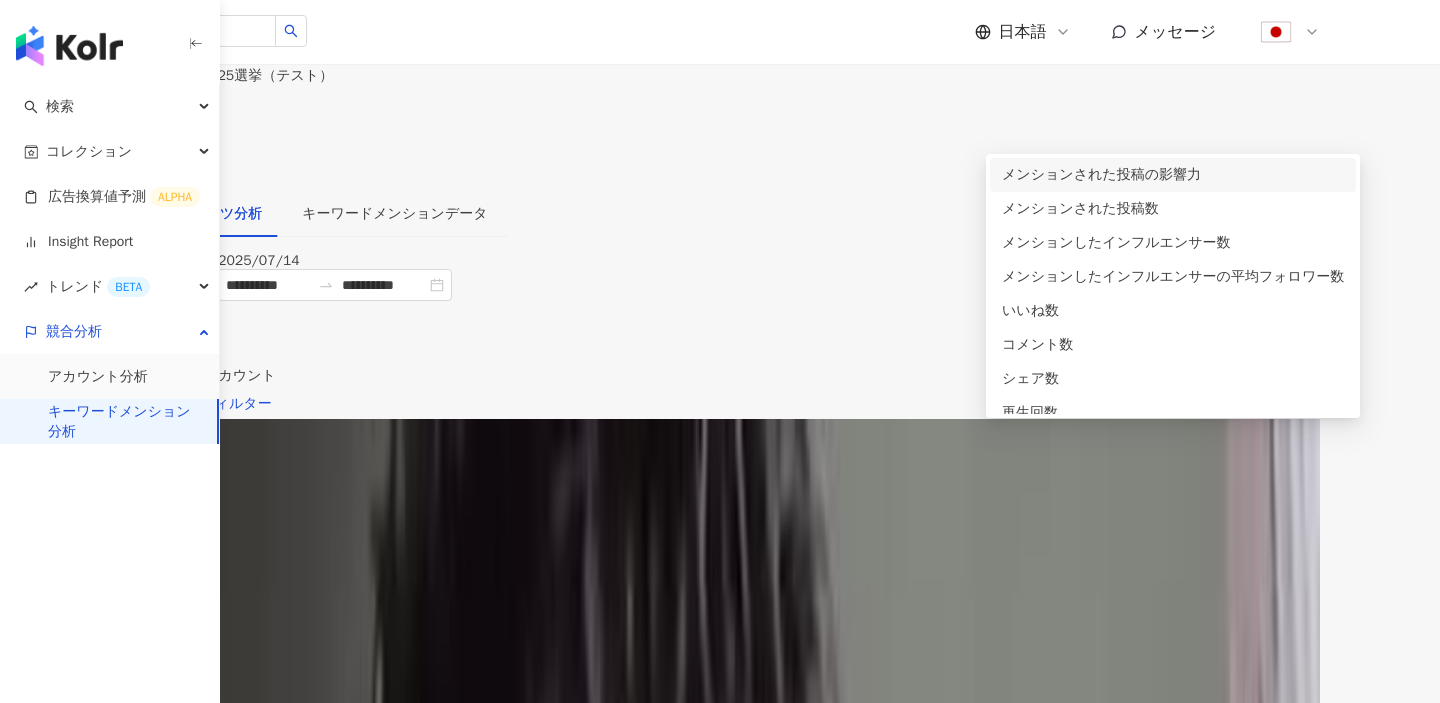 click on "メンションされた投稿の影響力" at bounding box center (278, 467) 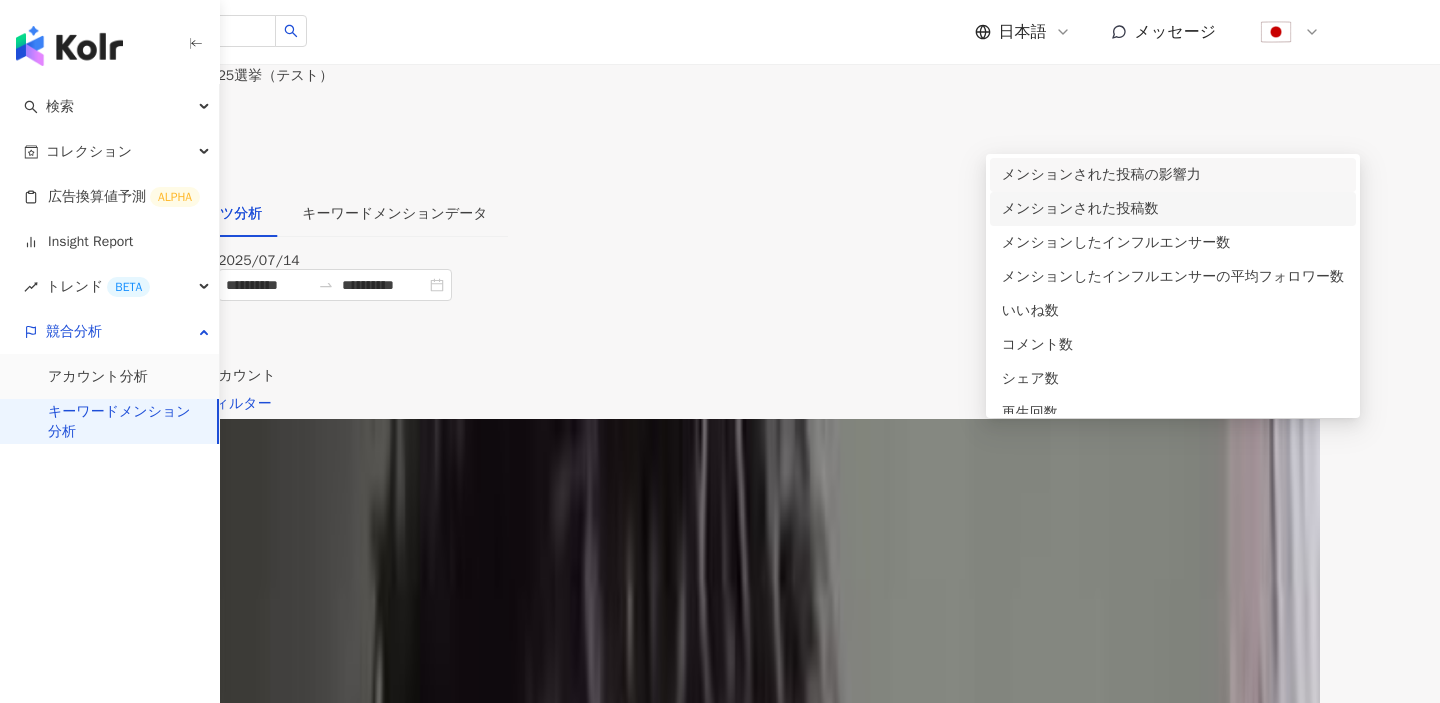 click on "メンションされた投稿数" at bounding box center (1173, 209) 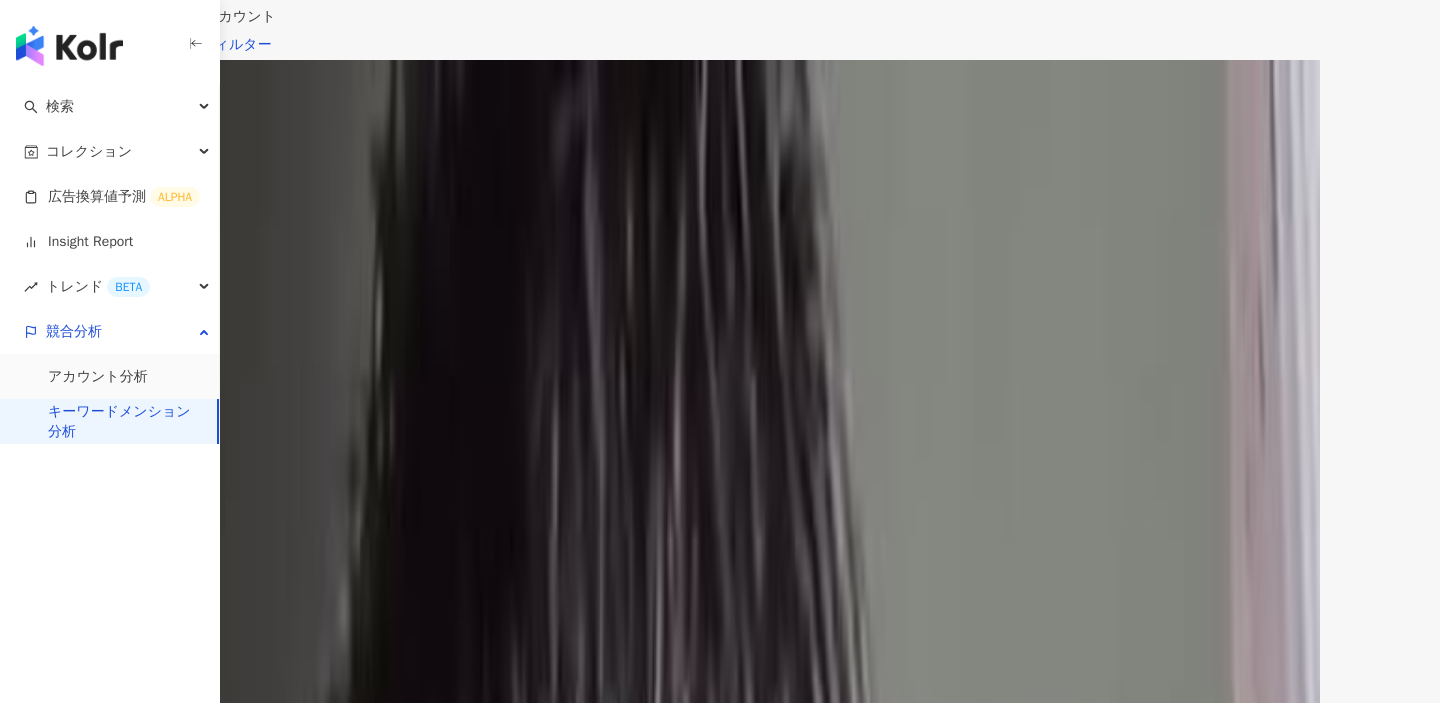 scroll, scrollTop: 415, scrollLeft: 0, axis: vertical 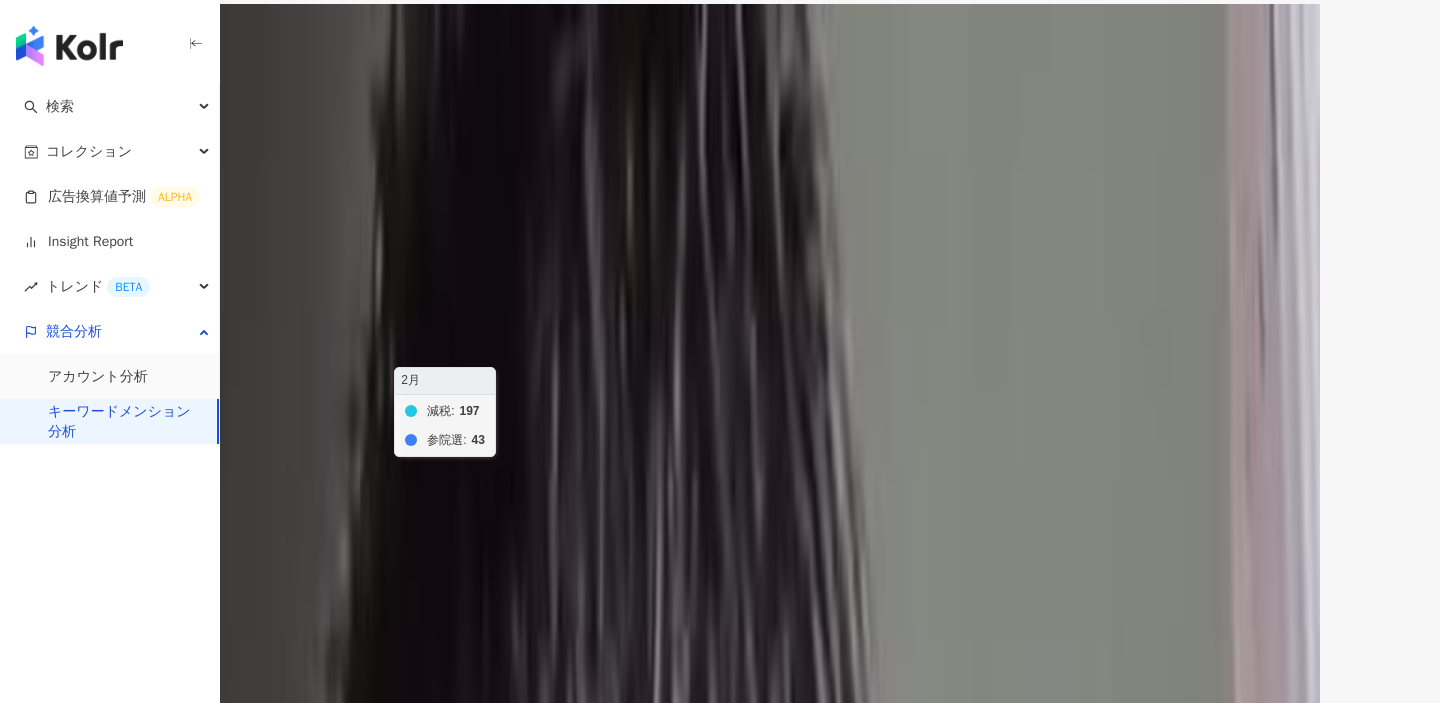 click on "減税 参院選" 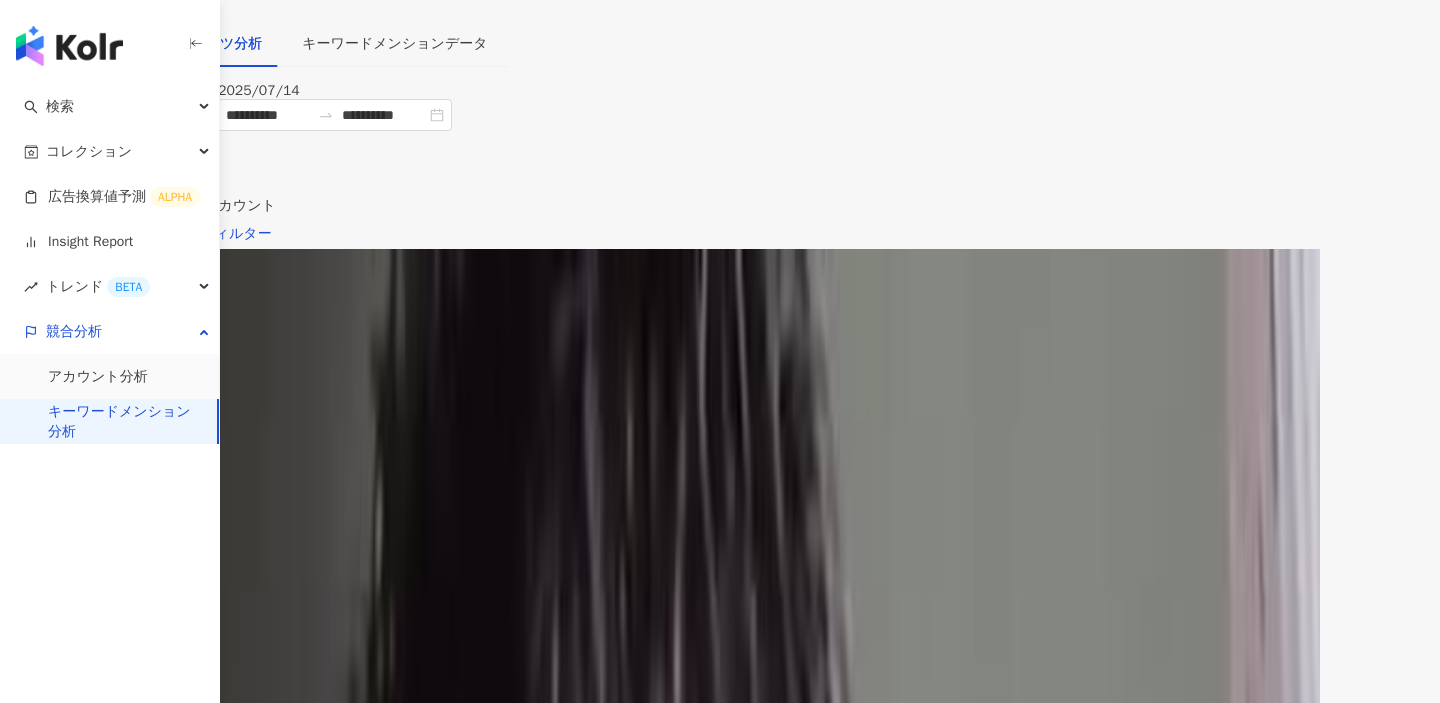 scroll, scrollTop: 0, scrollLeft: 0, axis: both 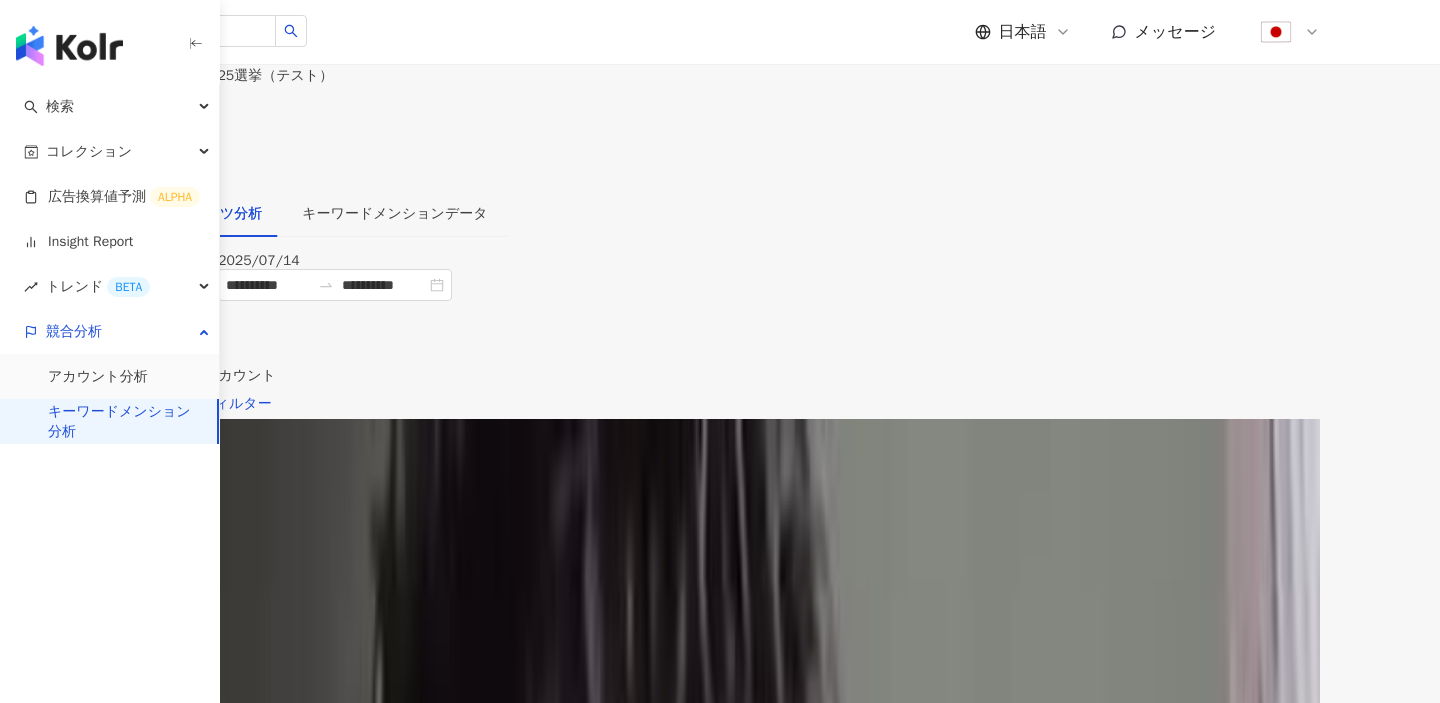 click on "キーワードを設定する" at bounding box center (103, 131) 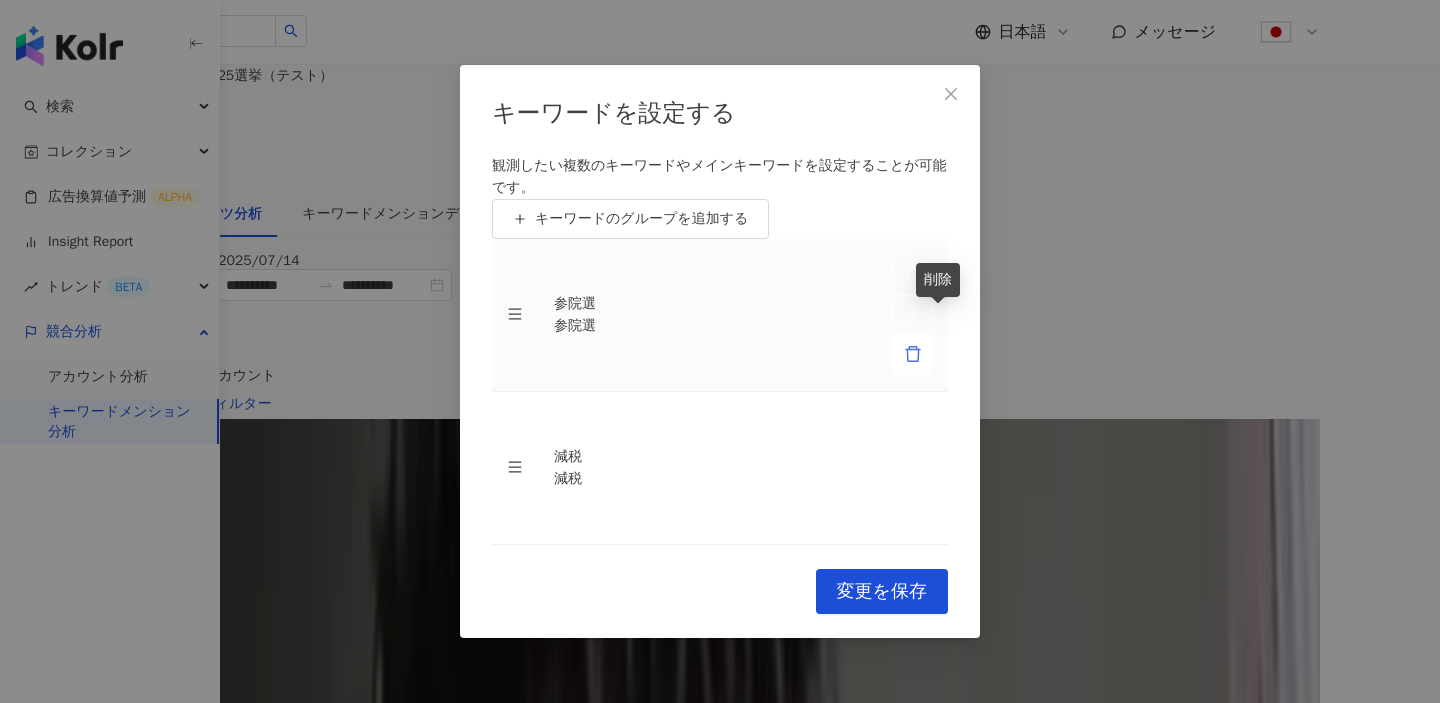 click 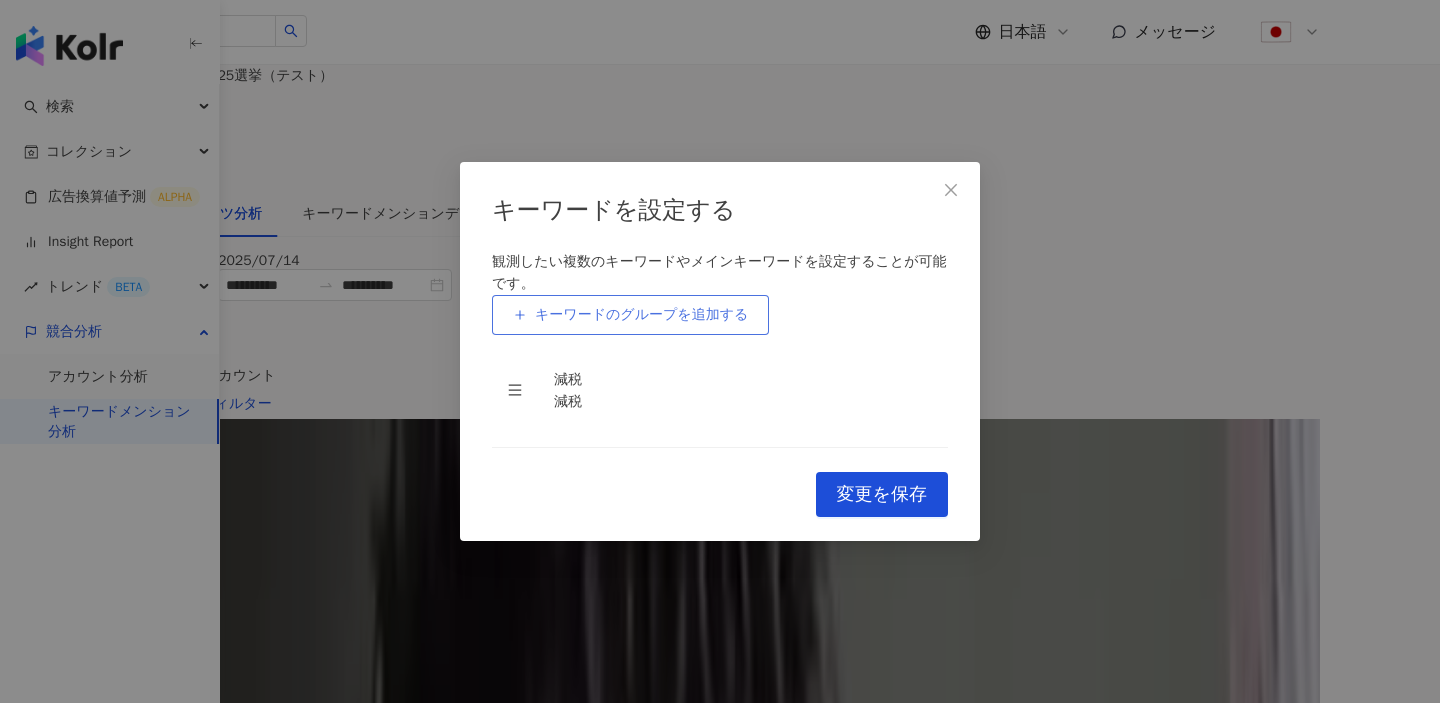 click on "キーワードのグループを追加する" at bounding box center (630, 315) 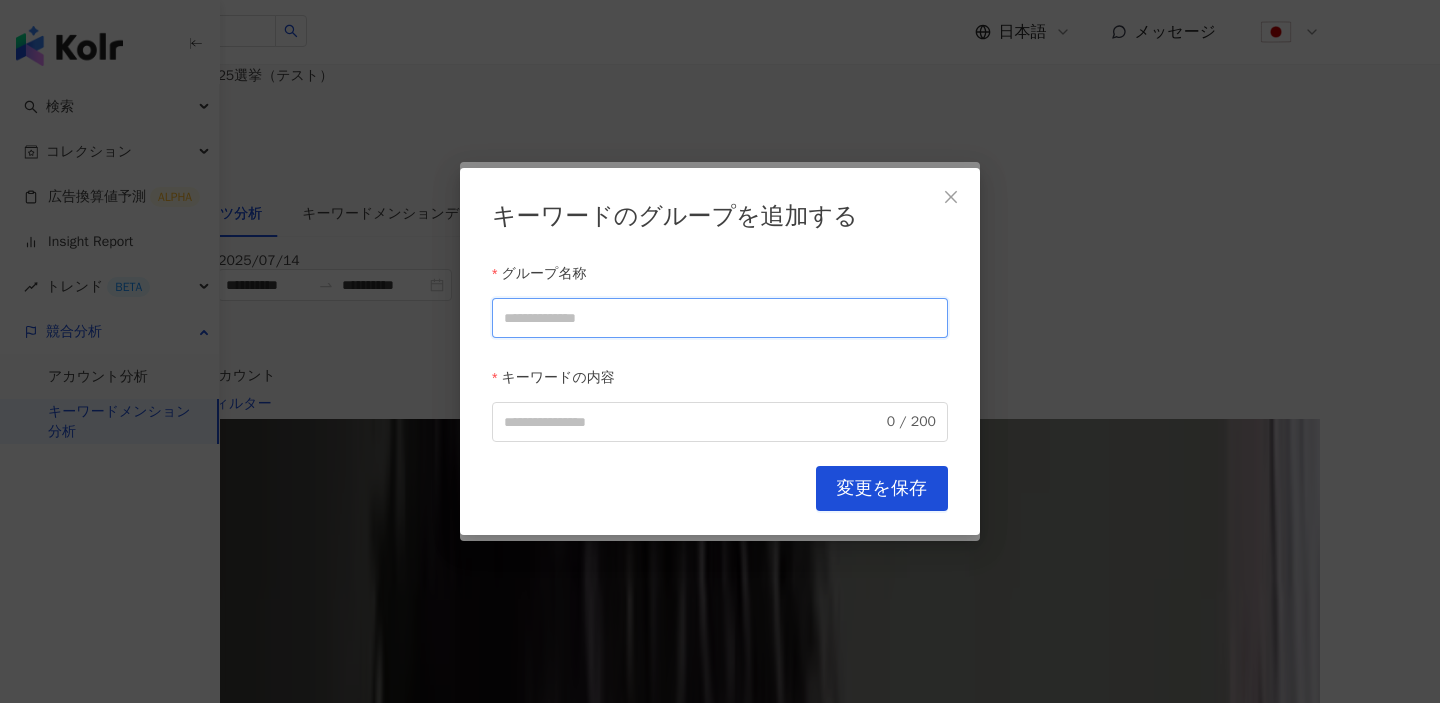 click on "グループ名称" at bounding box center [720, 318] 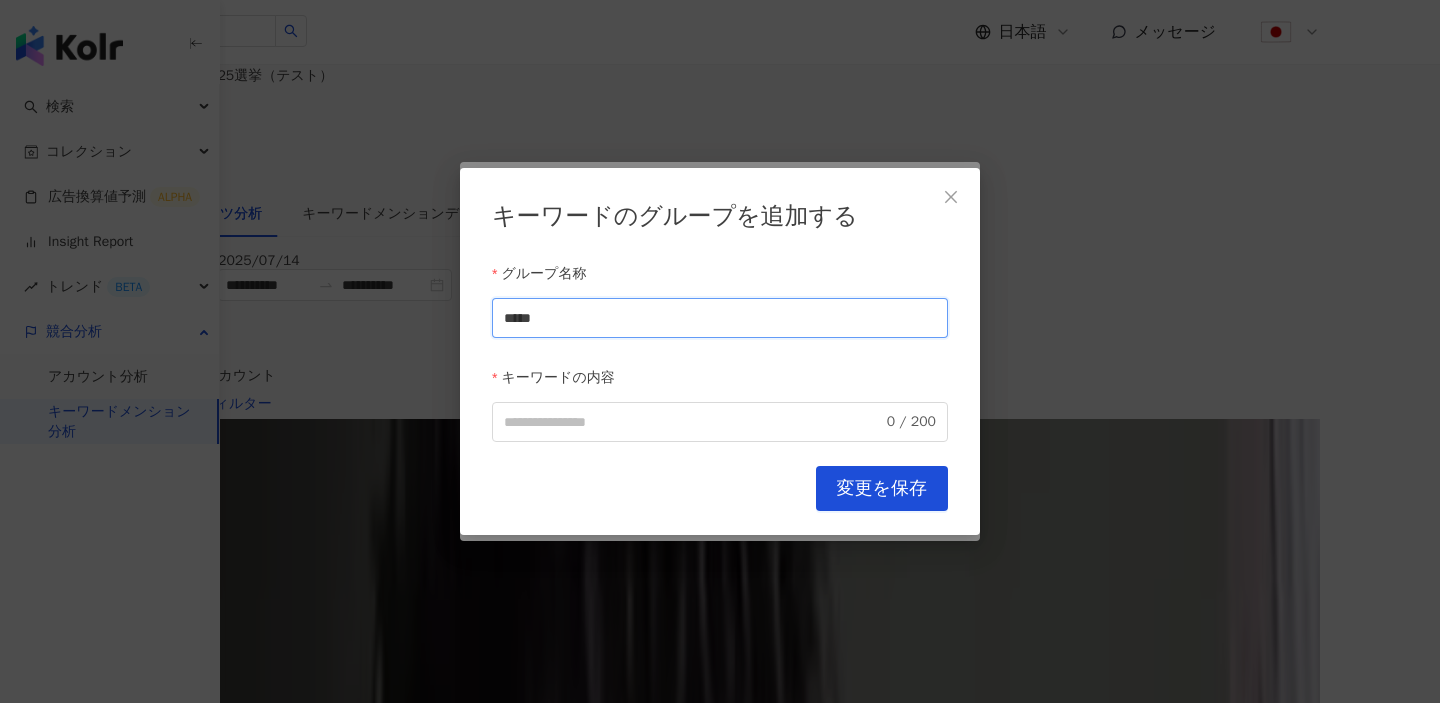 type on "*****" 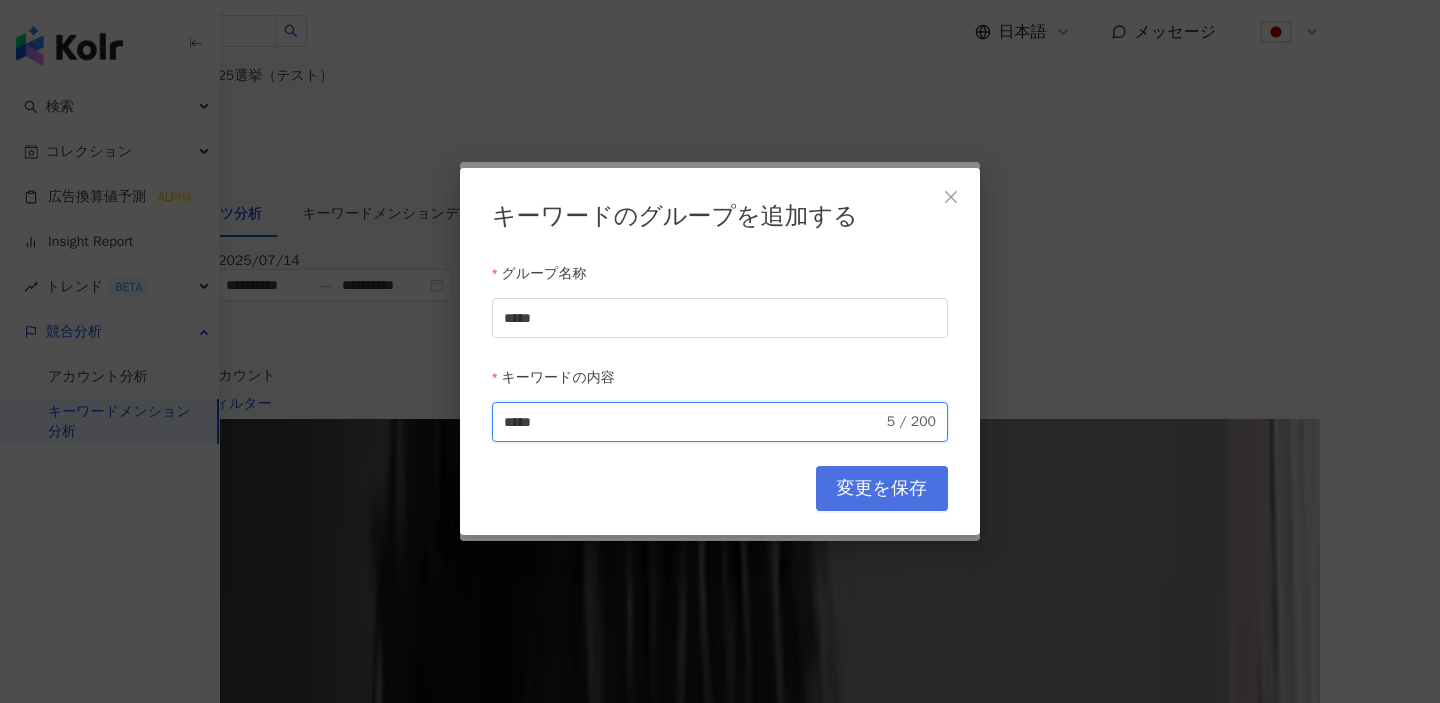 type on "*****" 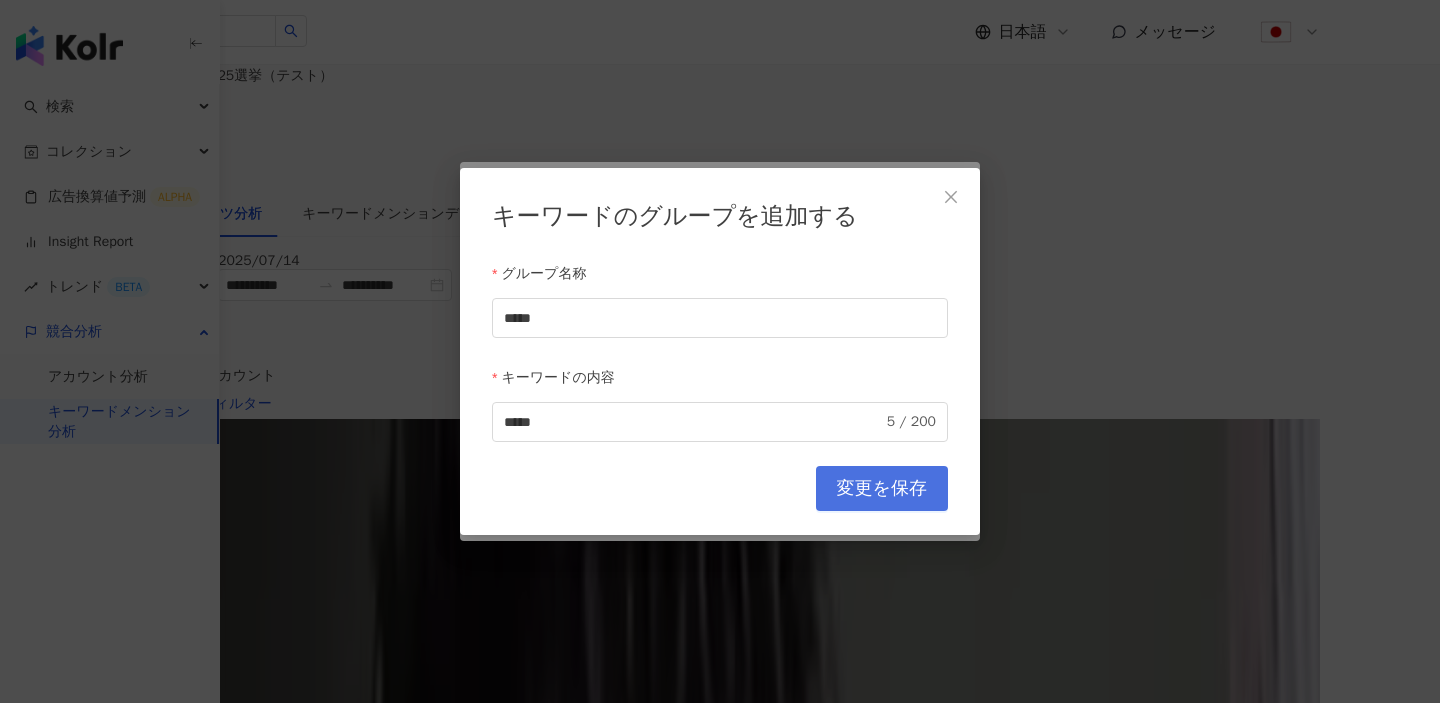 click on "変更を保存" at bounding box center [882, 489] 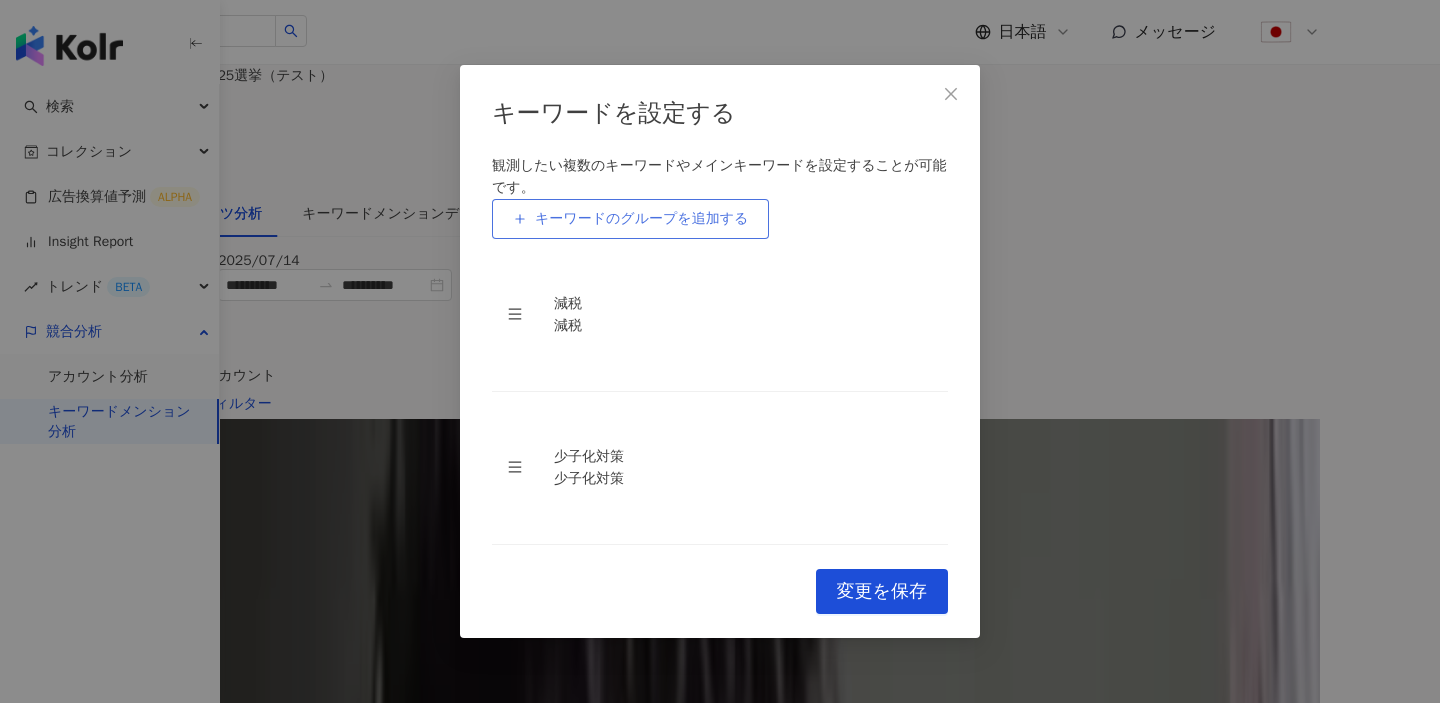 click on "キーワードのグループを追加する" at bounding box center [641, 219] 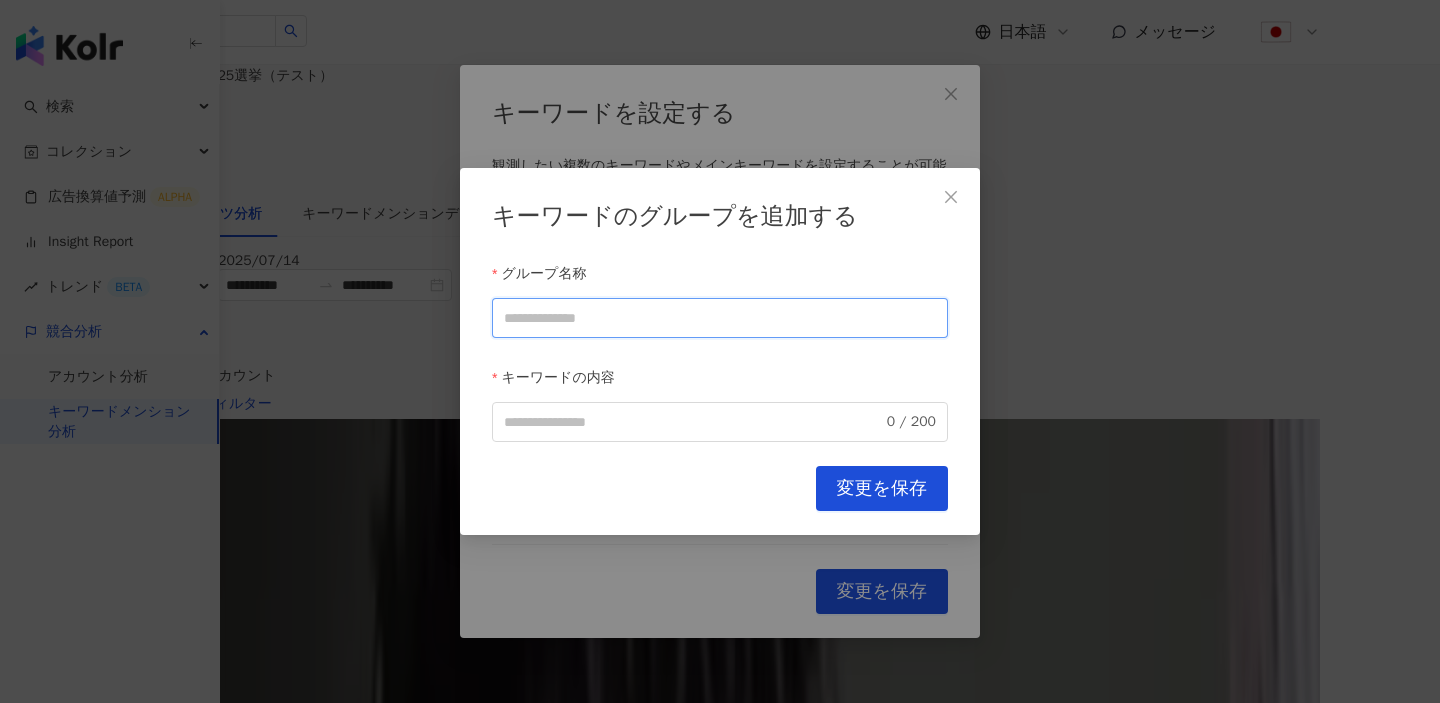click on "グループ名称" at bounding box center [720, 318] 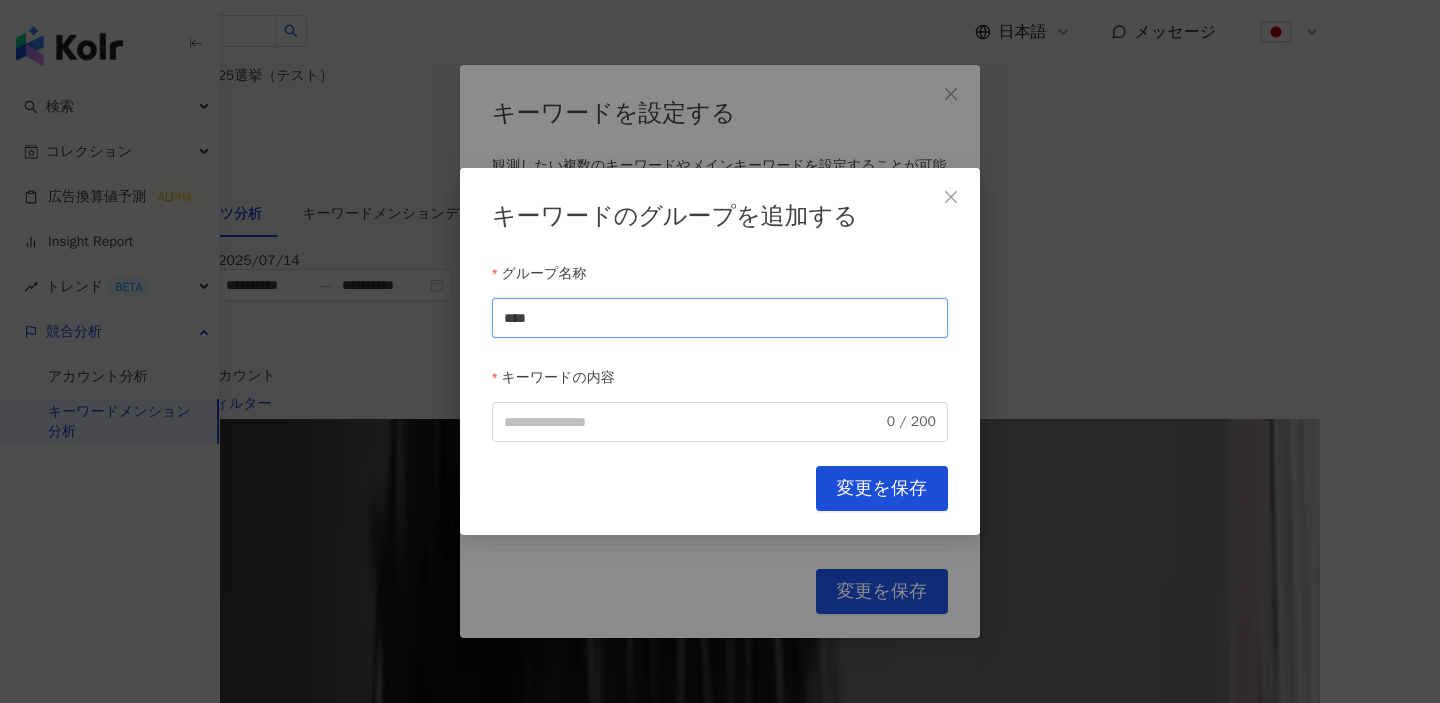type on "****" 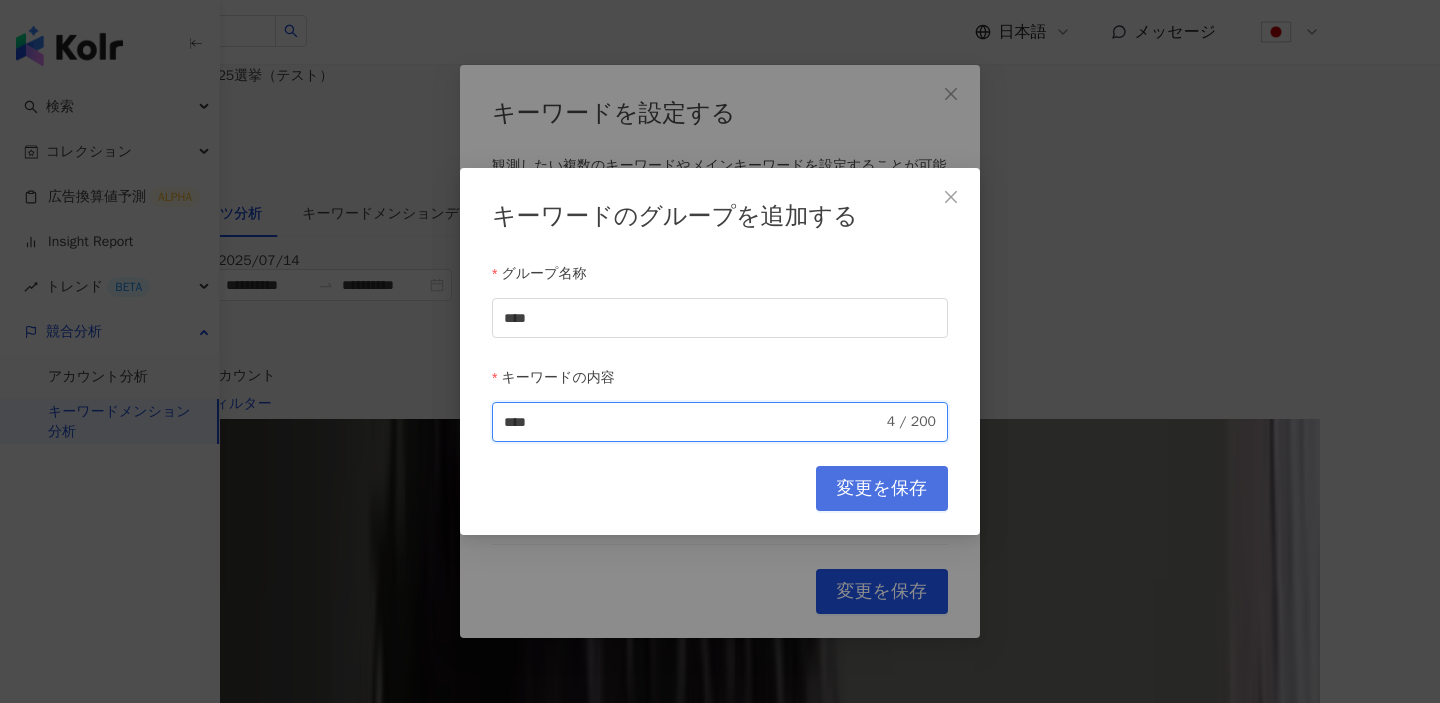 type on "****" 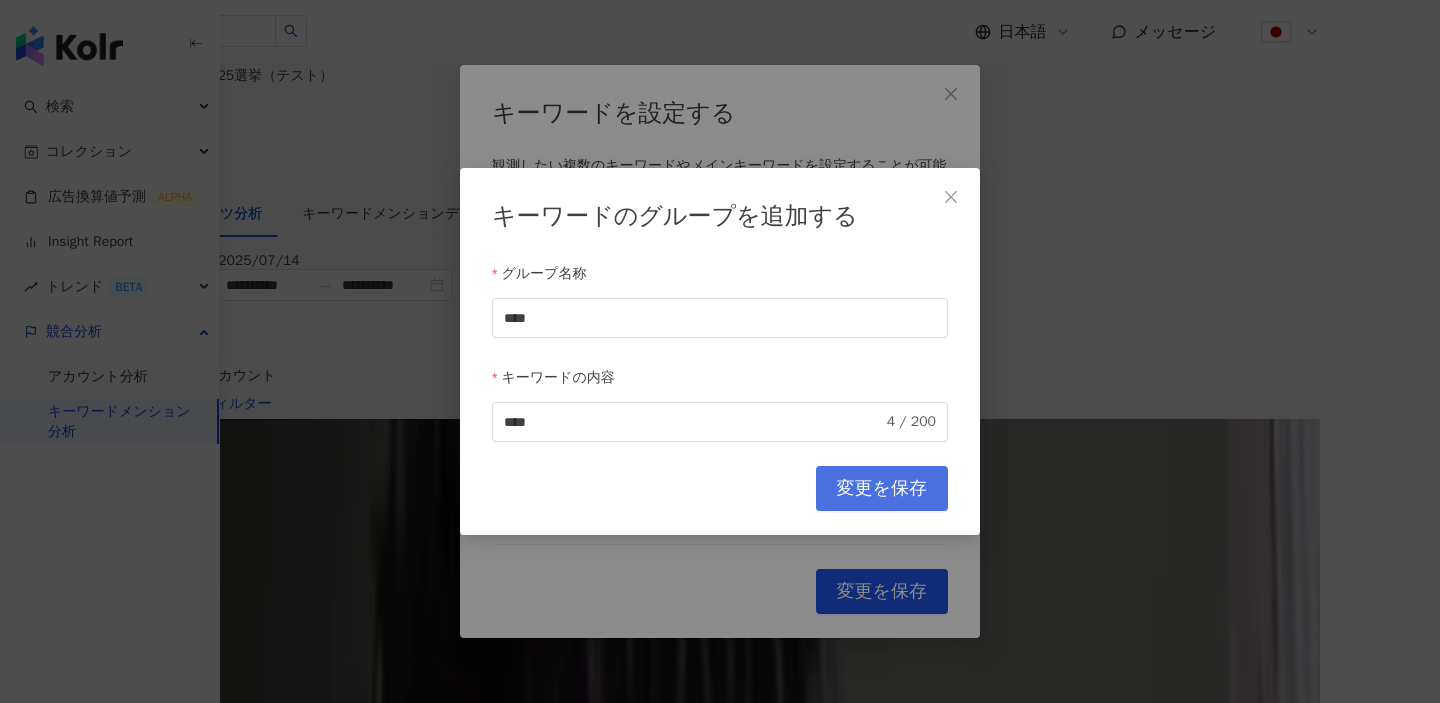 click on "変更を保存" at bounding box center [882, 489] 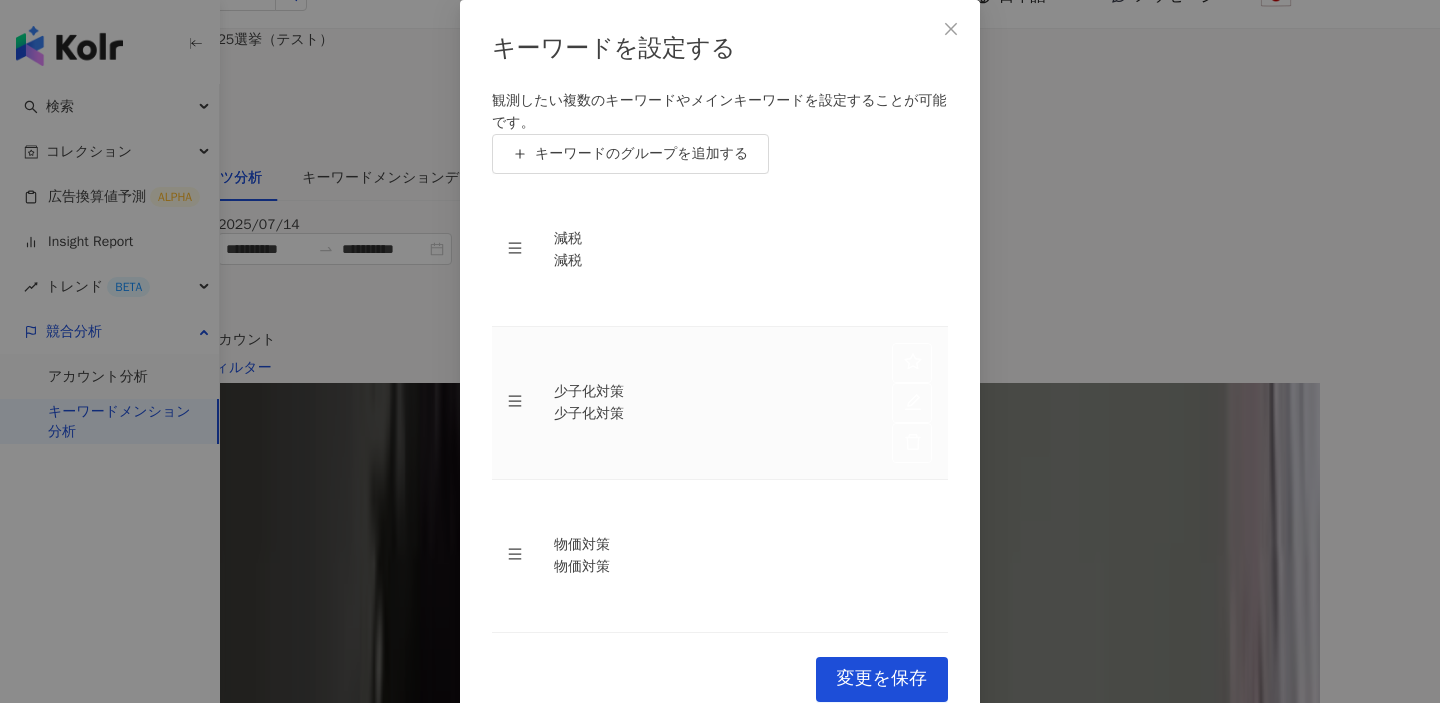 scroll, scrollTop: 43, scrollLeft: 0, axis: vertical 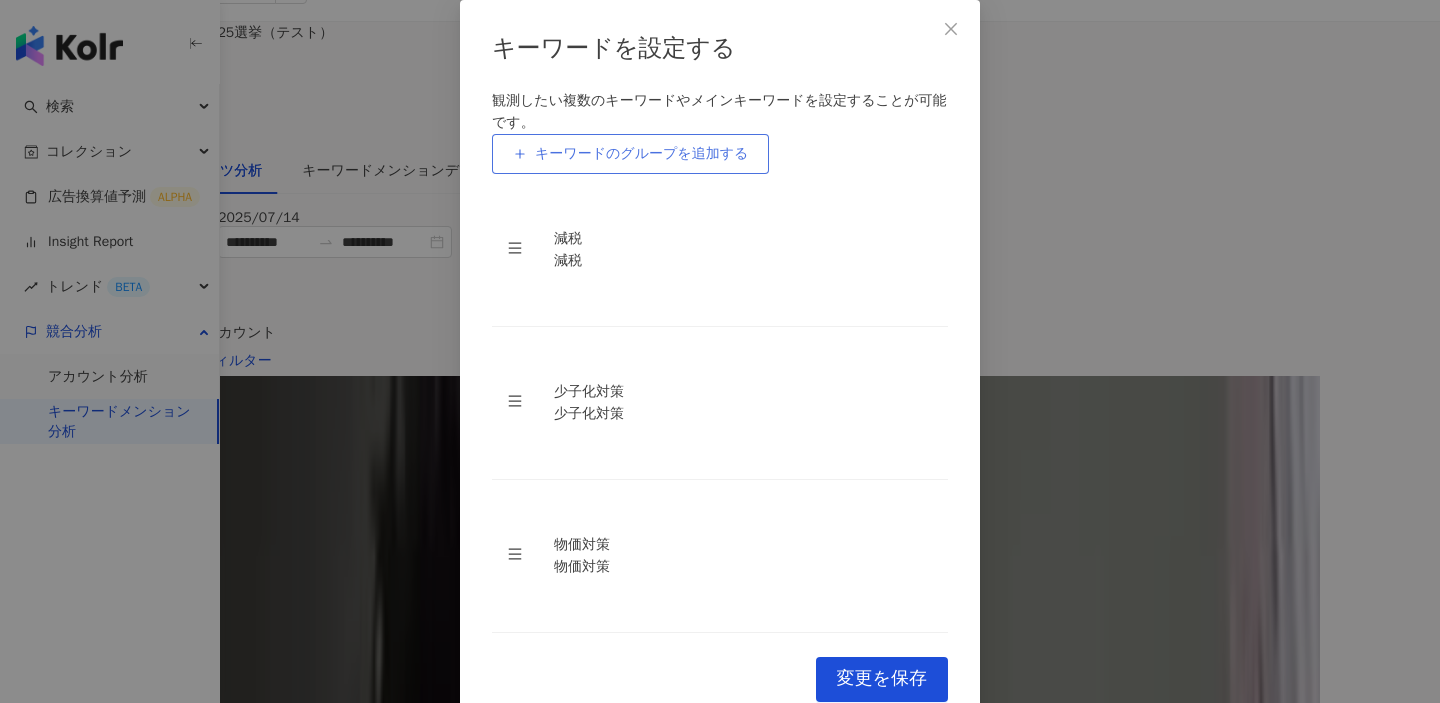 click on "キーワードのグループを追加する" at bounding box center (641, 154) 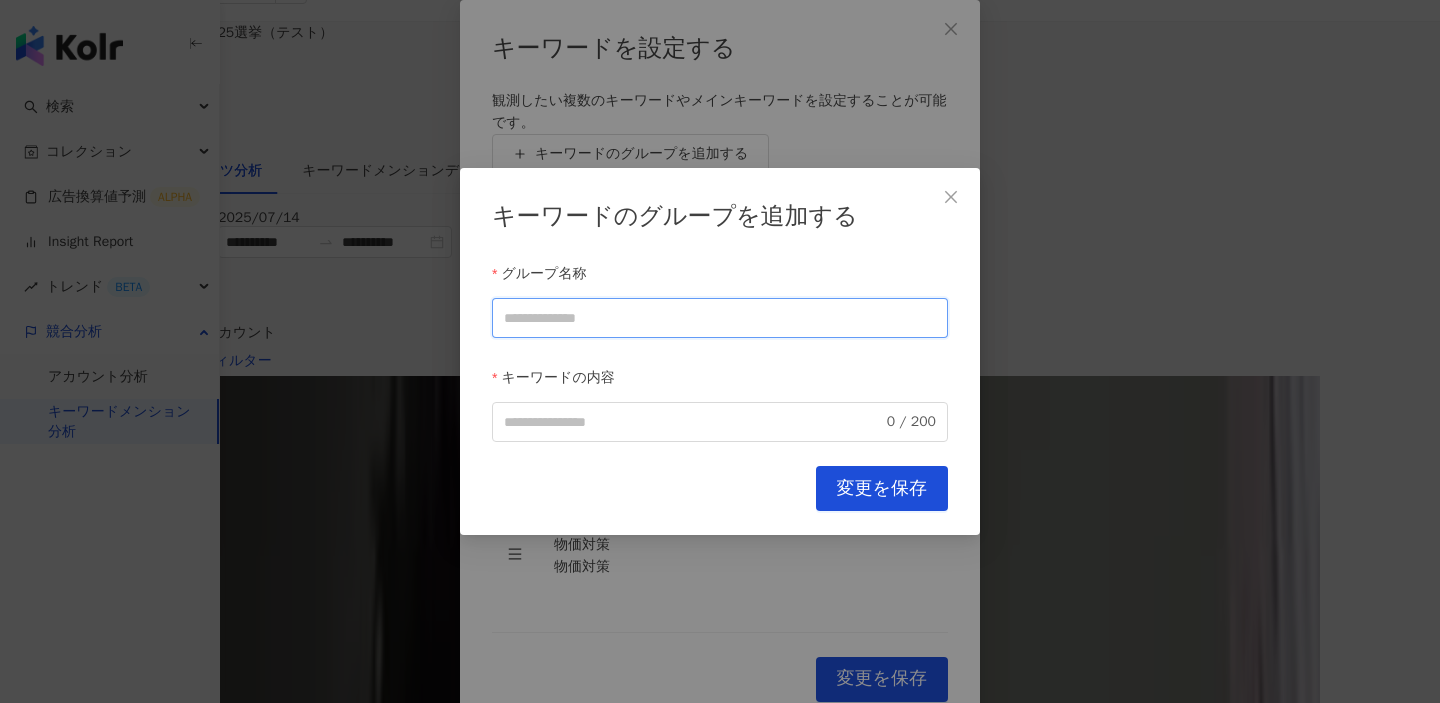 click on "グループ名称" at bounding box center (720, 318) 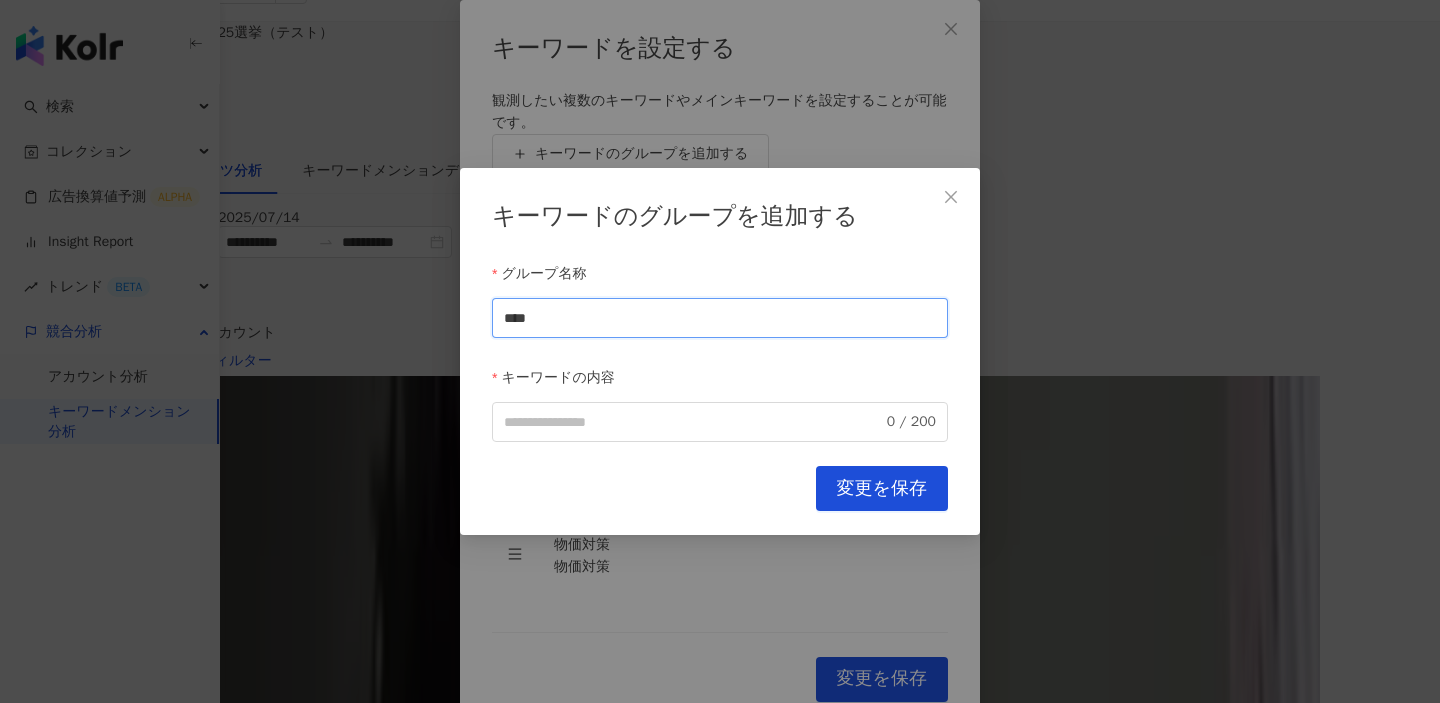 type on "****" 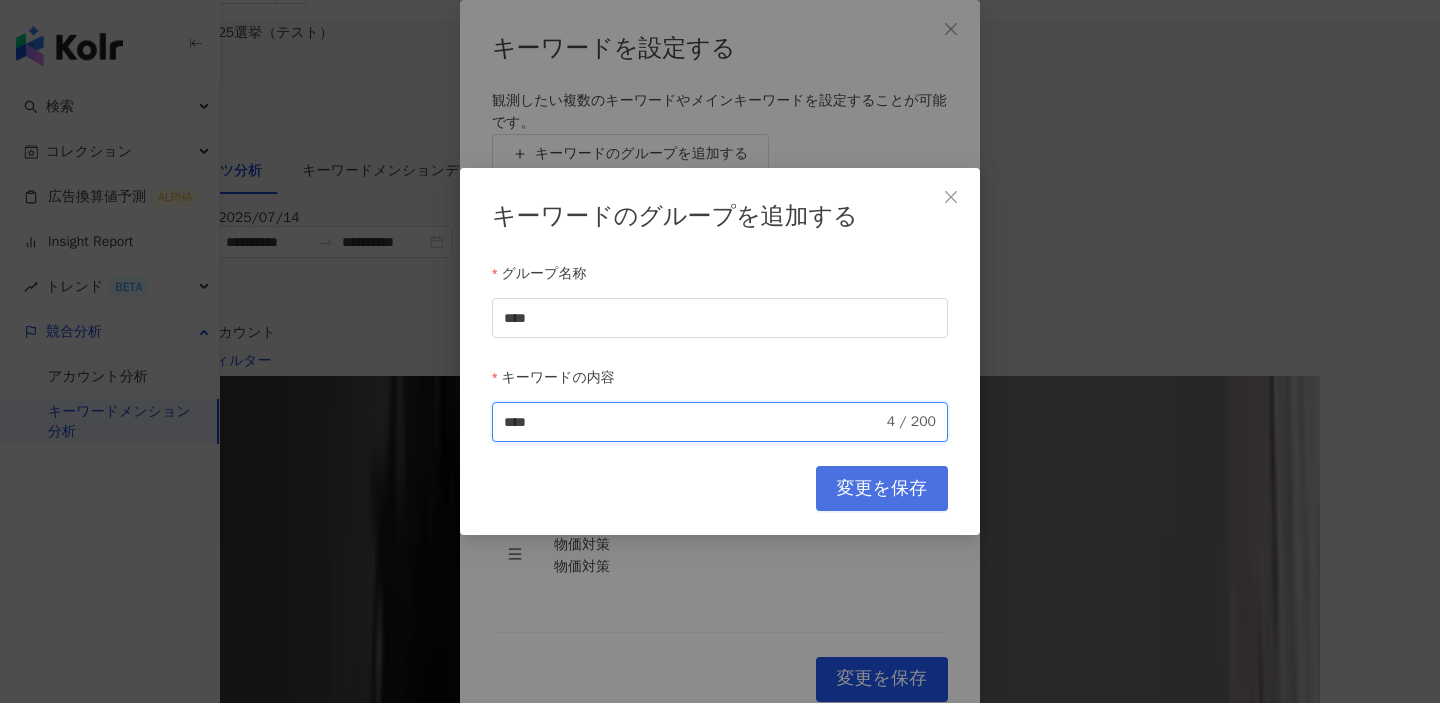 type on "****" 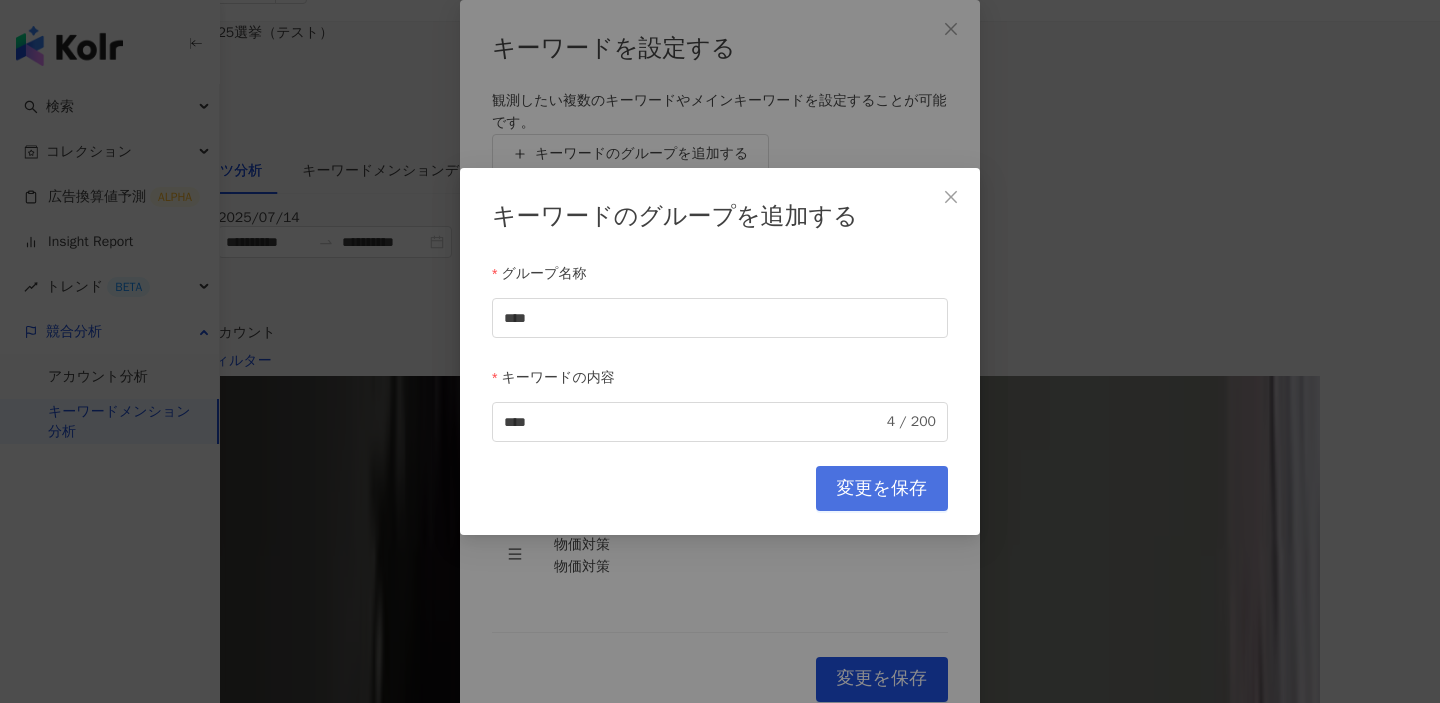 click on "変更を保存" at bounding box center (882, 489) 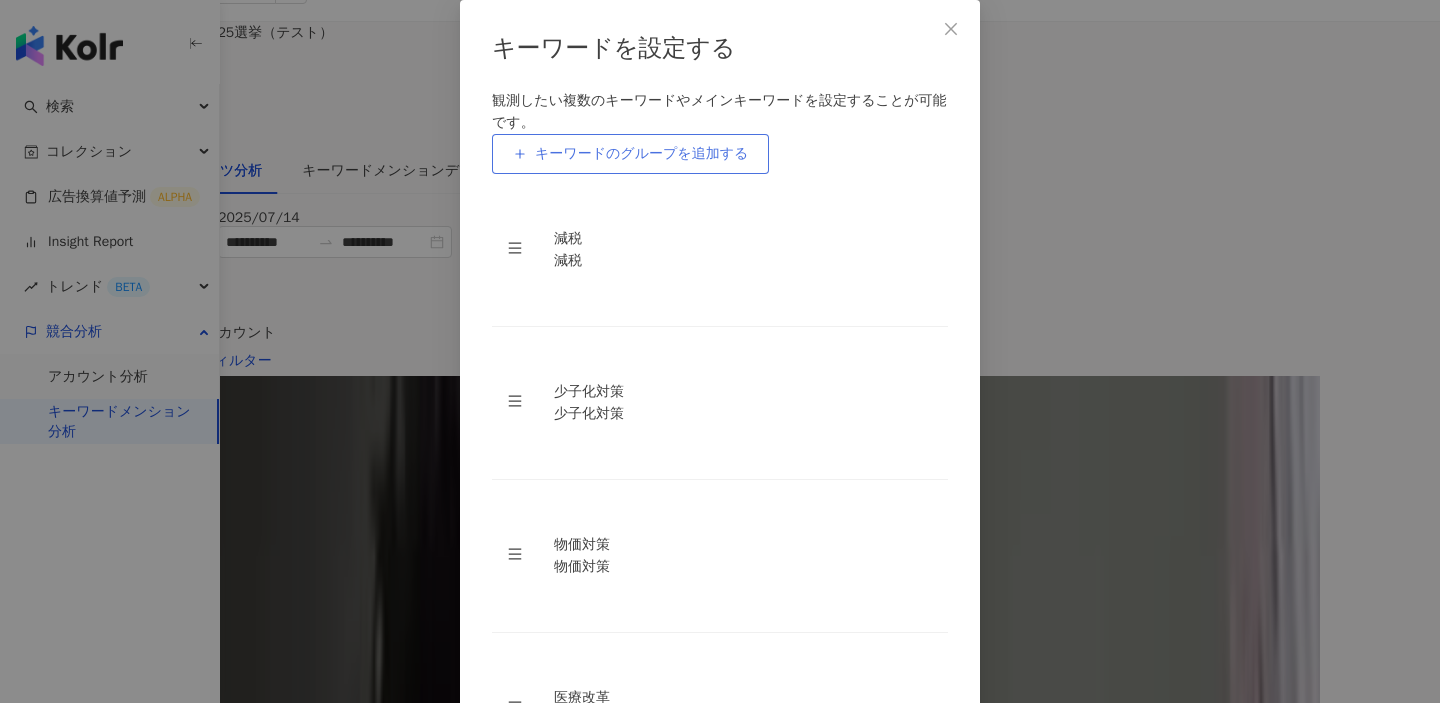 click on "キーワードのグループを追加する" at bounding box center [641, 154] 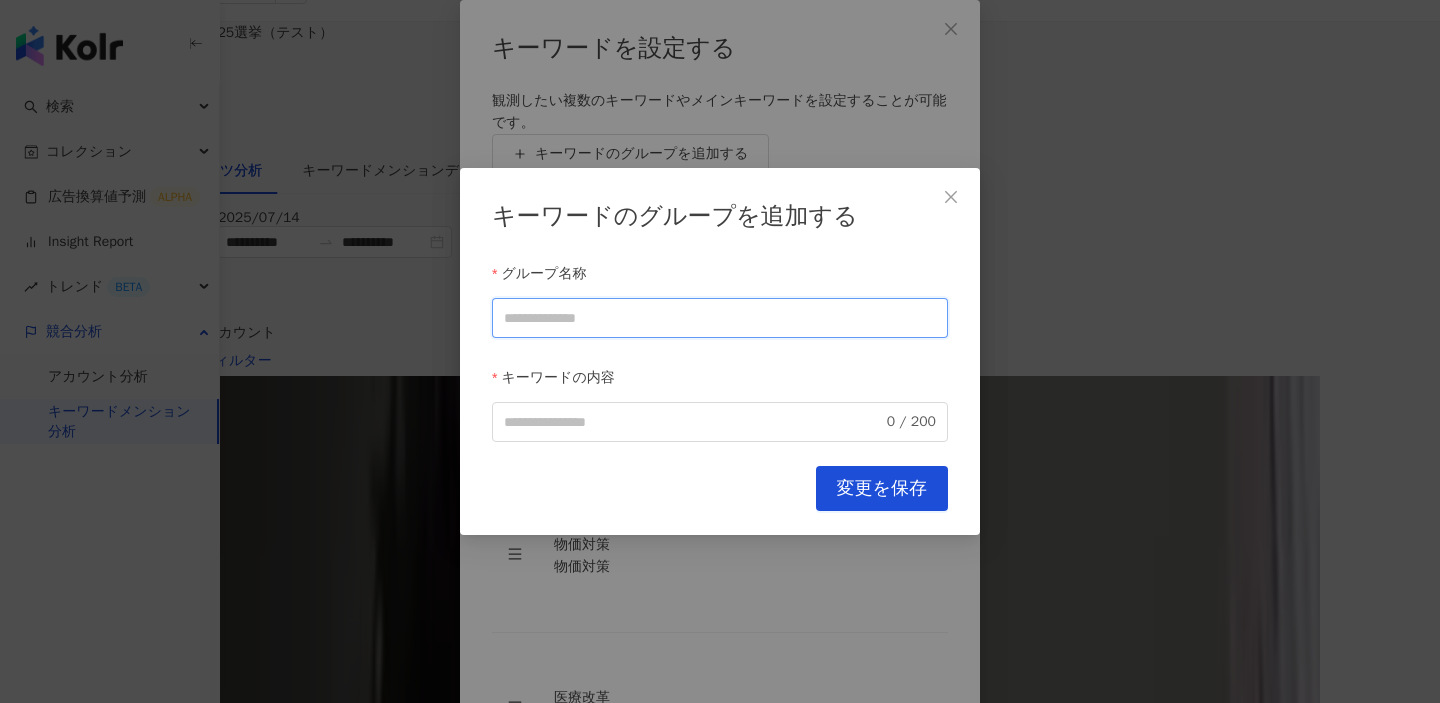 click on "グループ名称" at bounding box center (720, 318) 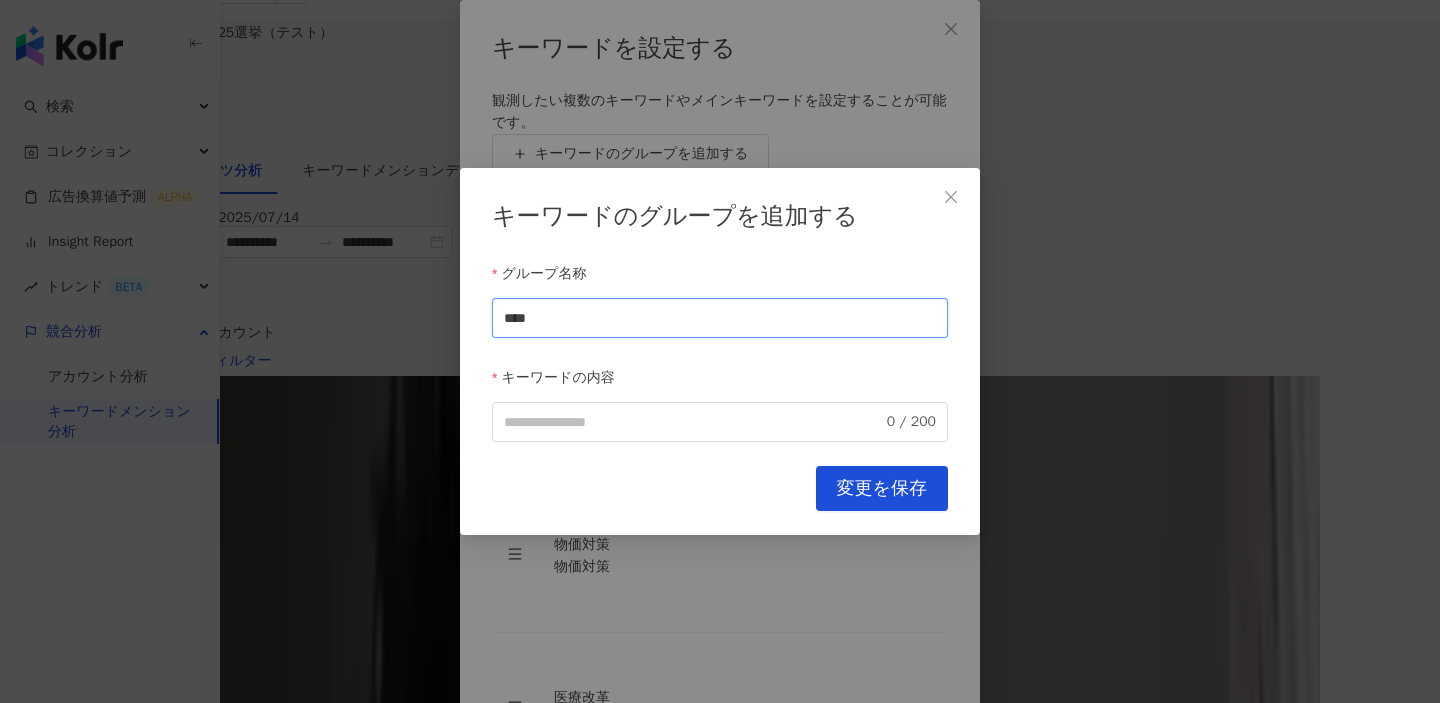 type on "****" 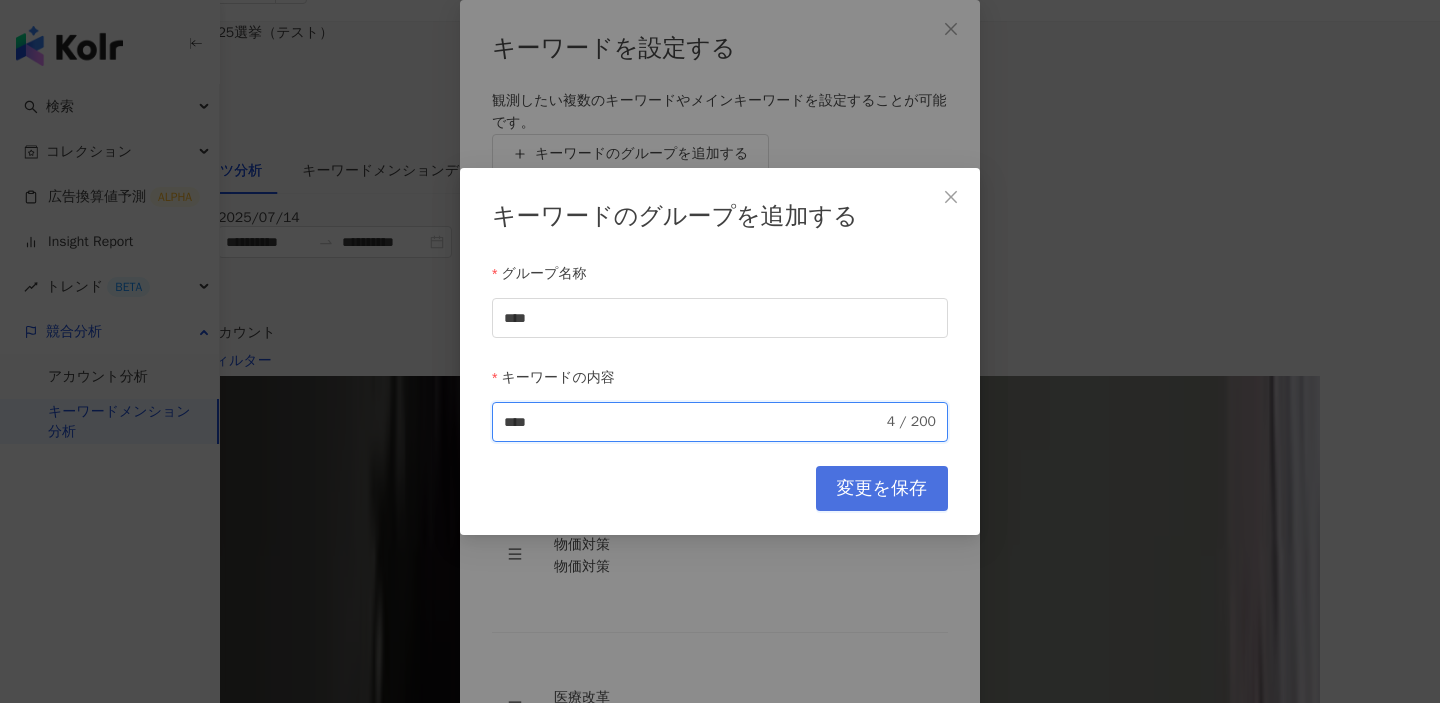 type on "****" 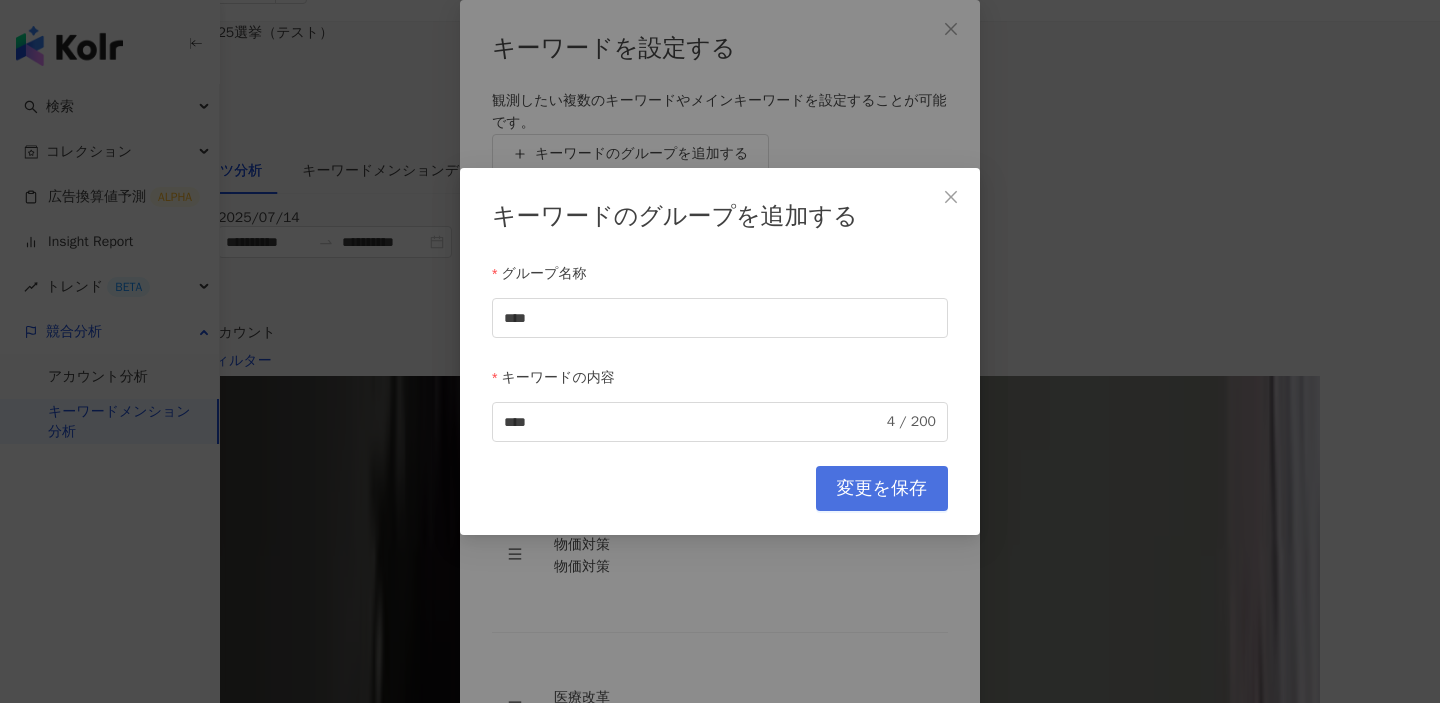 click on "変更を保存" at bounding box center [882, 489] 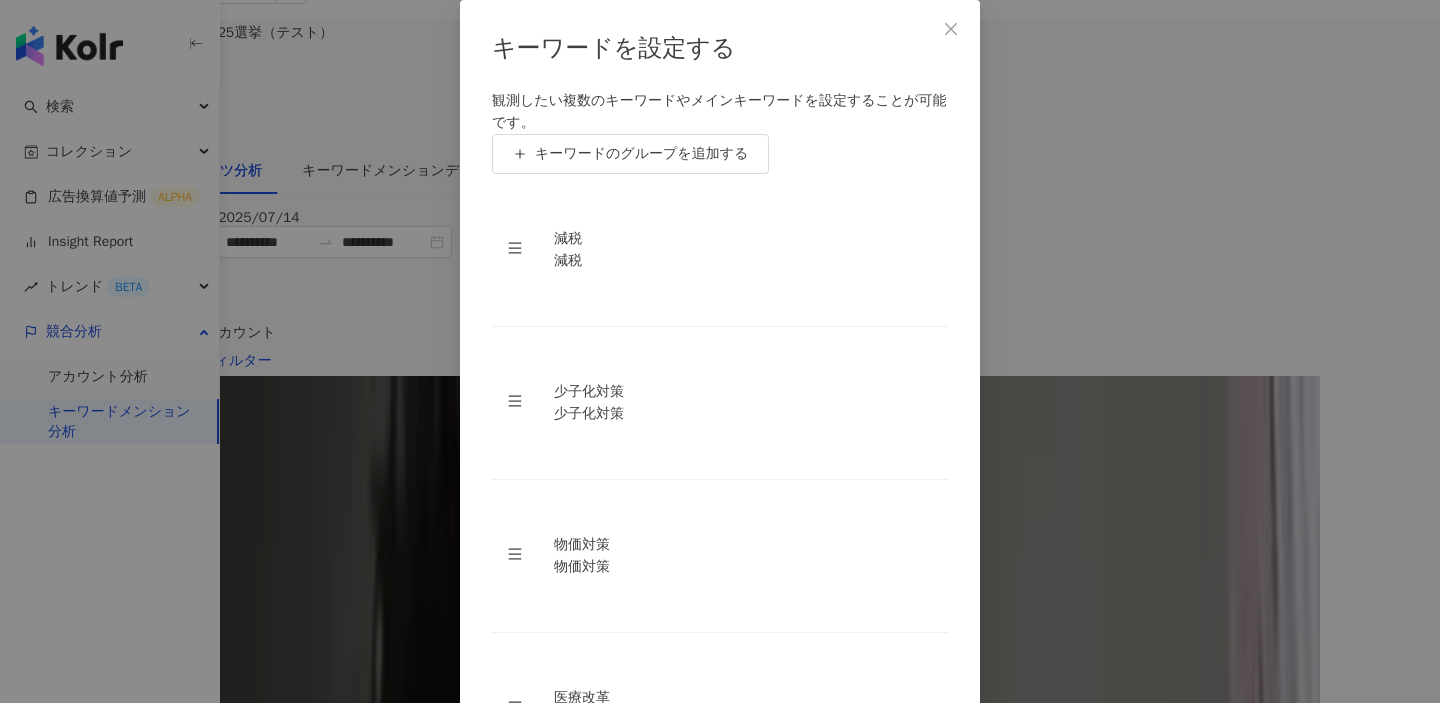 click on "変更を保存" at bounding box center (882, 985) 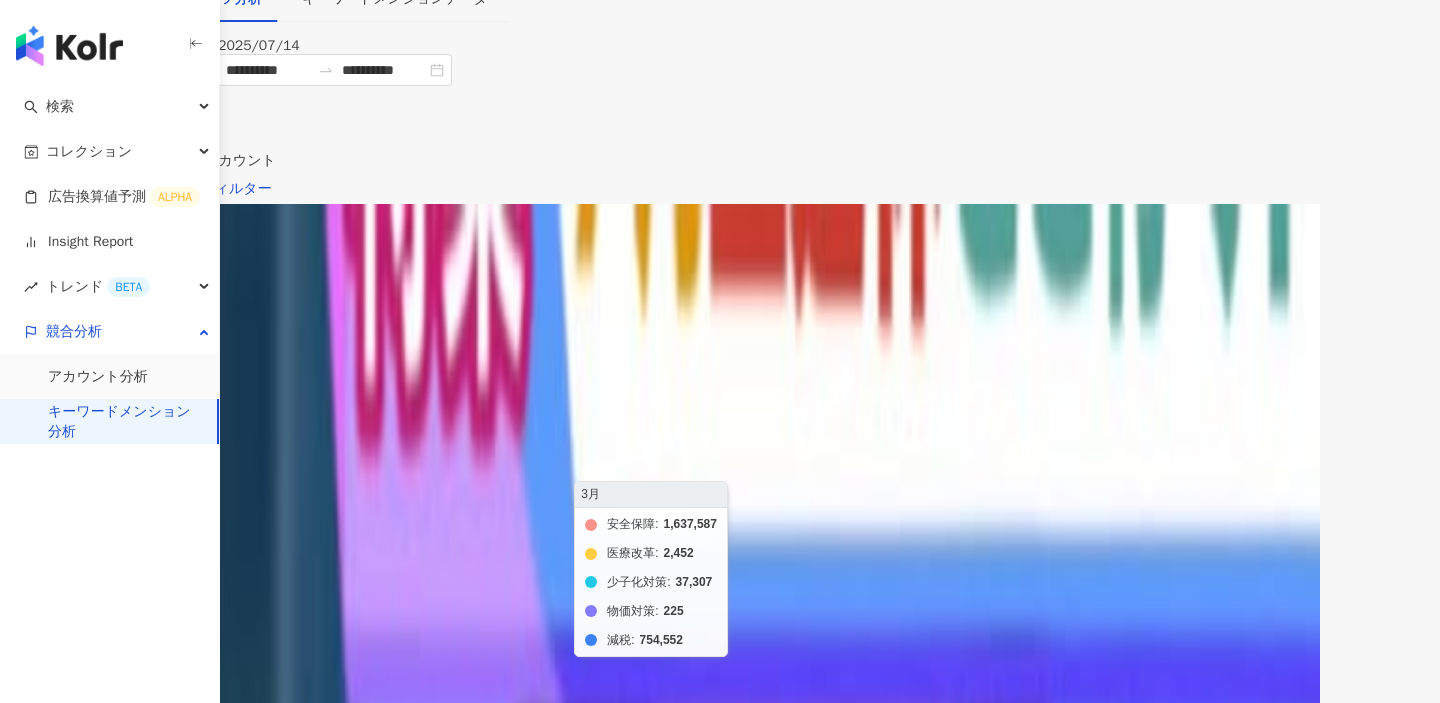 scroll, scrollTop: 234, scrollLeft: 0, axis: vertical 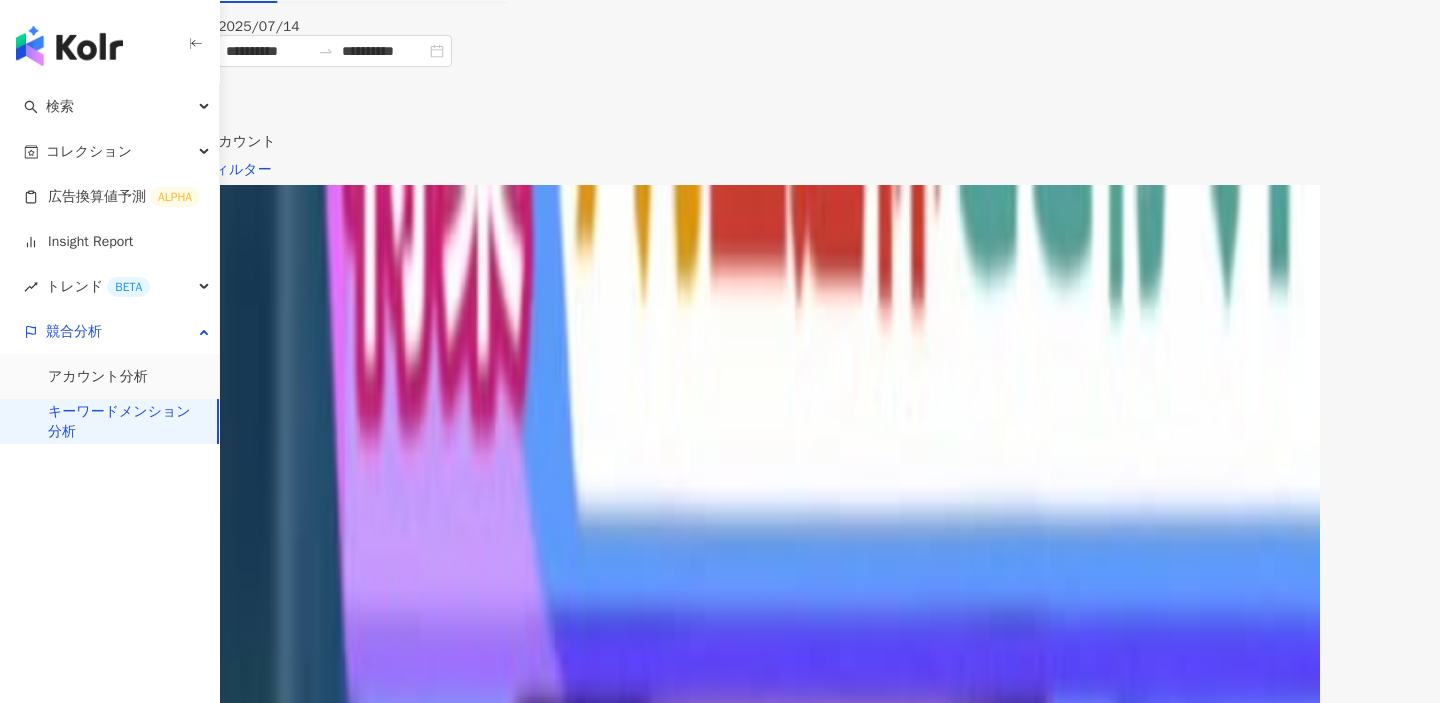 click on "メンションされた投稿の影響力" at bounding box center (278, 233) 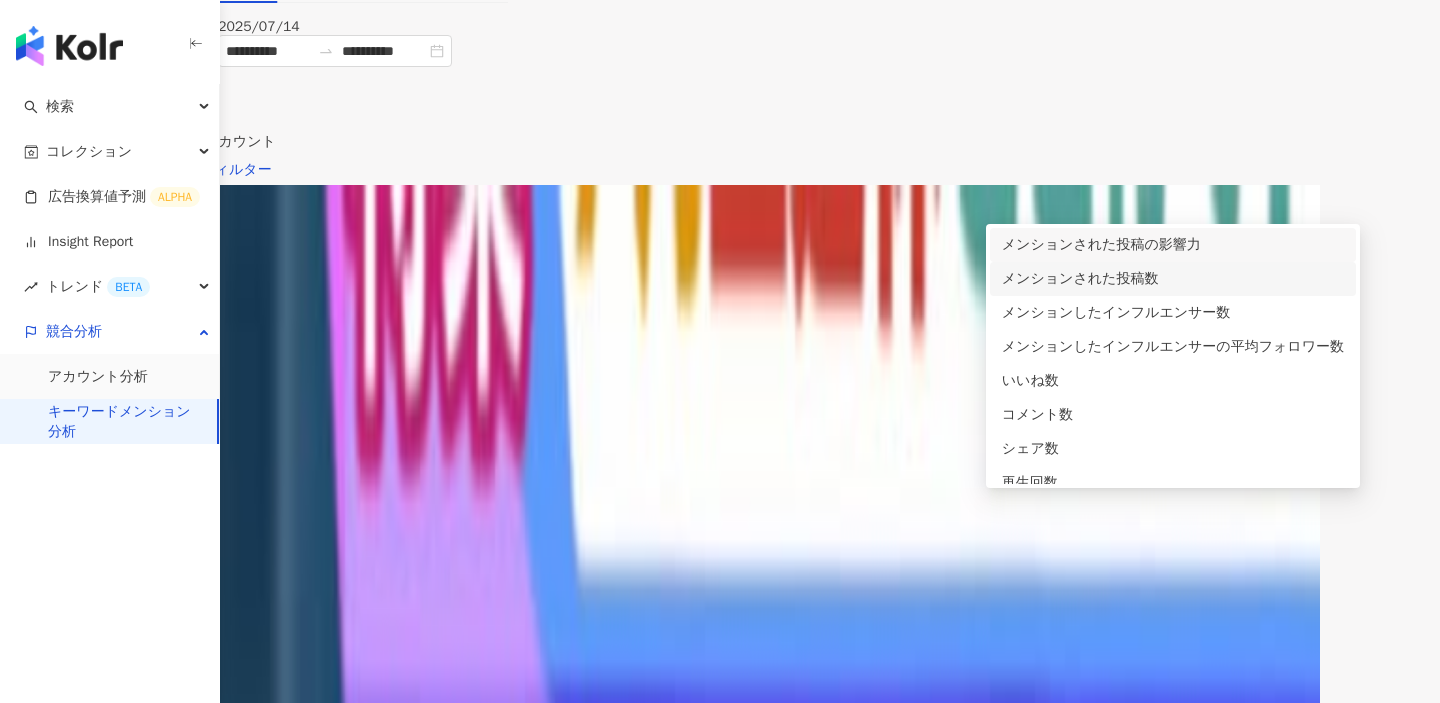 click on "メンションされた投稿数" at bounding box center (1173, 279) 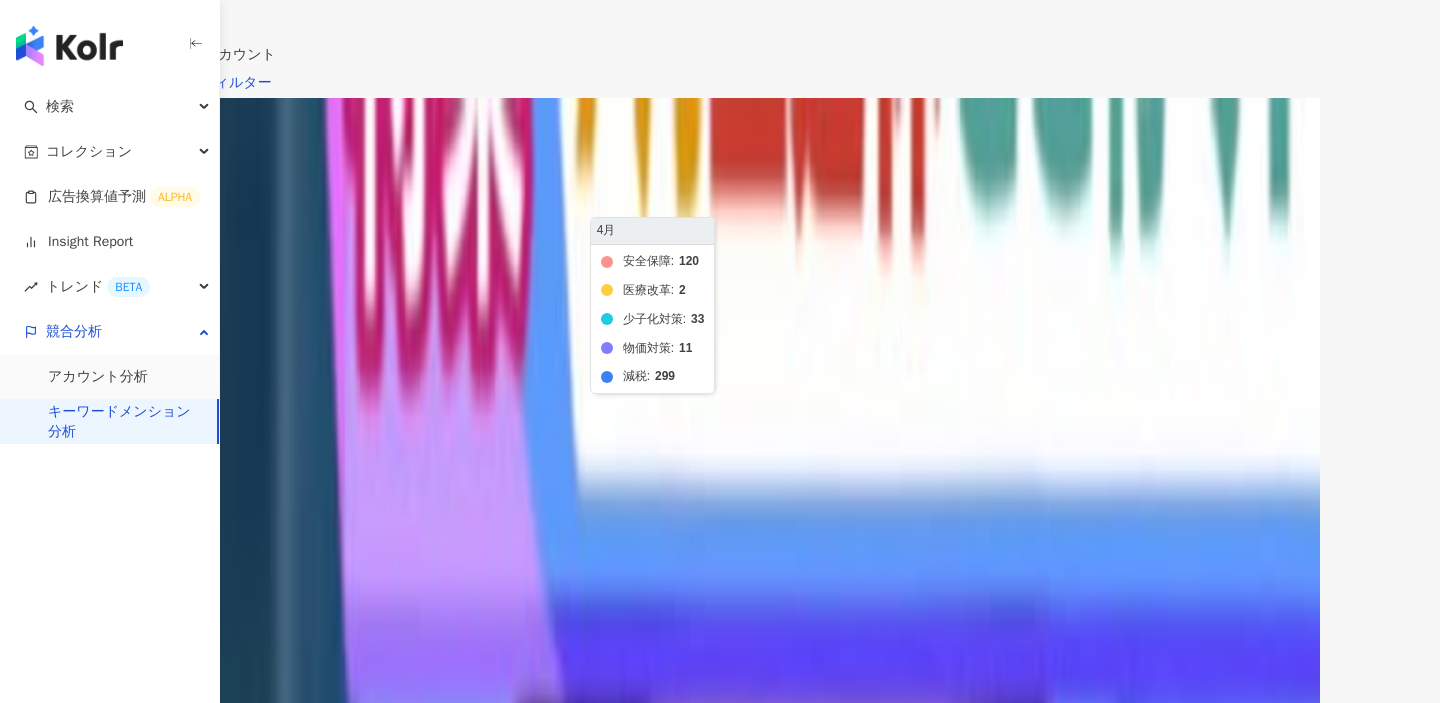 scroll, scrollTop: 339, scrollLeft: 0, axis: vertical 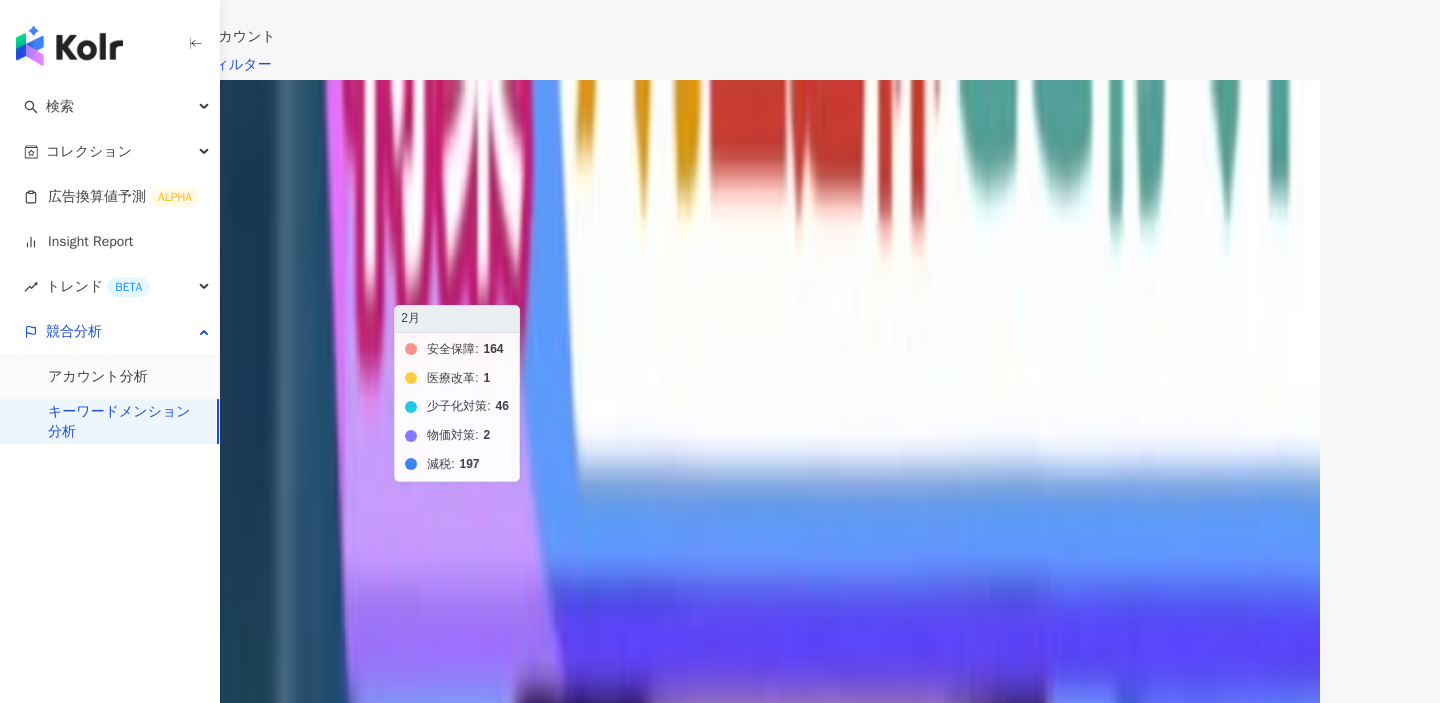 click on "安全保障 医療改革 少子化対策 物価対策 減税" 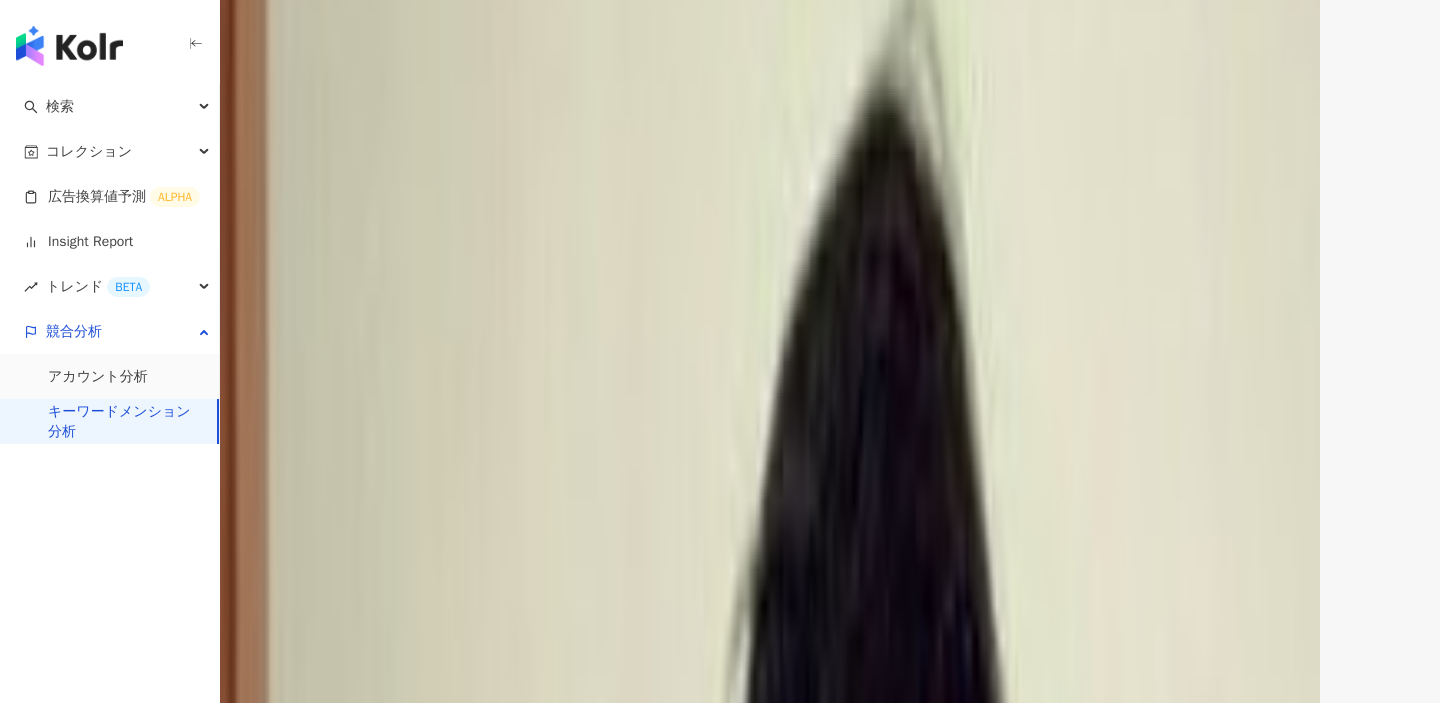 scroll, scrollTop: 1177, scrollLeft: 0, axis: vertical 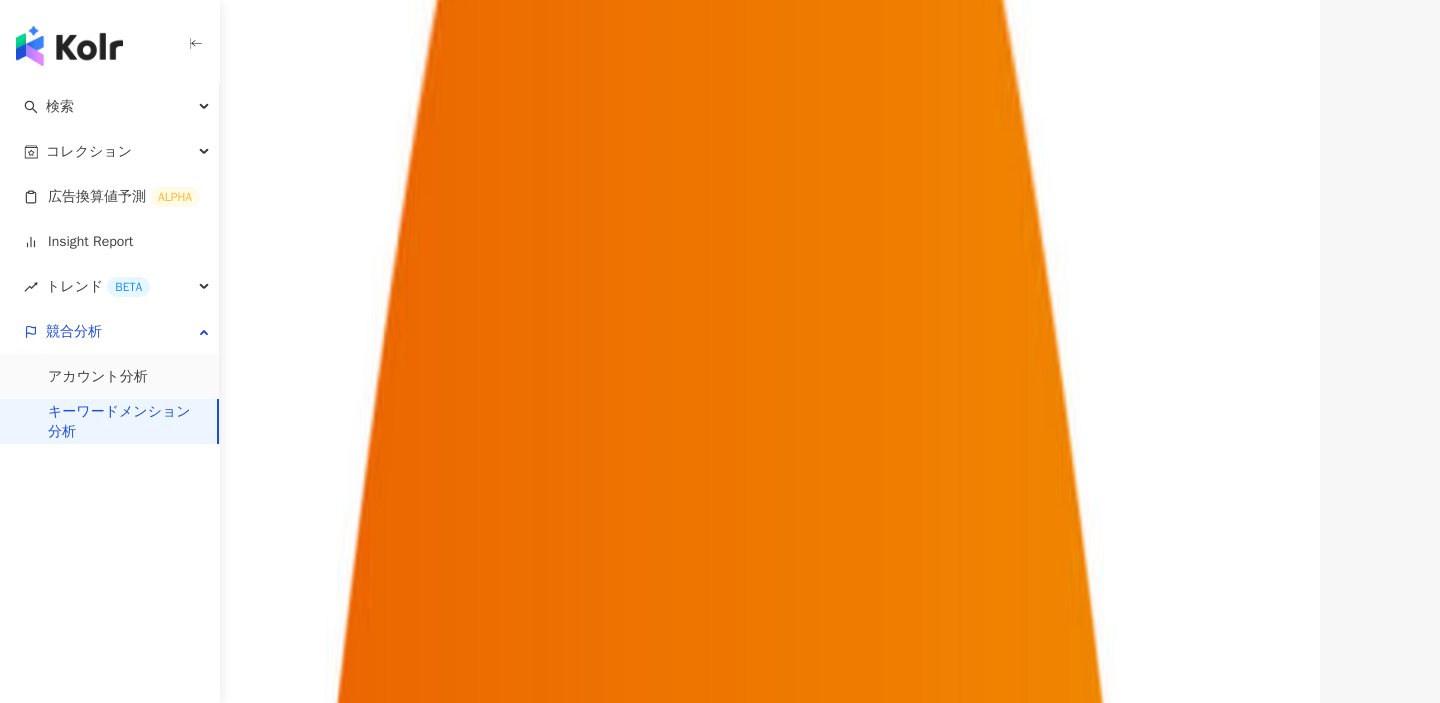 click on "Instagram" at bounding box center [169, -877] 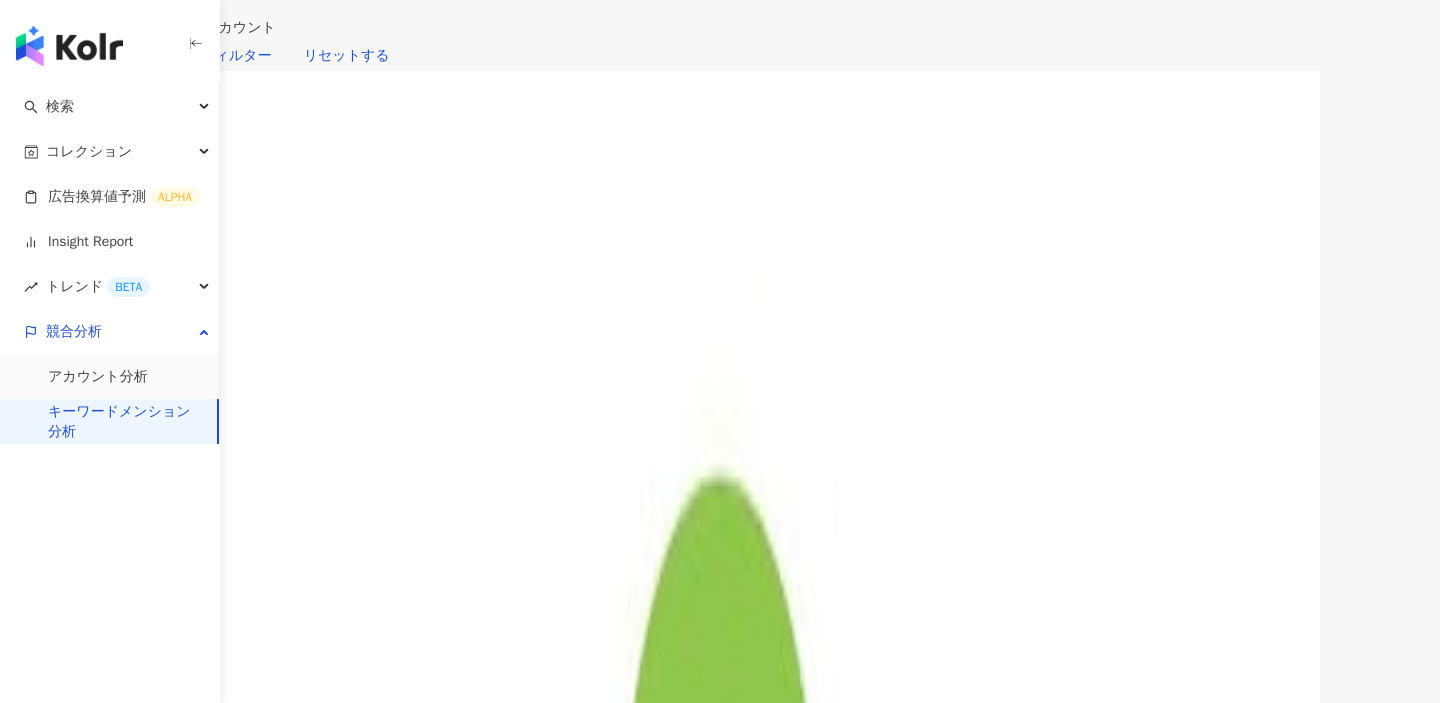 scroll, scrollTop: 358, scrollLeft: 0, axis: vertical 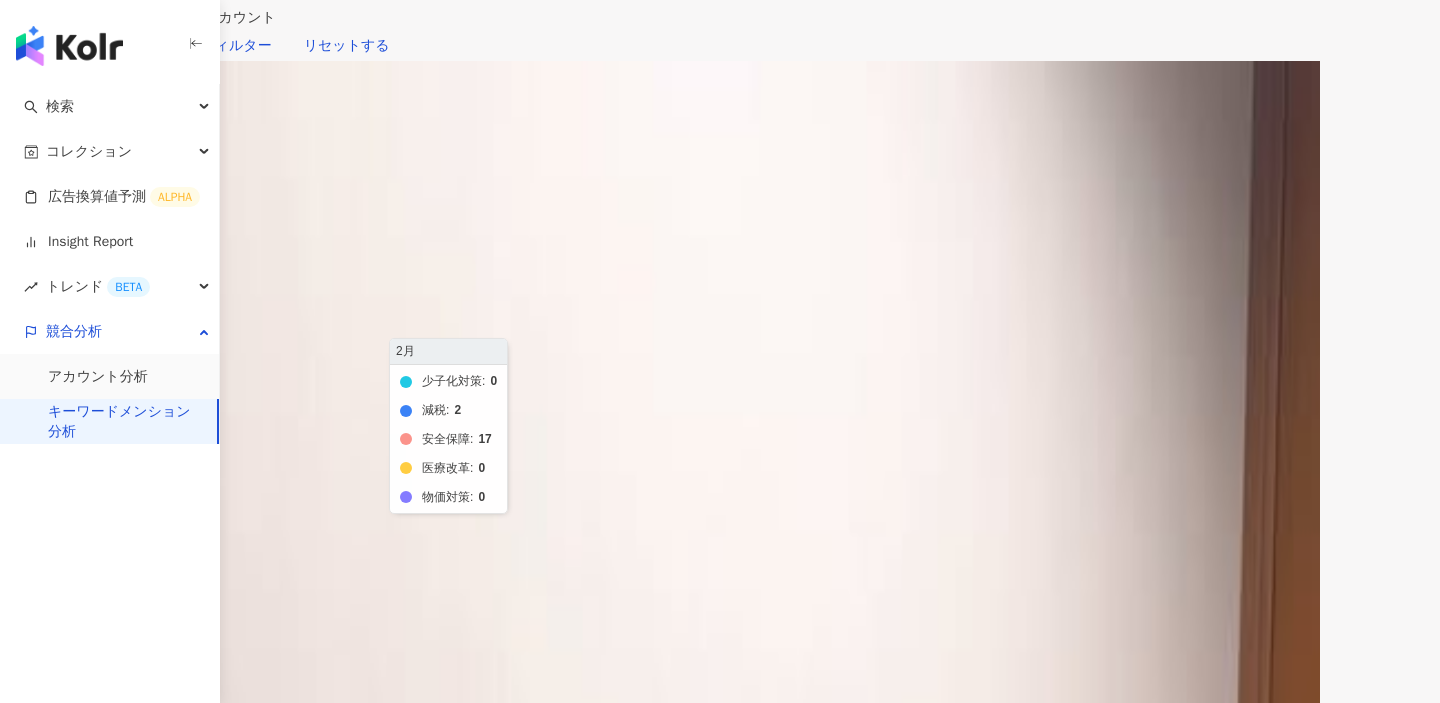 click on "少子化対策 減税 安全保障 医療改革 物価対策" 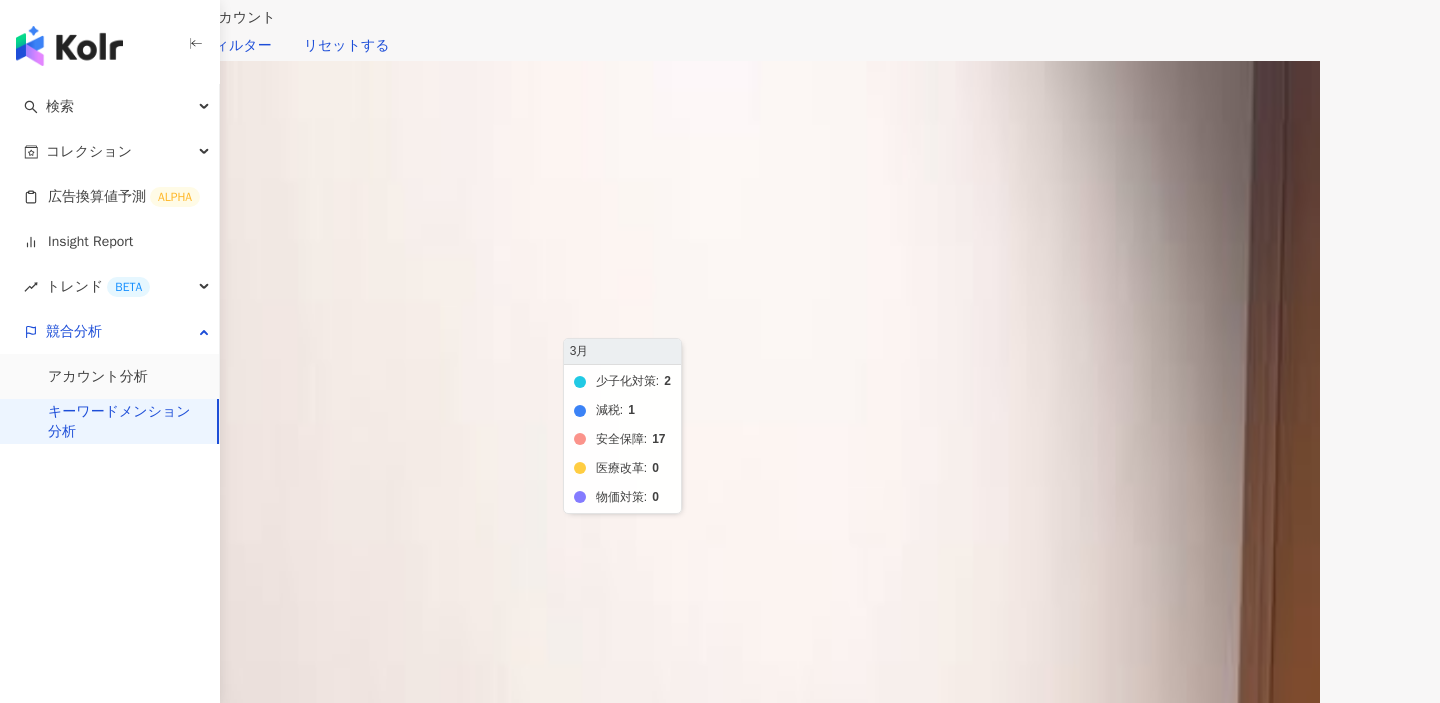 click on "少子化対策 減税 安全保障 医療改革 物価対策" 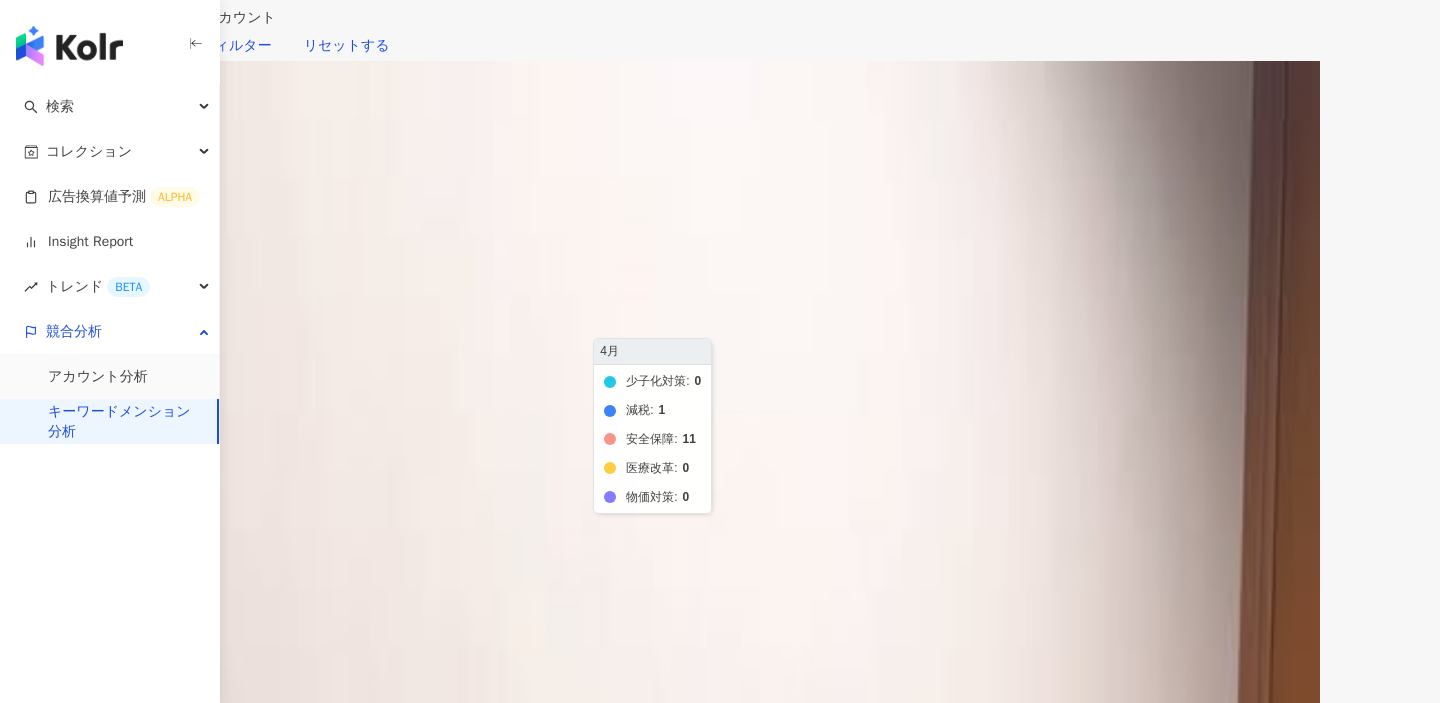 click on "少子化対策 減税 安全保障 医療改革 物価対策" 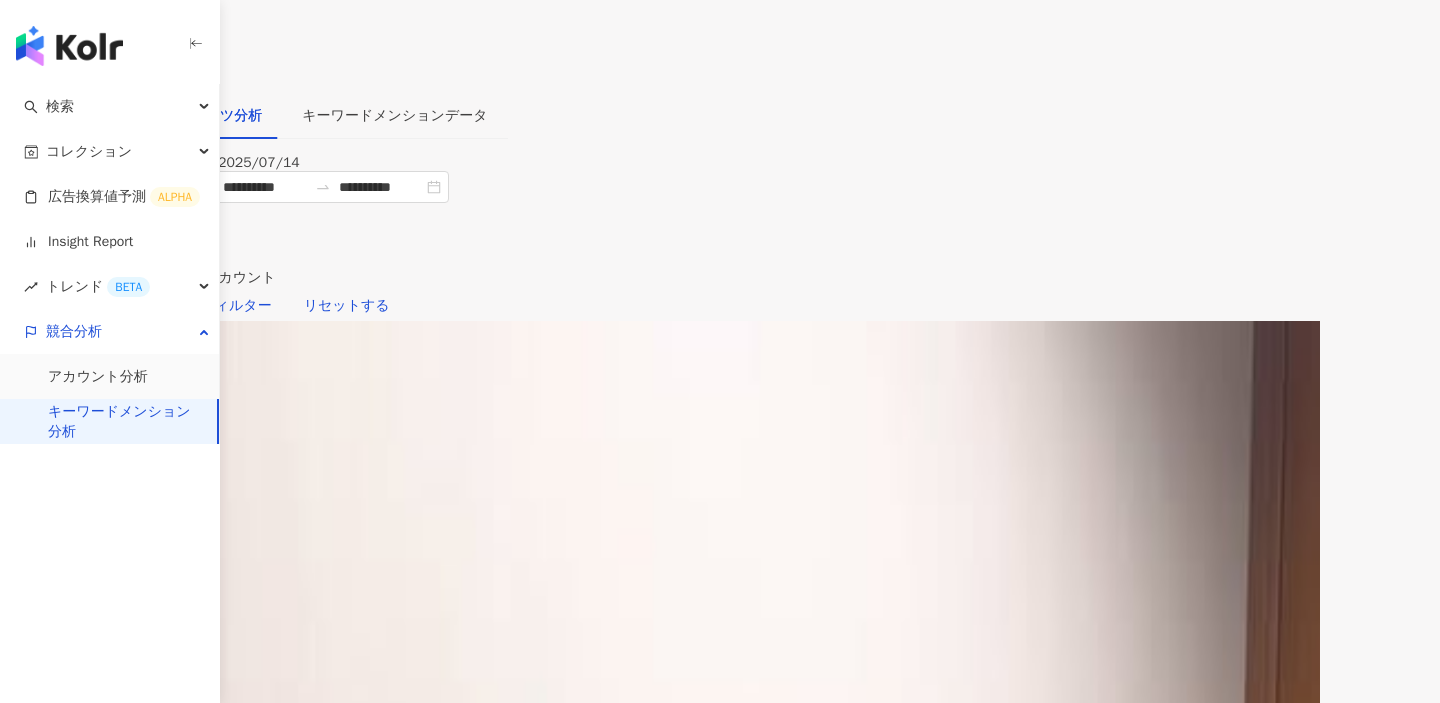 scroll, scrollTop: 49, scrollLeft: 0, axis: vertical 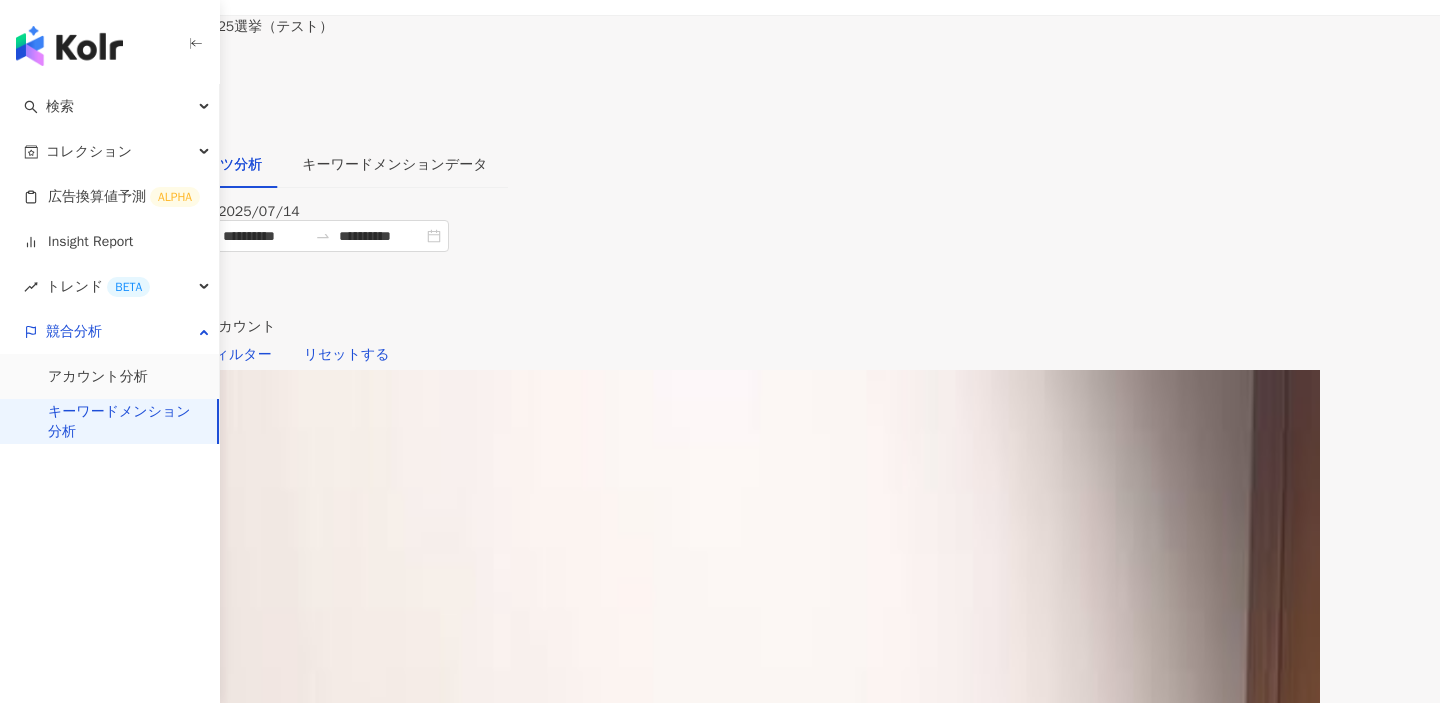 click on "**********" at bounding box center [720, 295] 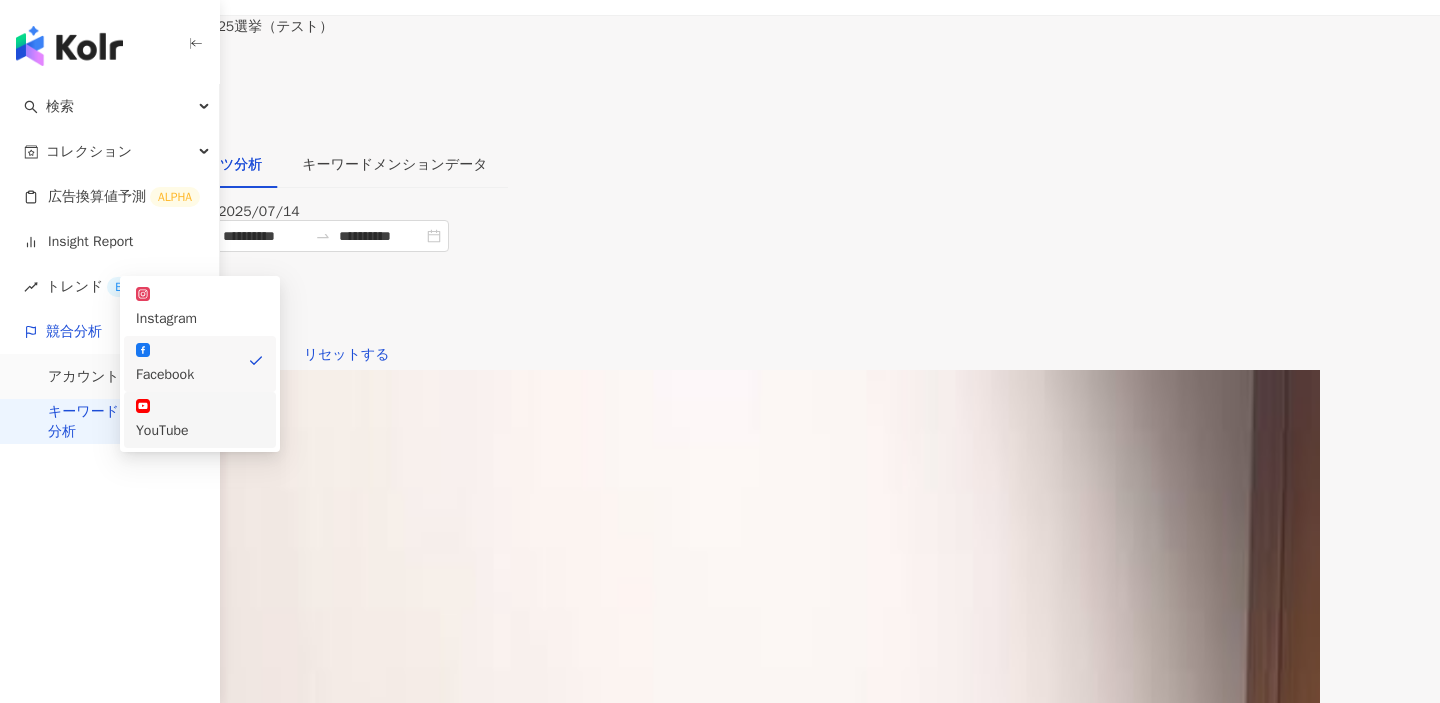 click on "YouTube" at bounding box center (200, 431) 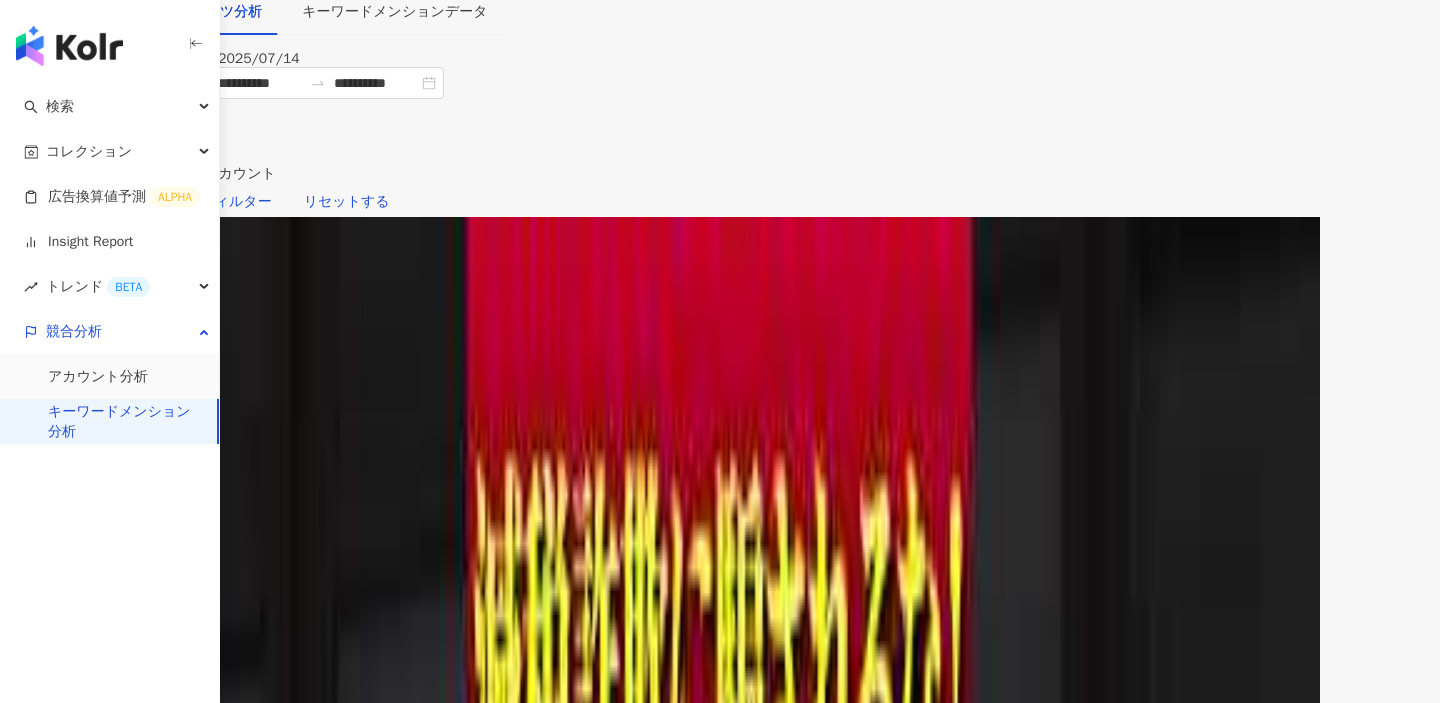 scroll, scrollTop: 333, scrollLeft: 0, axis: vertical 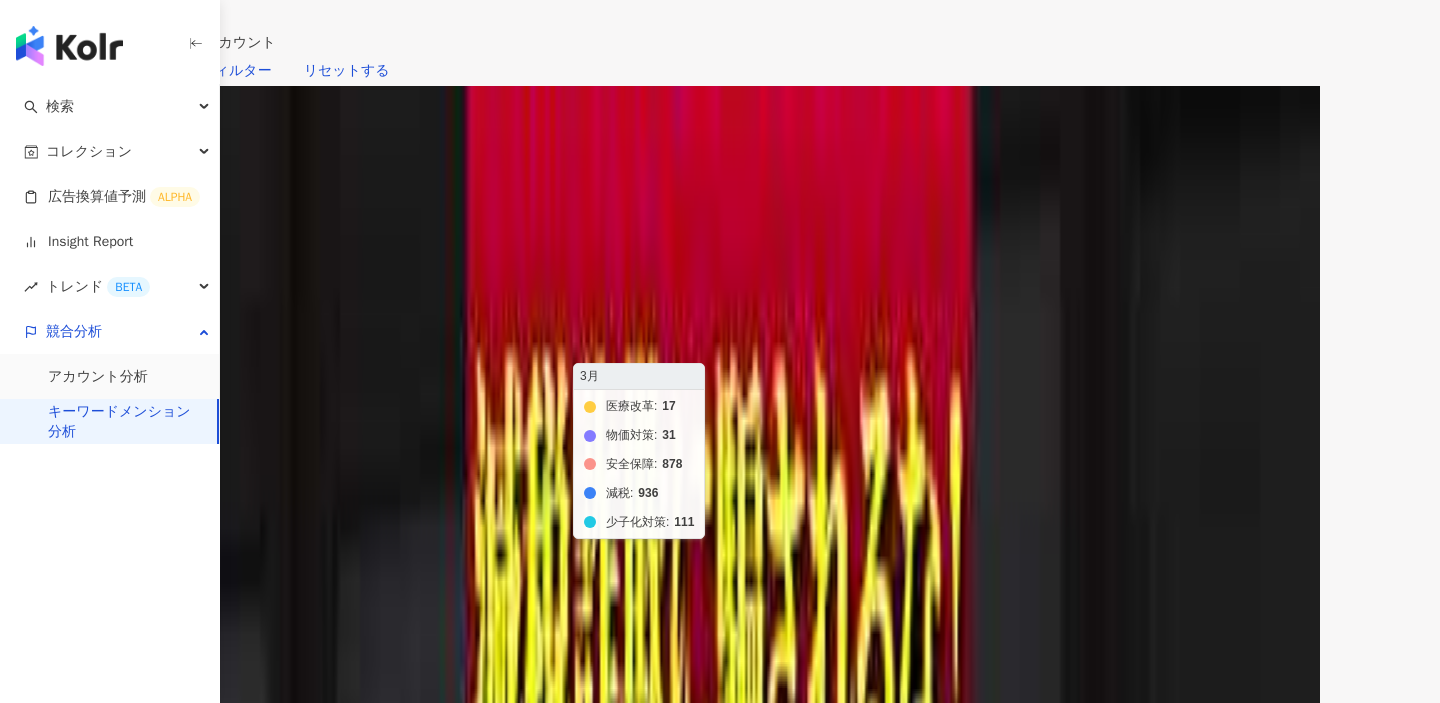 click on "医療改革 物価対策 安全保障 減税 少子化対策" 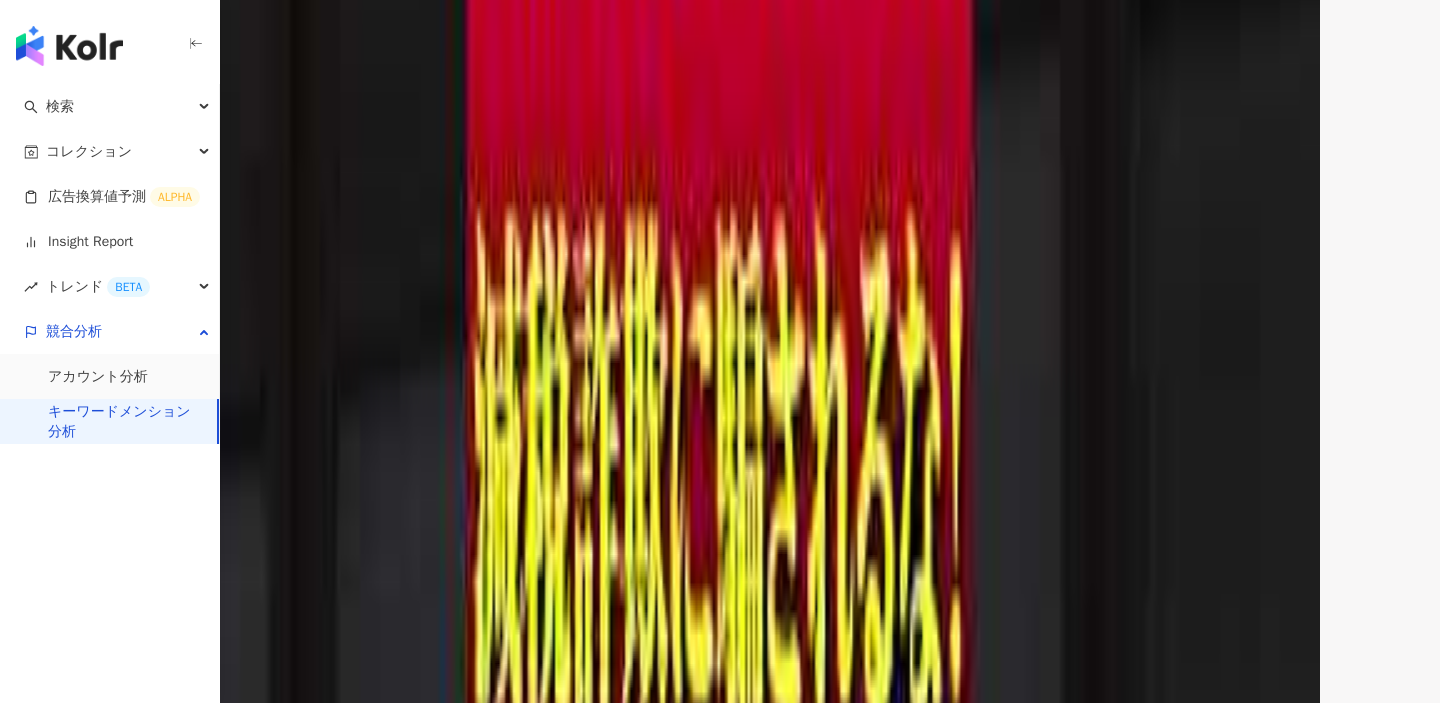 scroll, scrollTop: 519, scrollLeft: 0, axis: vertical 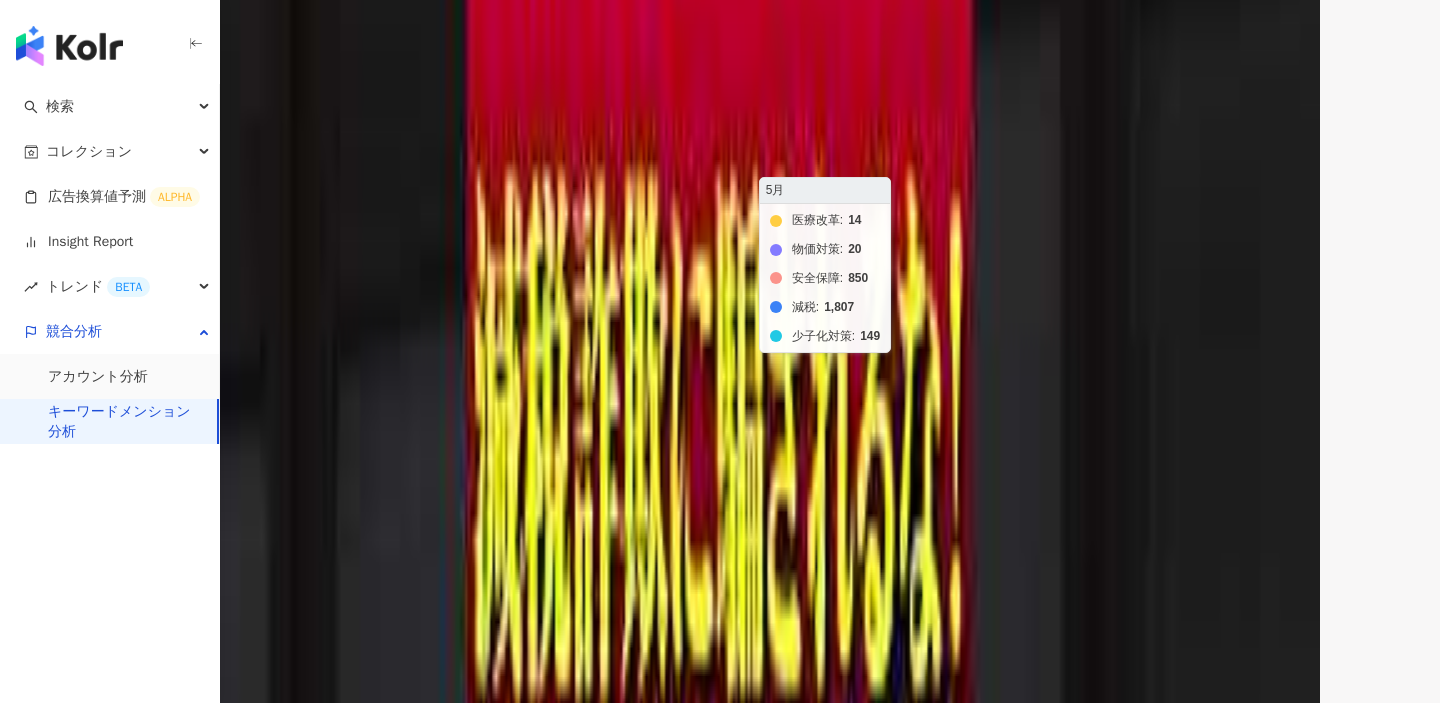 click on "医療改革 物価対策 安全保障 減税 少子化対策" 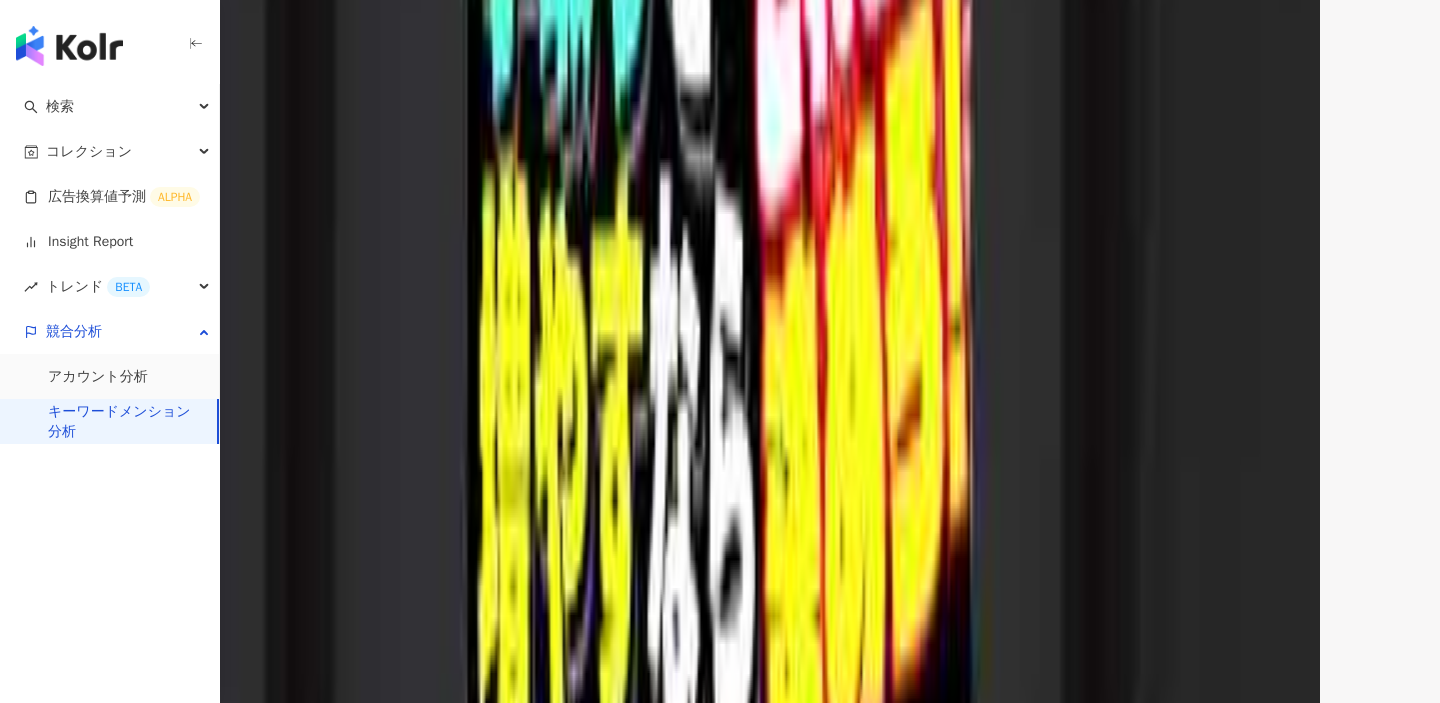 scroll, scrollTop: 2488, scrollLeft: 0, axis: vertical 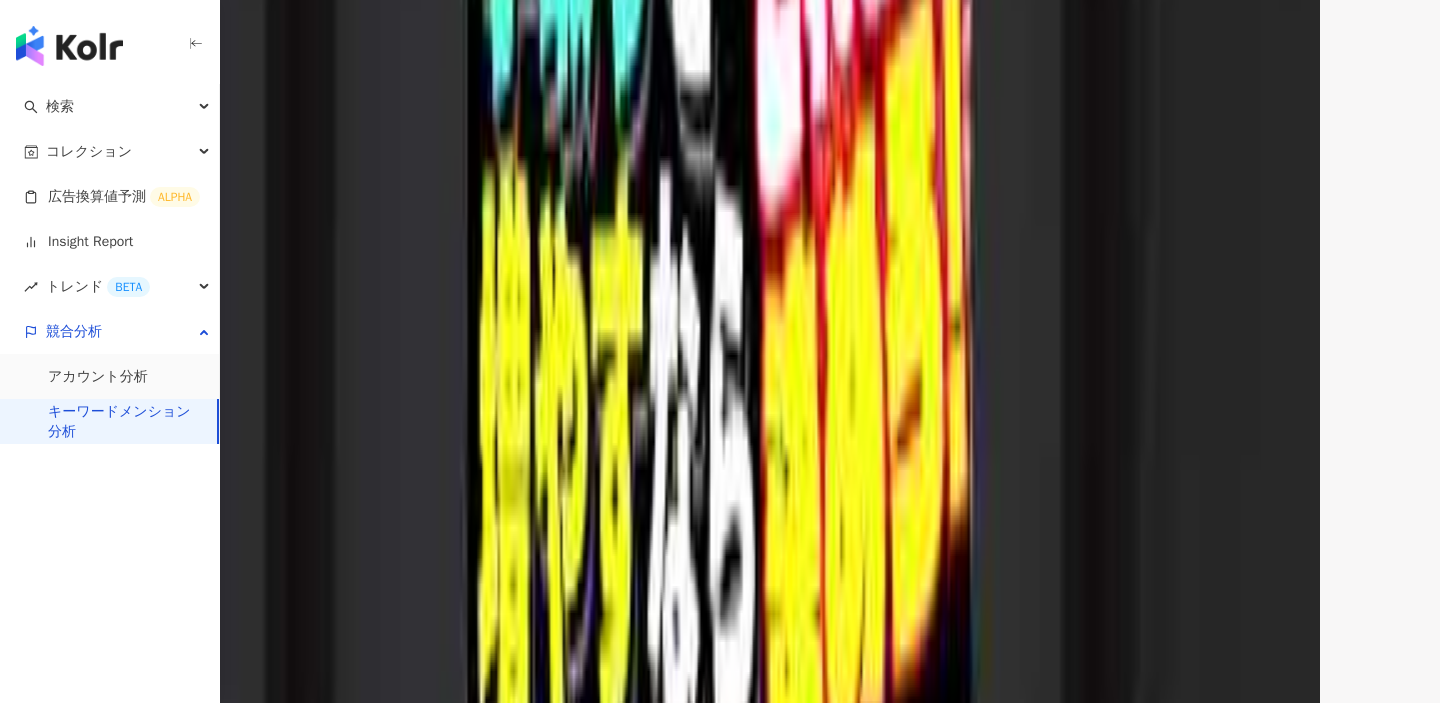 click on "最高再生回数" at bounding box center (447, 1418) 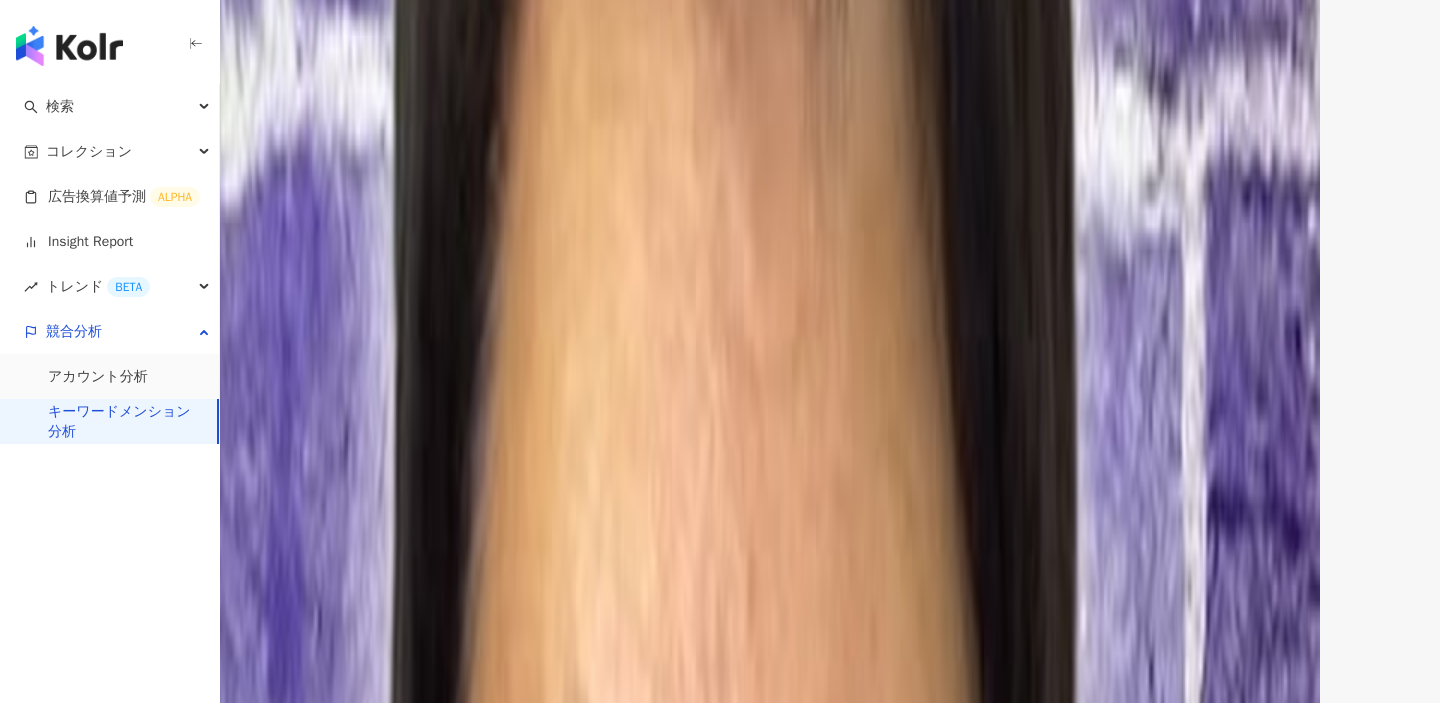scroll, scrollTop: 2544, scrollLeft: 0, axis: vertical 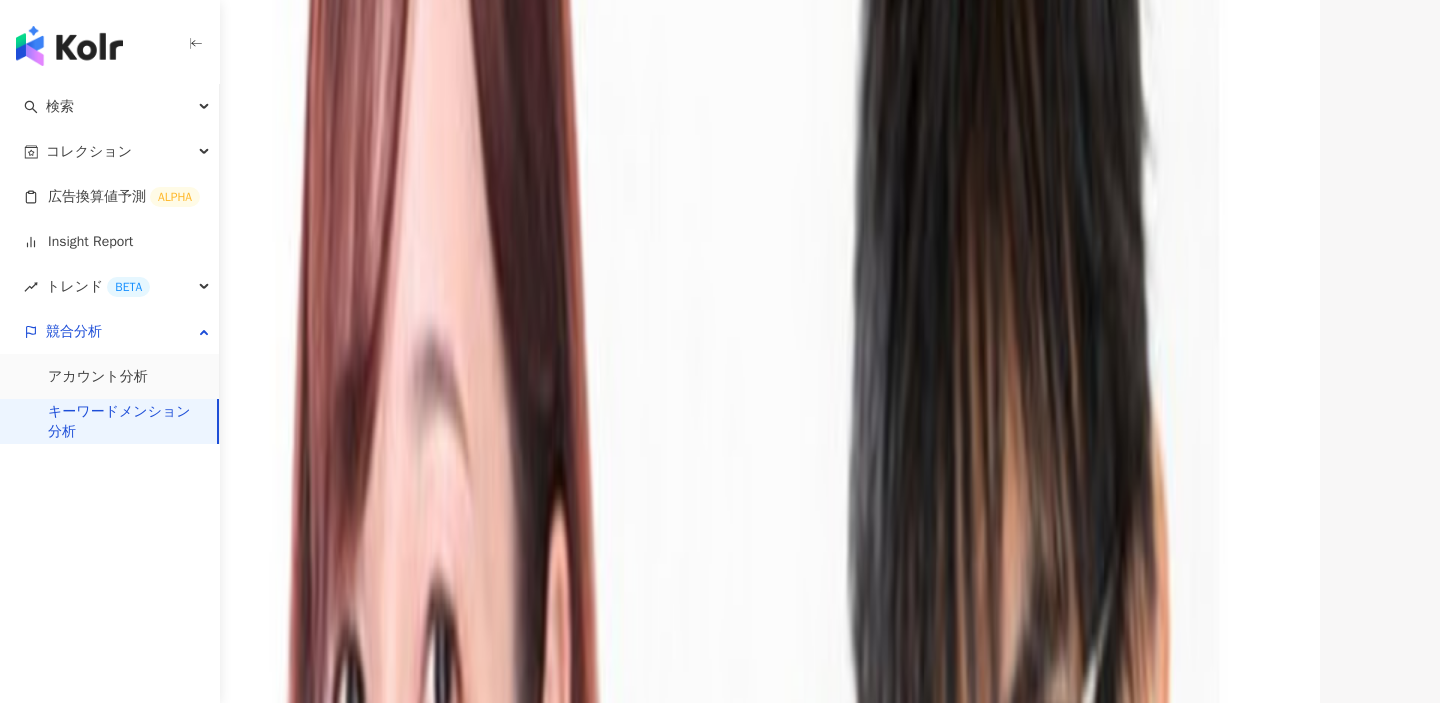 click on "最大影響力" at bounding box center (564, 1362) 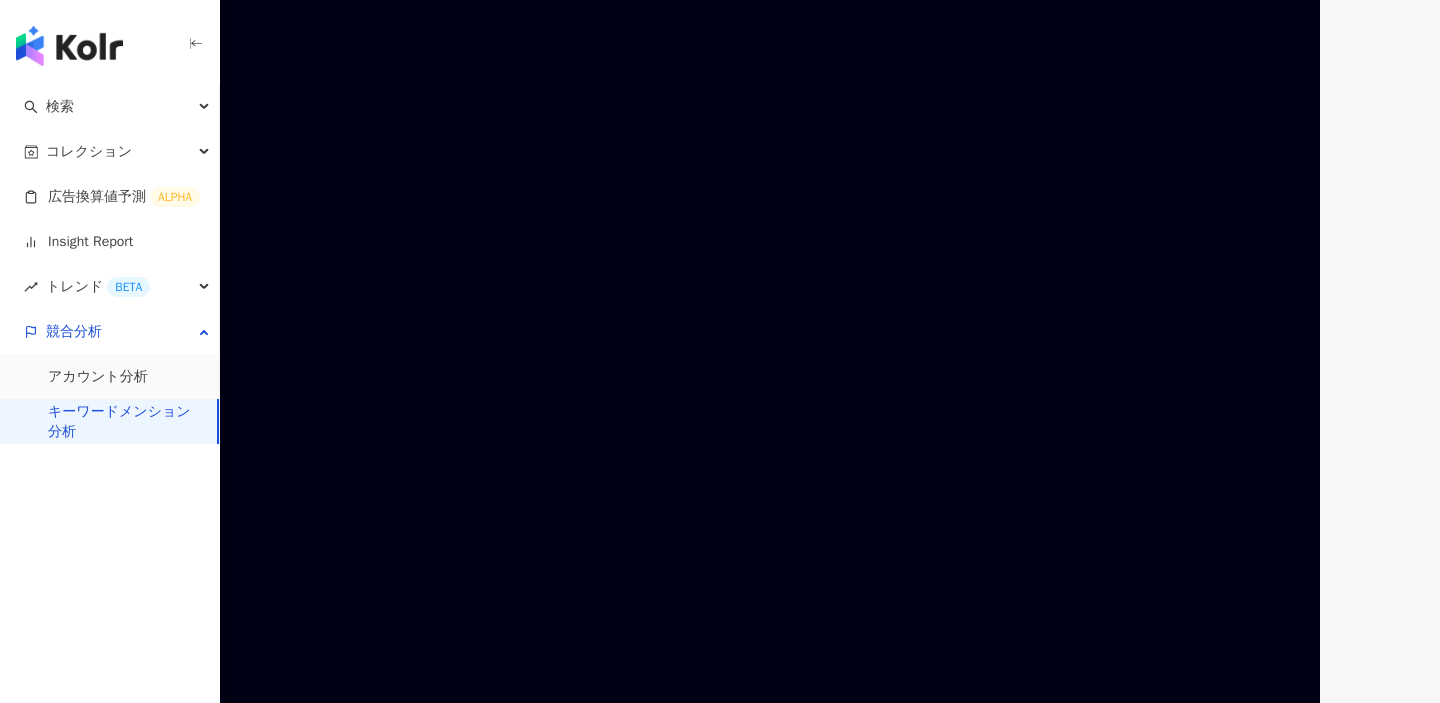 click on "最新の投稿" at bounding box center [674, 1362] 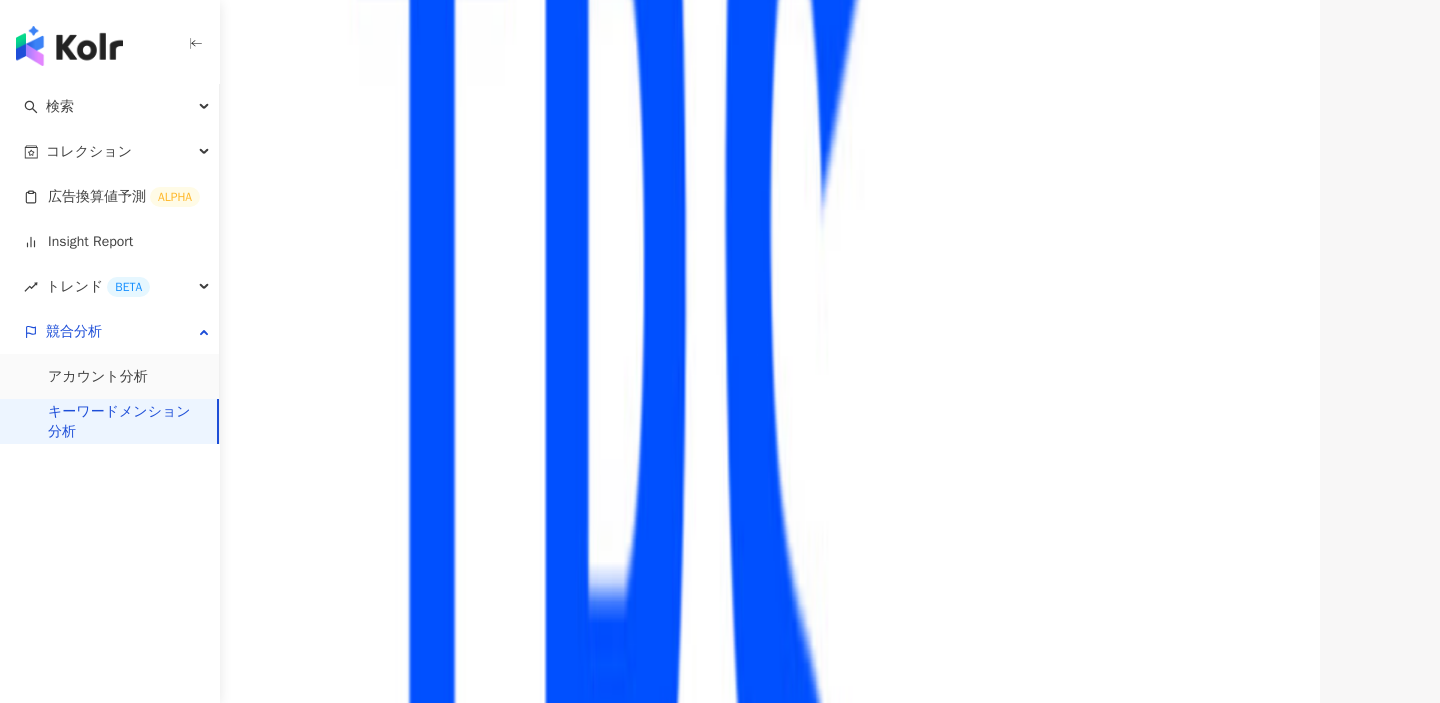 scroll, scrollTop: 3377, scrollLeft: 0, axis: vertical 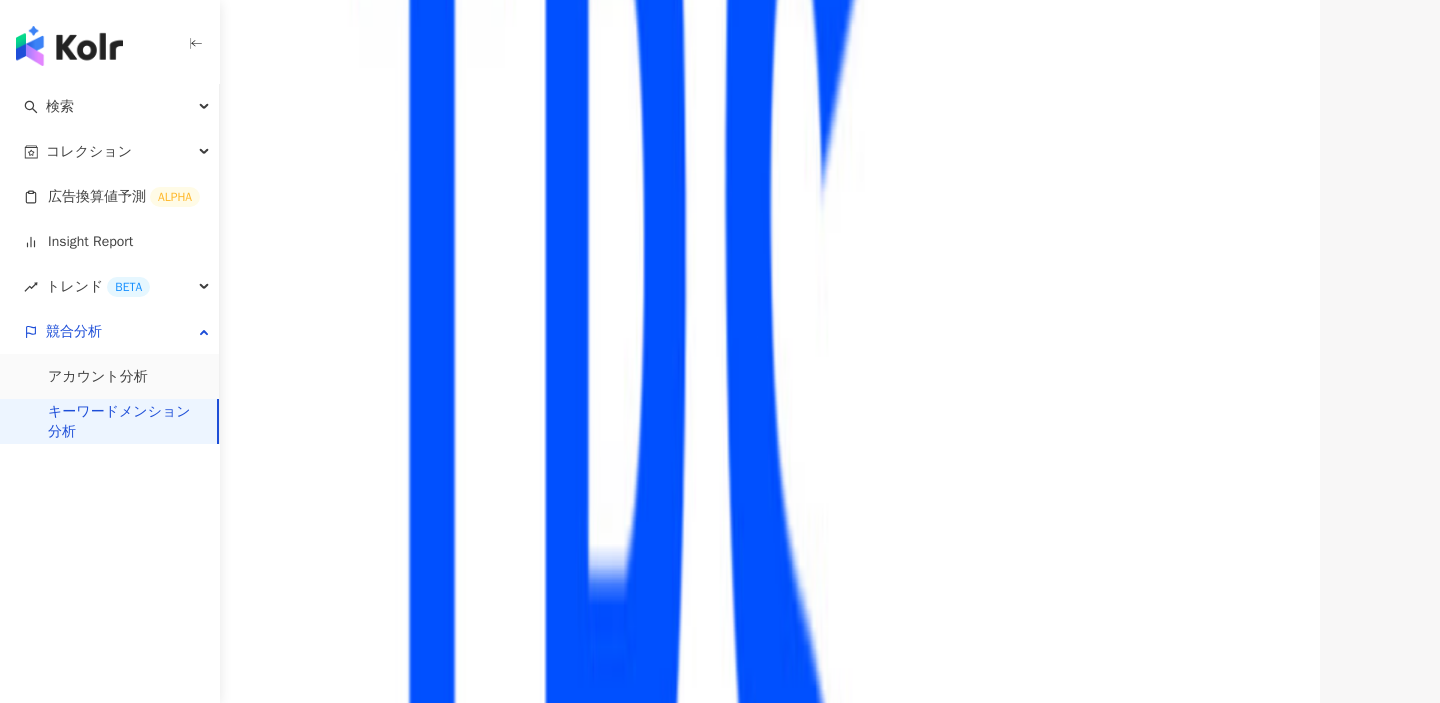 click on "レポートを表示" at bounding box center (622, 12088) 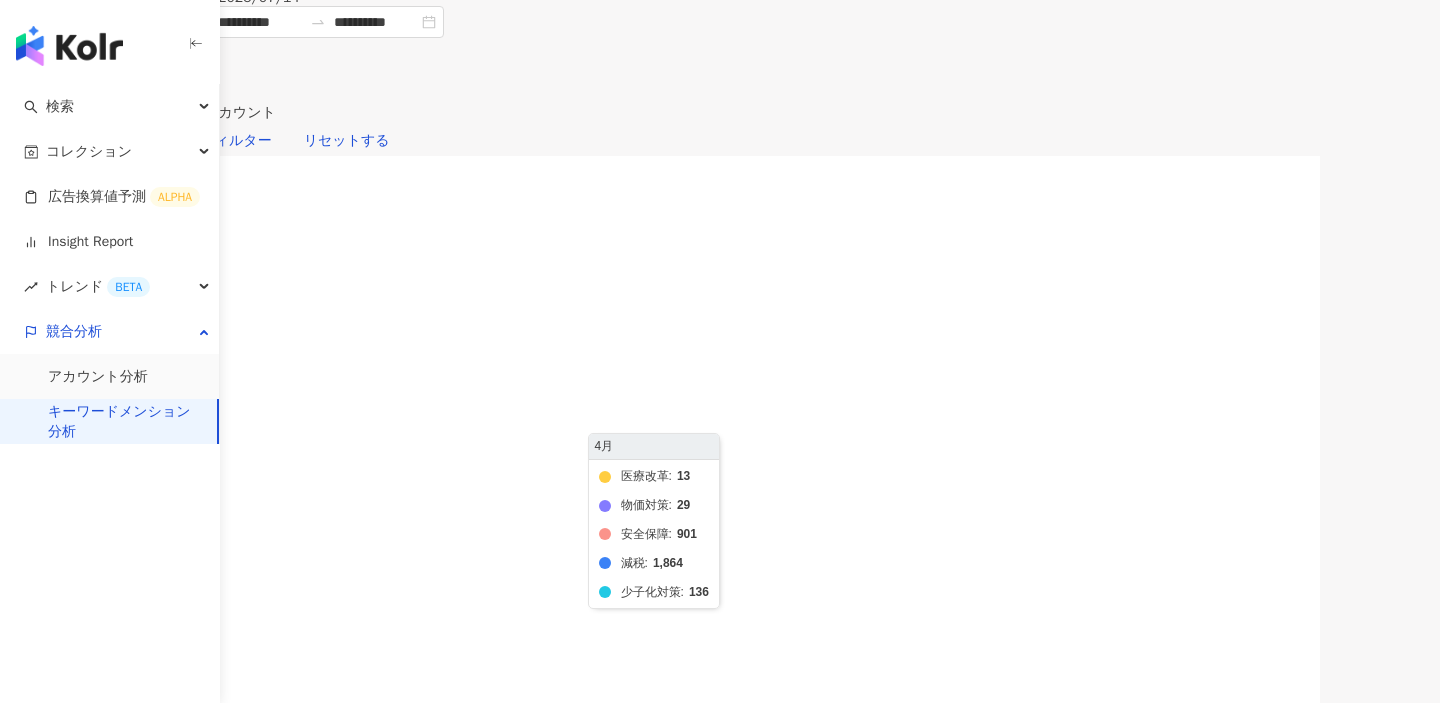 scroll, scrollTop: 43, scrollLeft: 0, axis: vertical 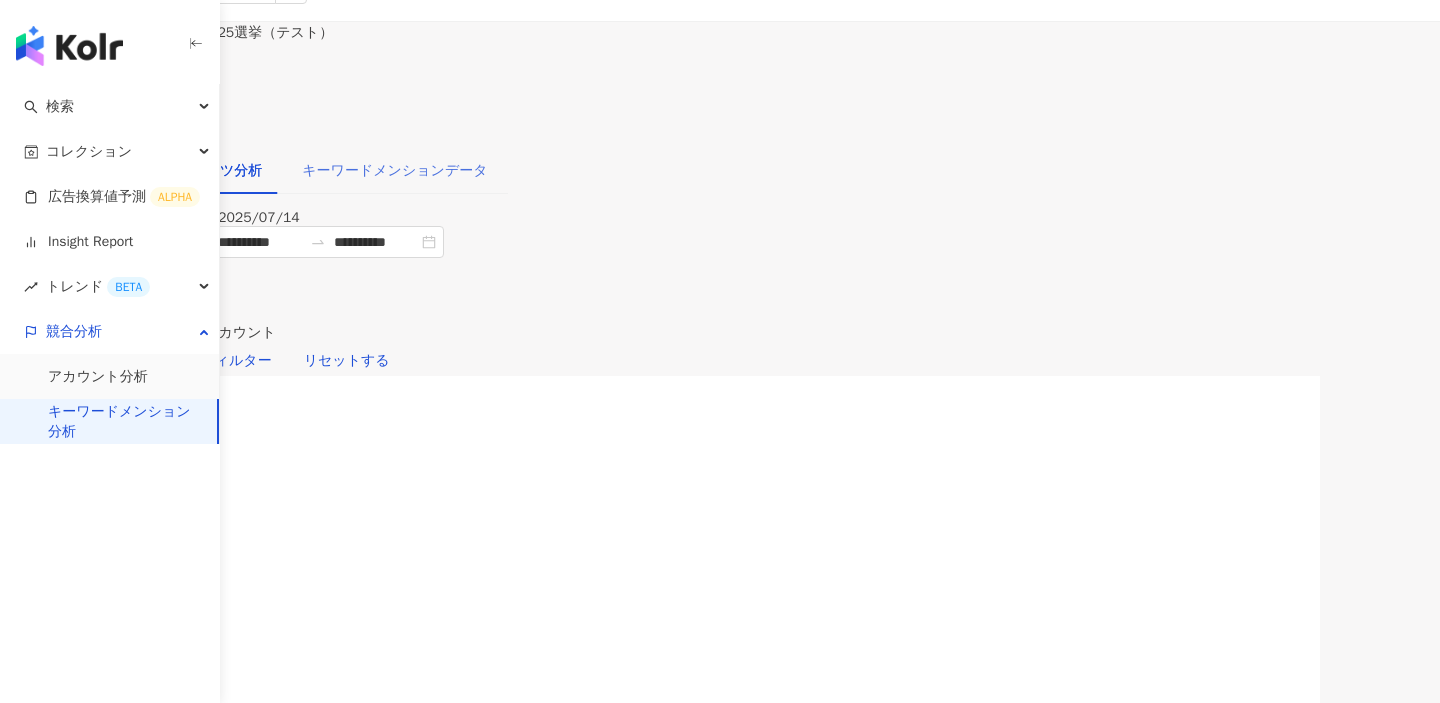 click on "キーワードメンションデータ" at bounding box center [394, 171] 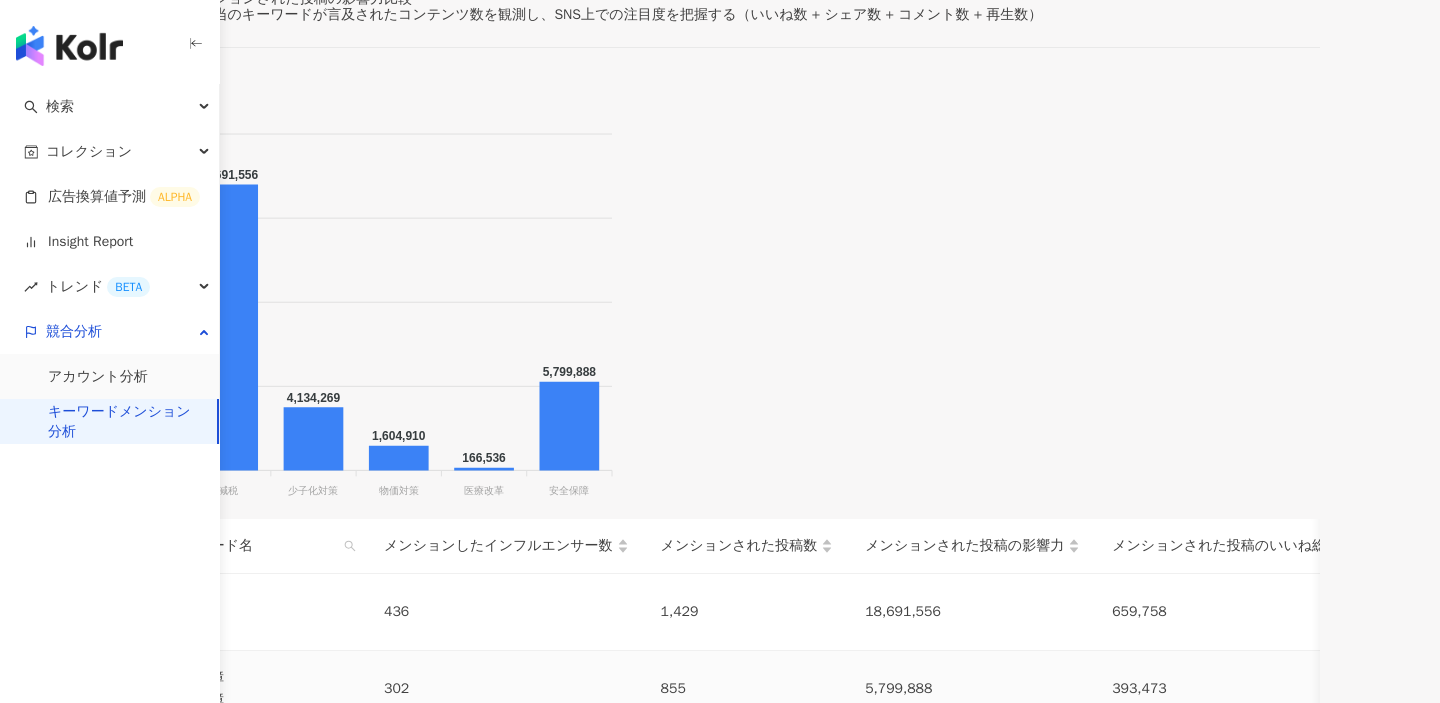 scroll, scrollTop: 917, scrollLeft: 0, axis: vertical 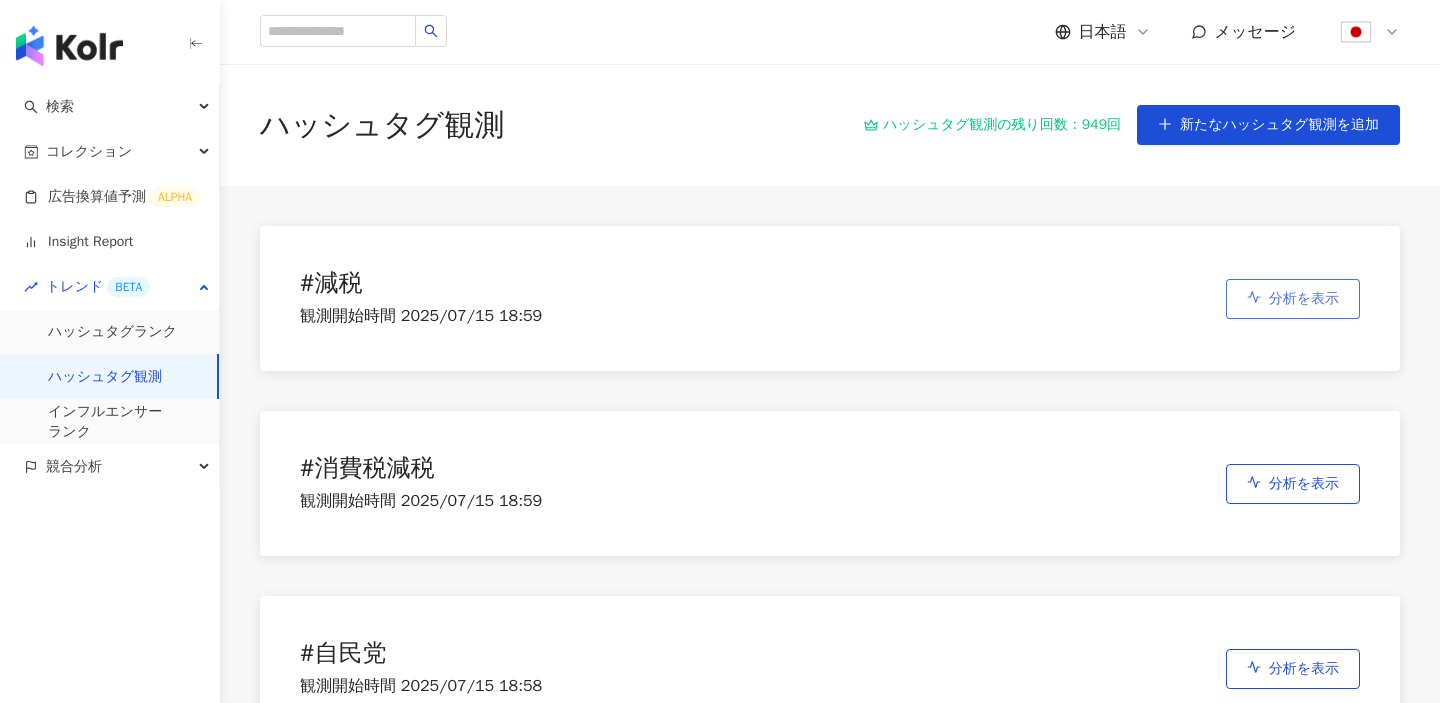 click on "分析を表示" at bounding box center [1304, 299] 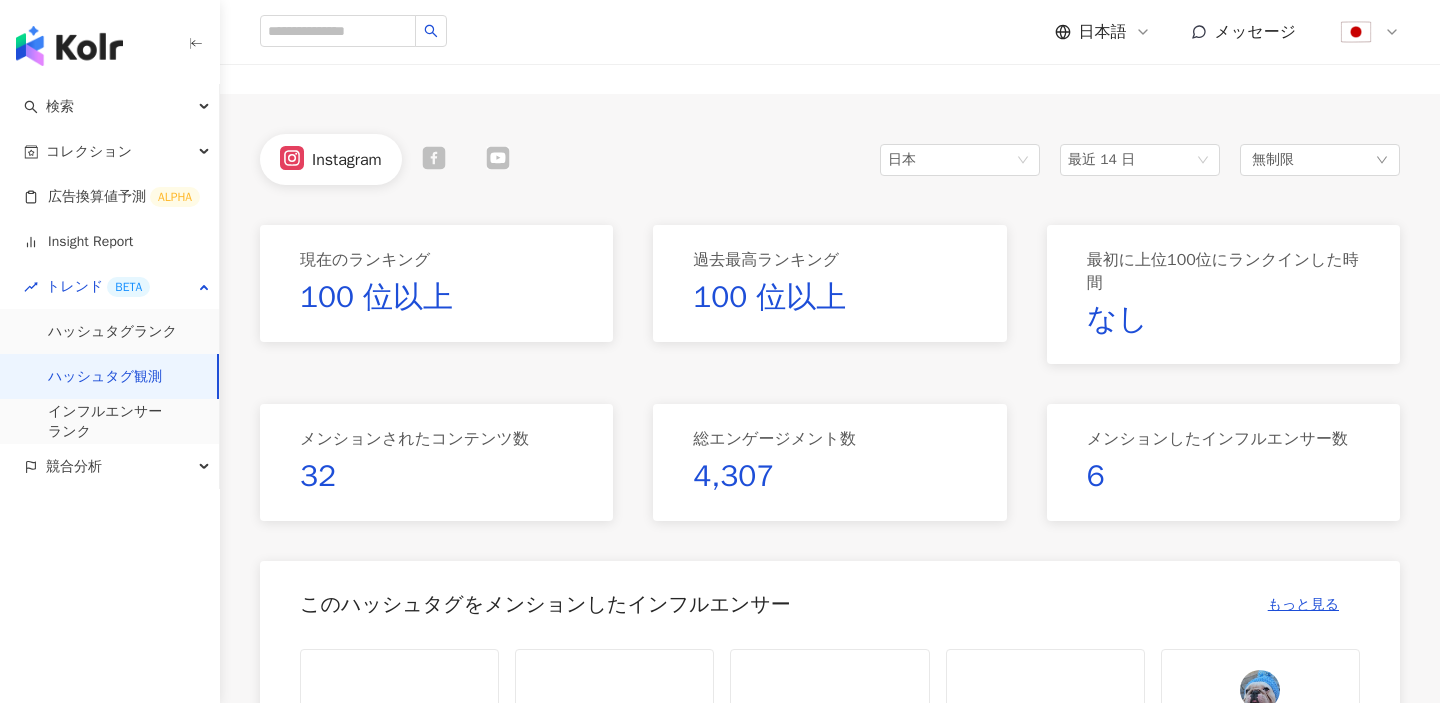 scroll, scrollTop: 0, scrollLeft: 0, axis: both 